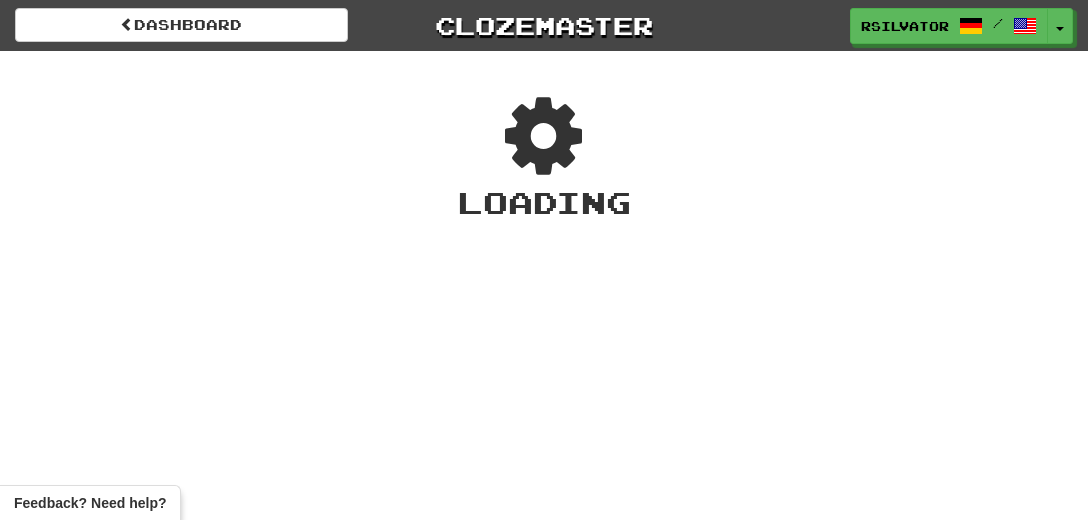 scroll, scrollTop: 0, scrollLeft: 0, axis: both 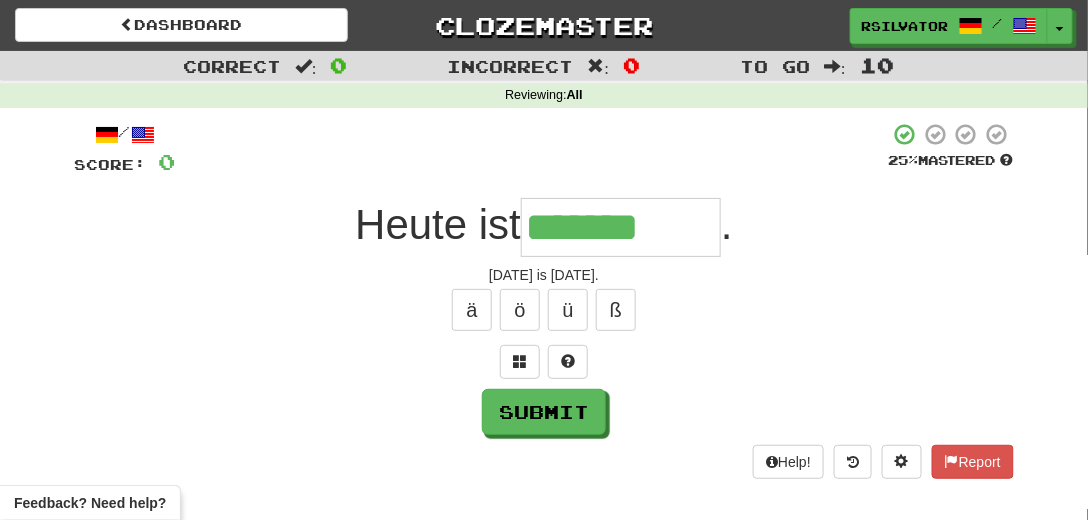 type on "*******" 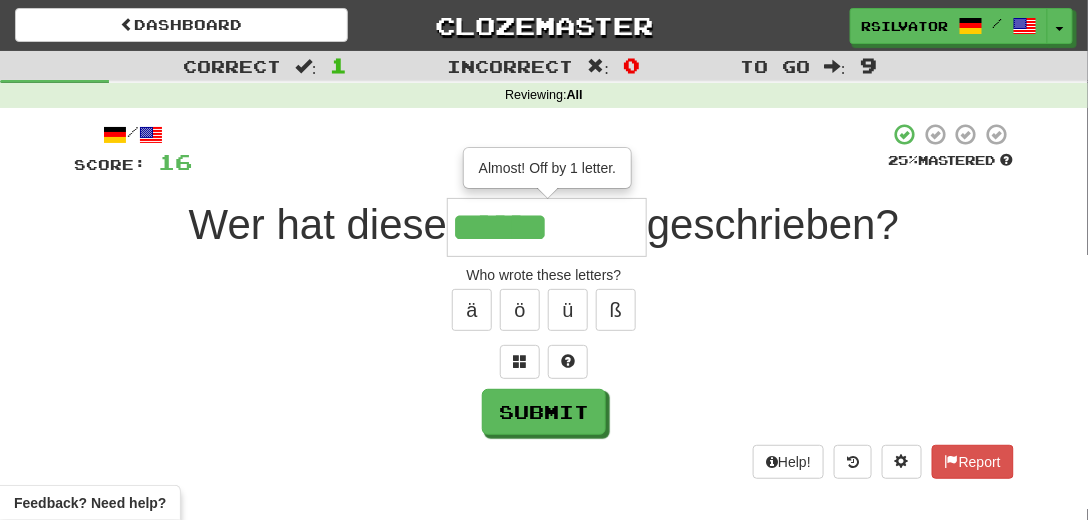 type on "******" 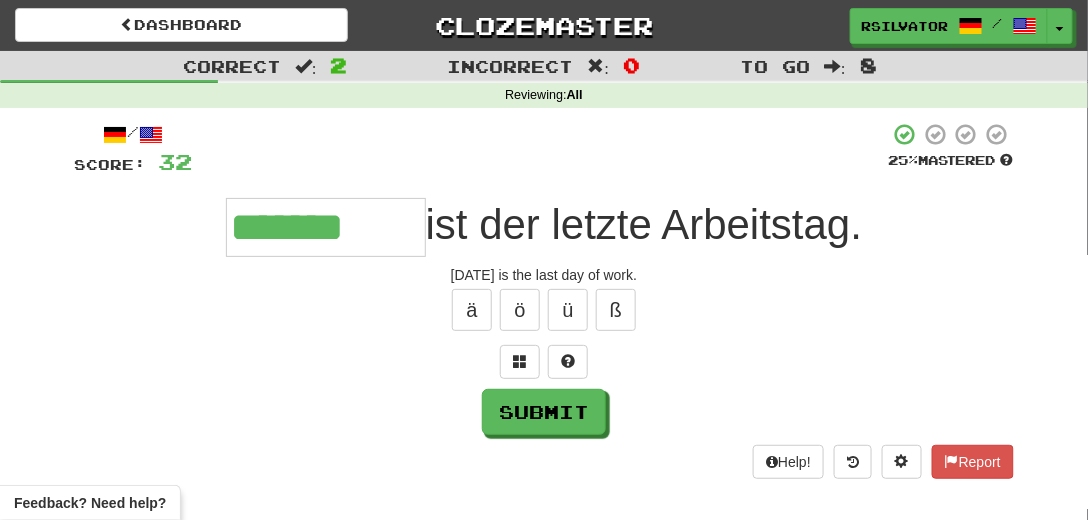 type on "*******" 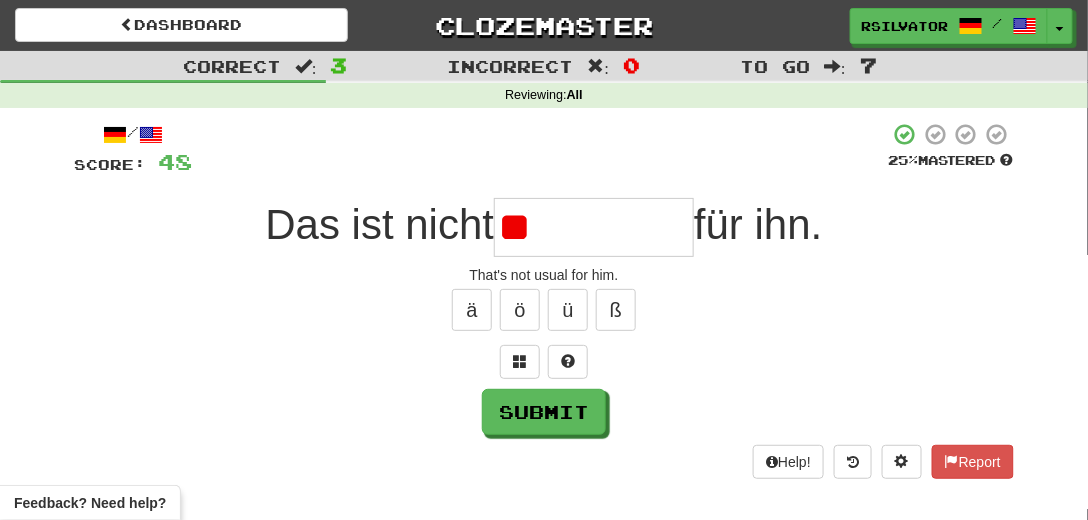 type on "*" 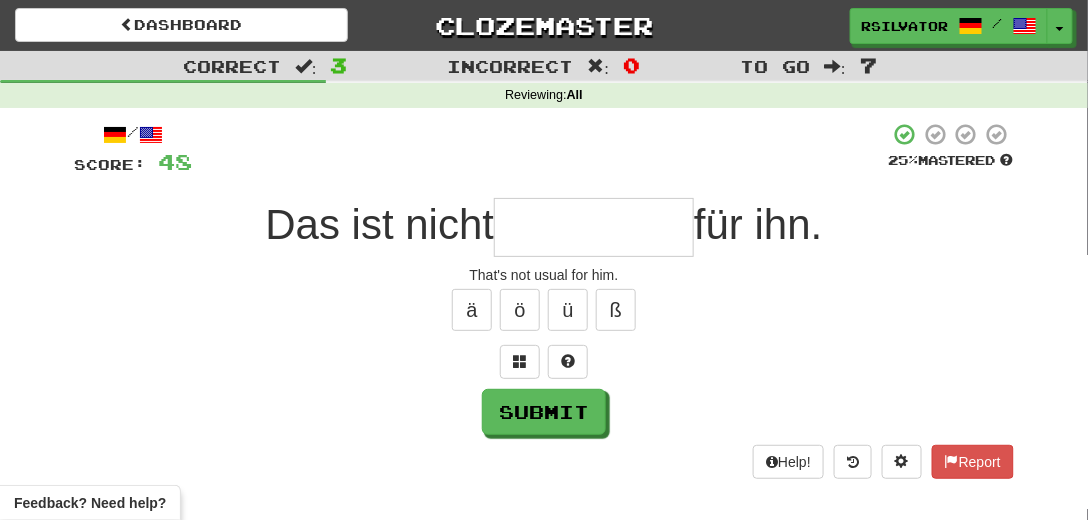 type on "*" 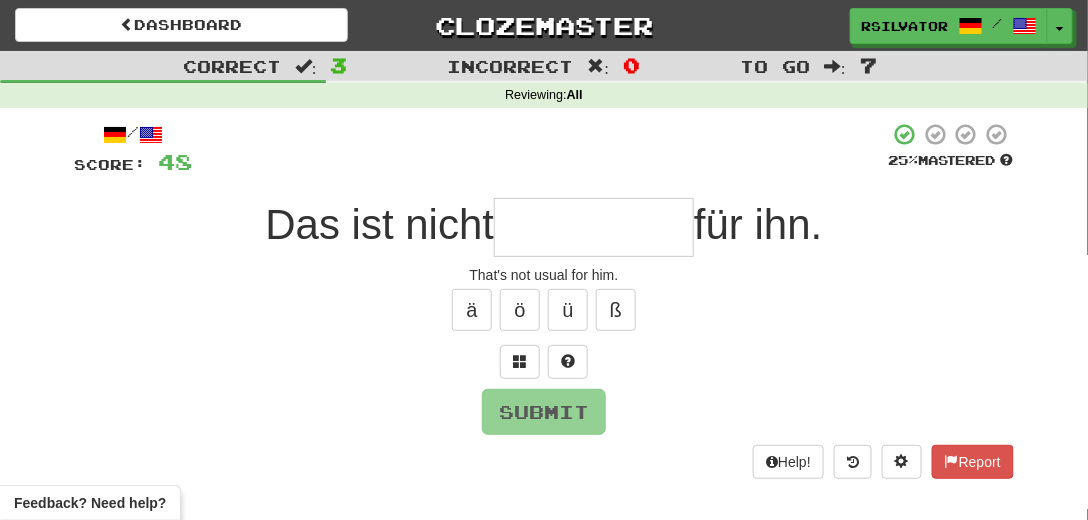 type on "*" 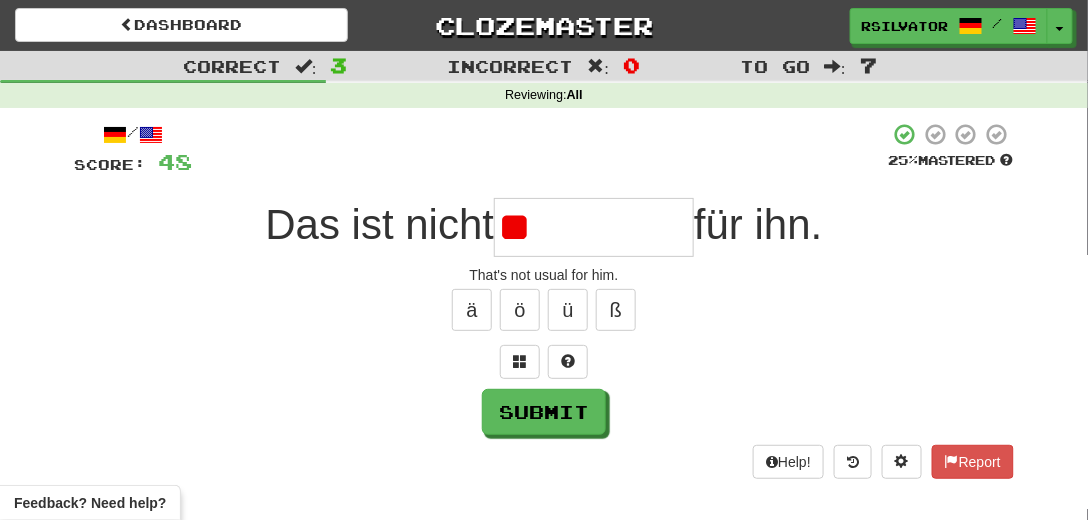 type on "*" 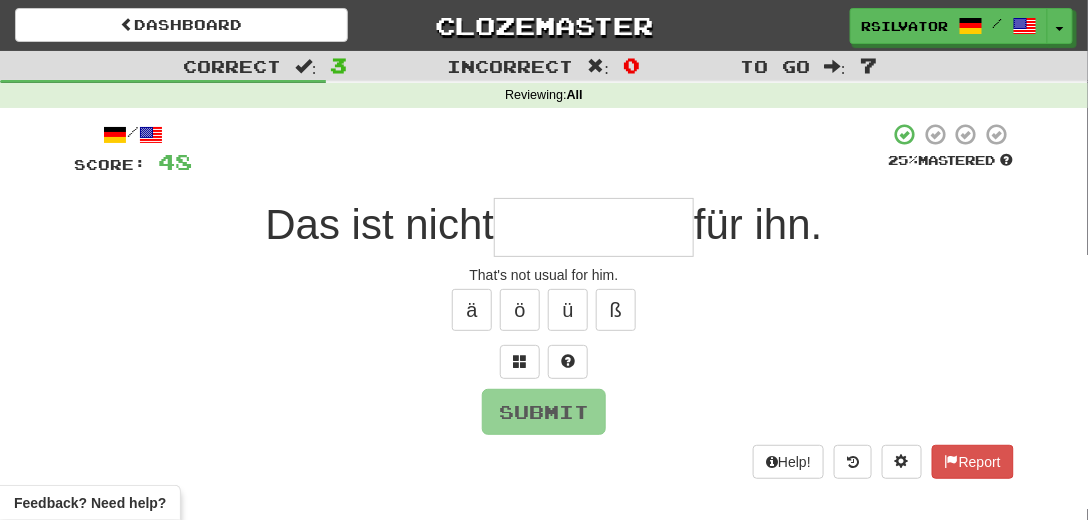 type on "*" 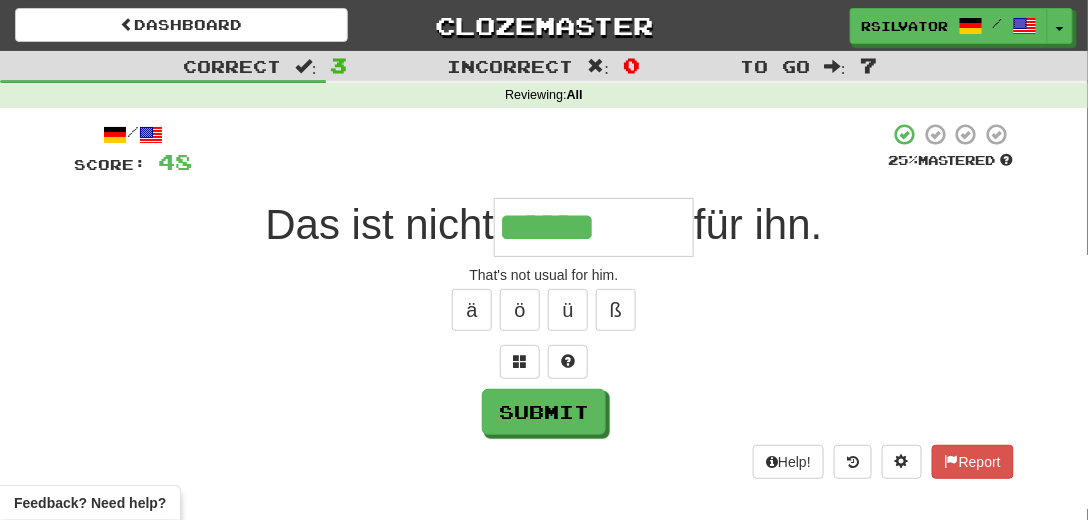 type on "******" 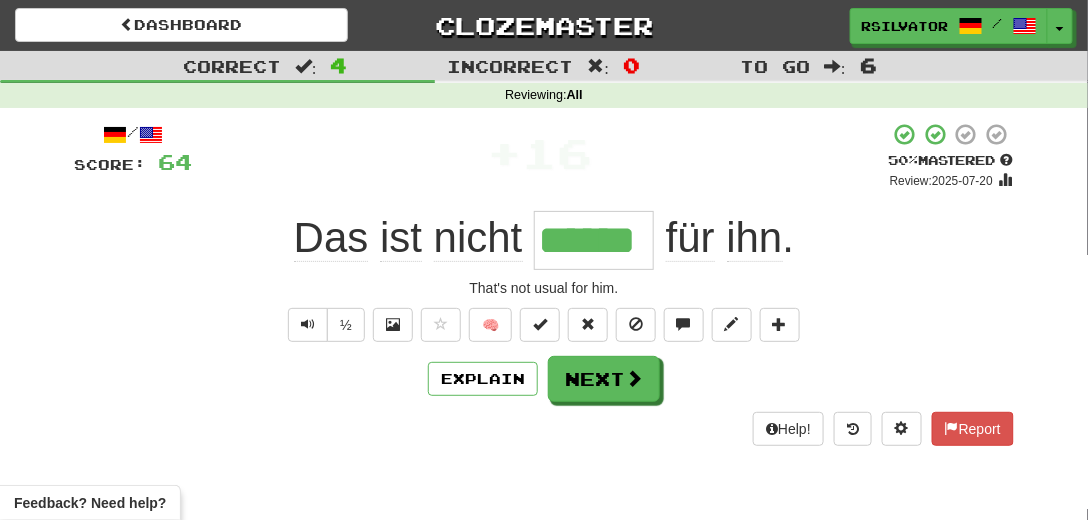click on "******" at bounding box center (594, 240) 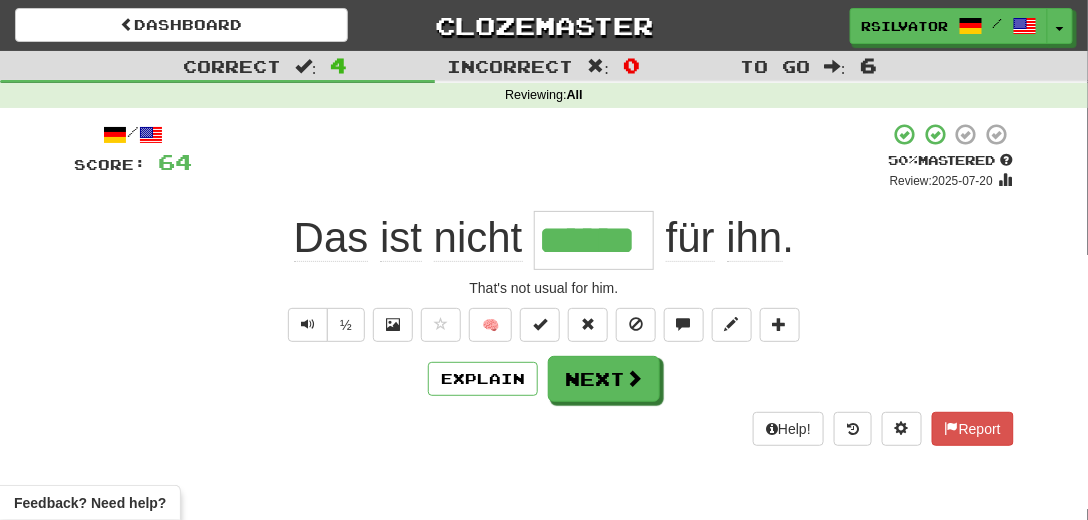 click on "******" at bounding box center (594, 240) 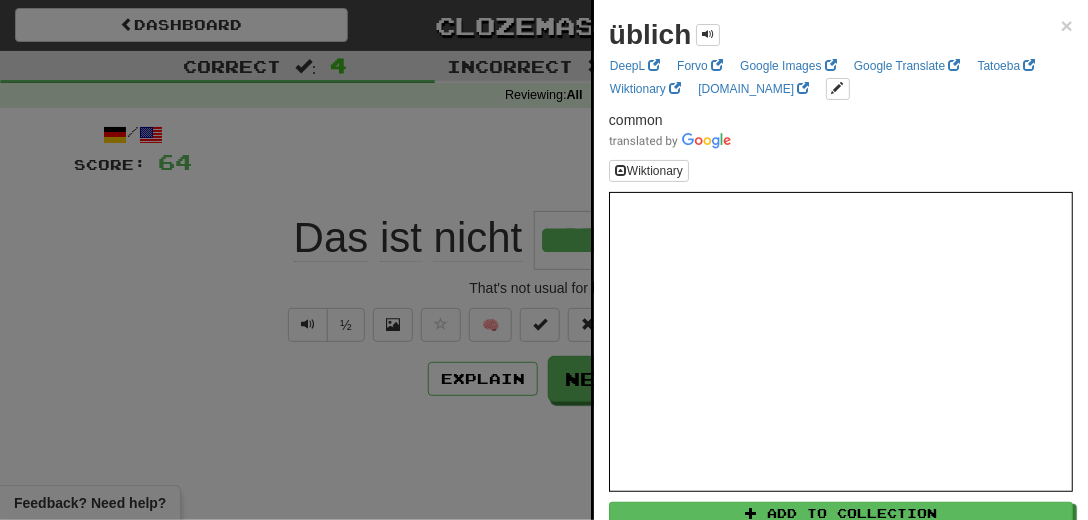 click at bounding box center (544, 260) 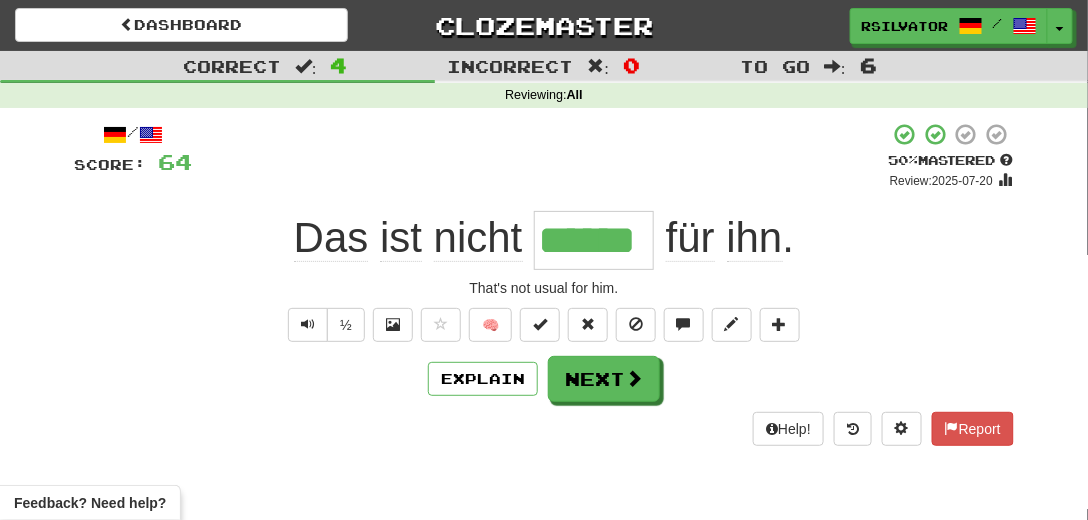 drag, startPoint x: 184, startPoint y: 280, endPoint x: 209, endPoint y: 293, distance: 28.178005 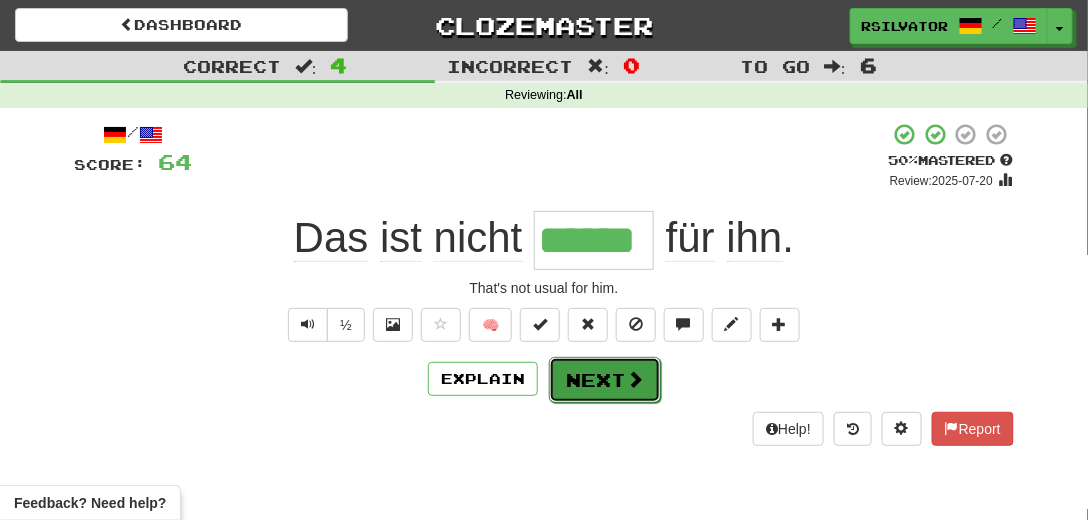 click on "Next" at bounding box center (605, 380) 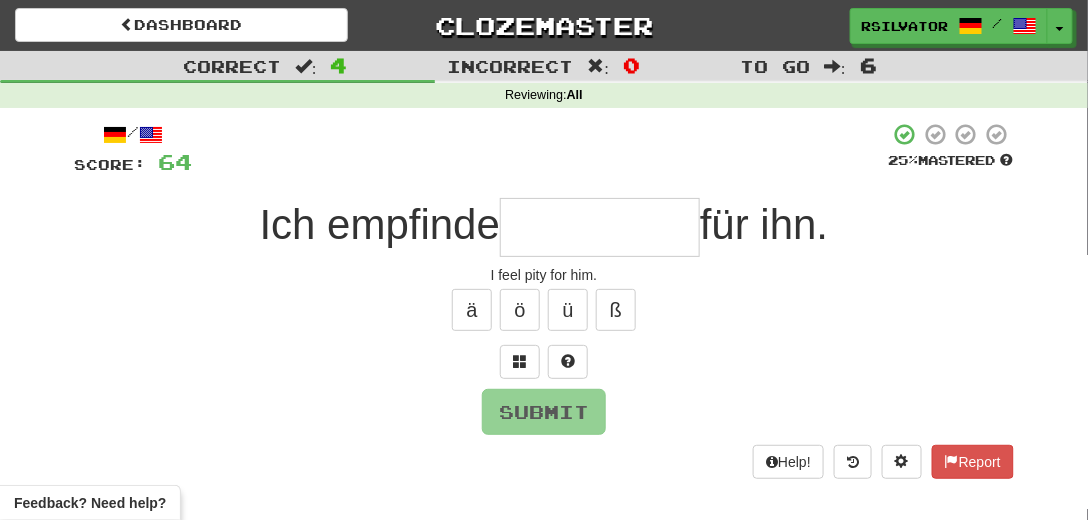 type on "*" 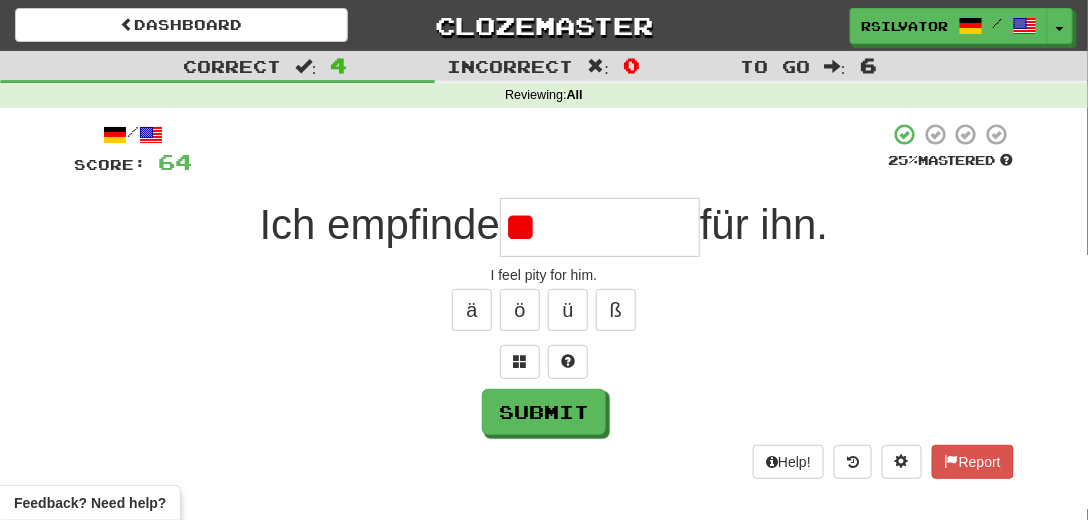 type on "*" 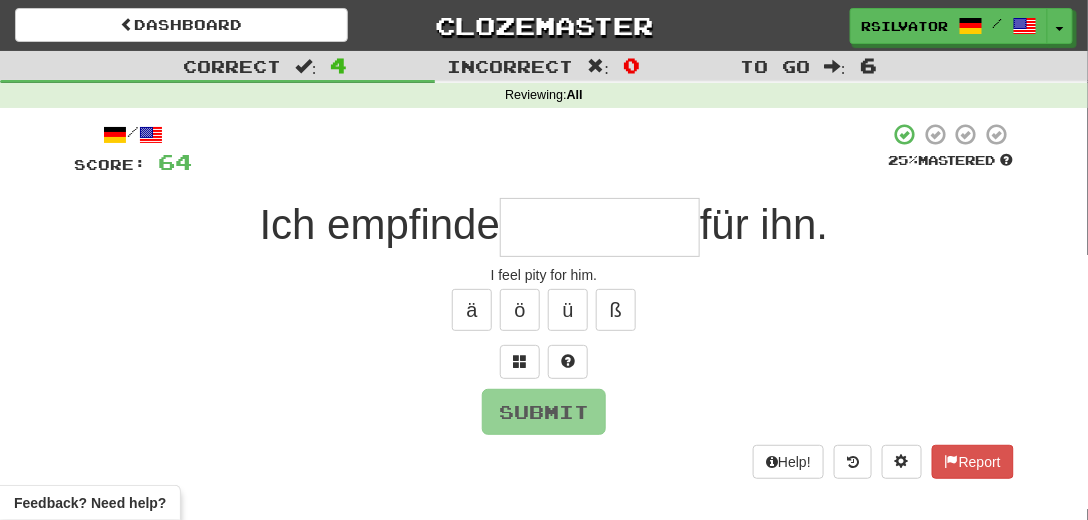 type on "*" 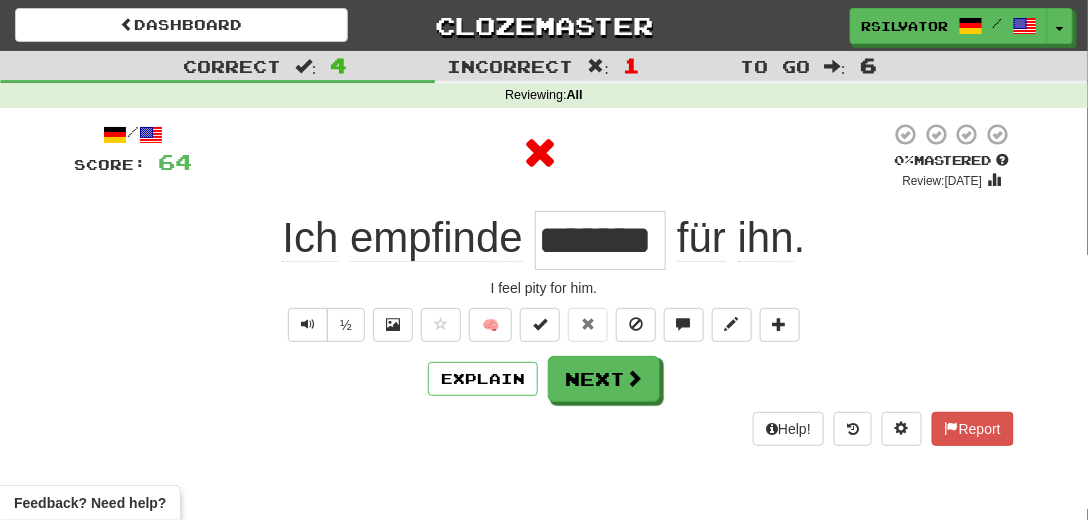 click on "*******" at bounding box center (600, 240) 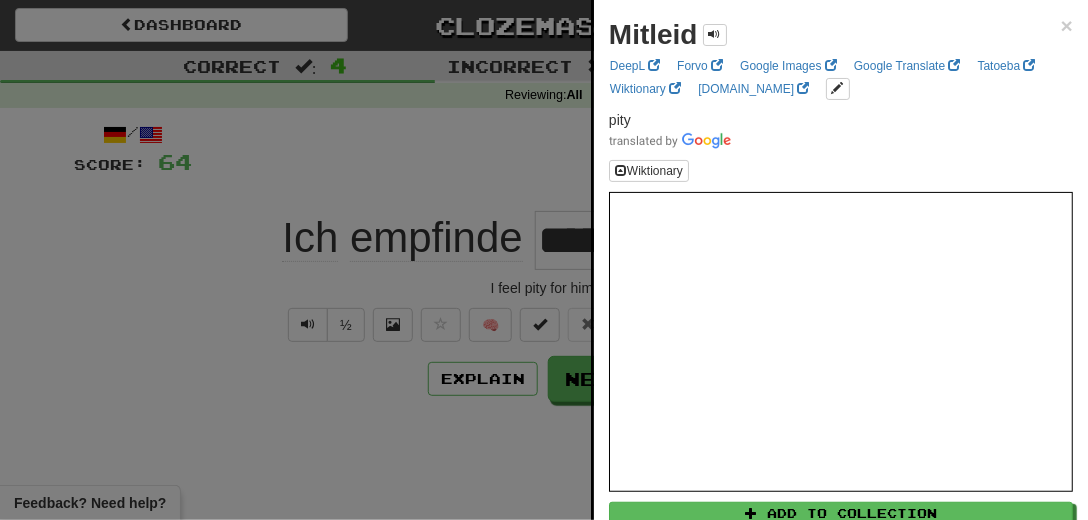 click at bounding box center (544, 260) 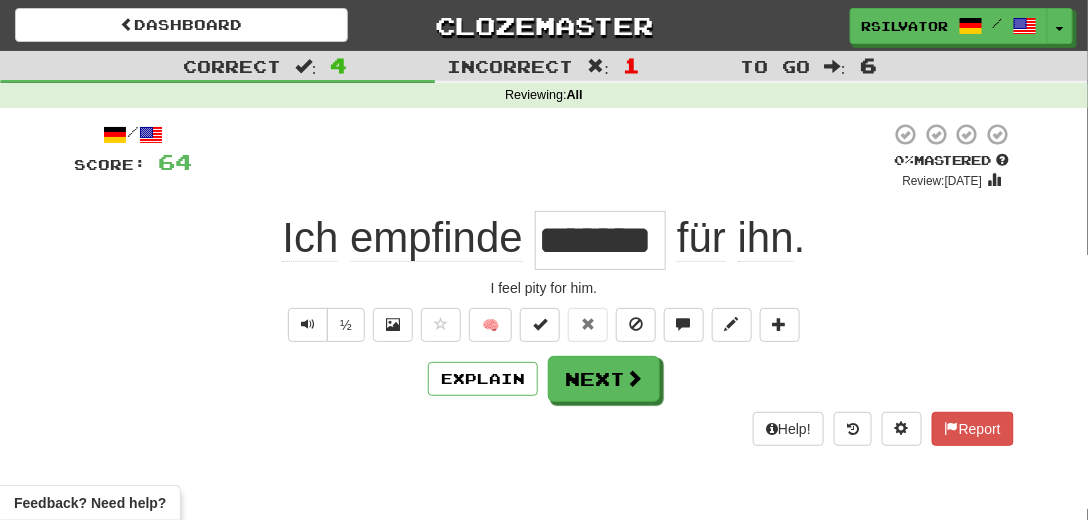 click on "empfinde" 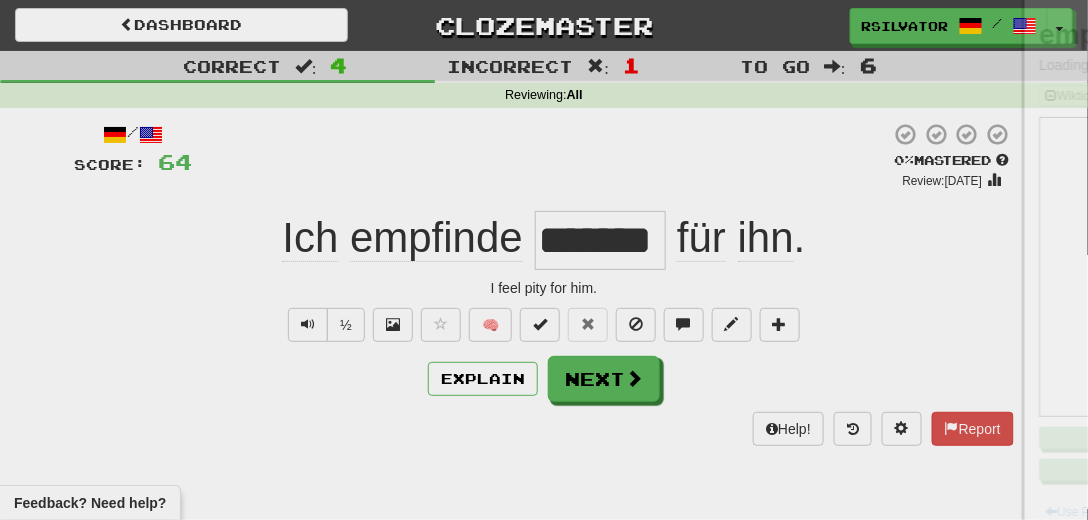 click at bounding box center (544, 260) 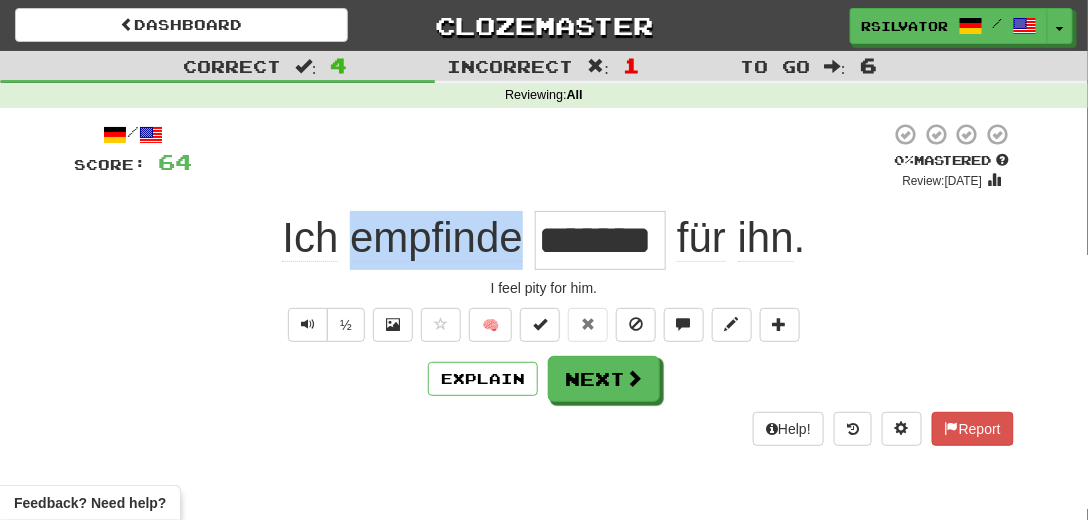 drag, startPoint x: 348, startPoint y: 245, endPoint x: 513, endPoint y: 245, distance: 165 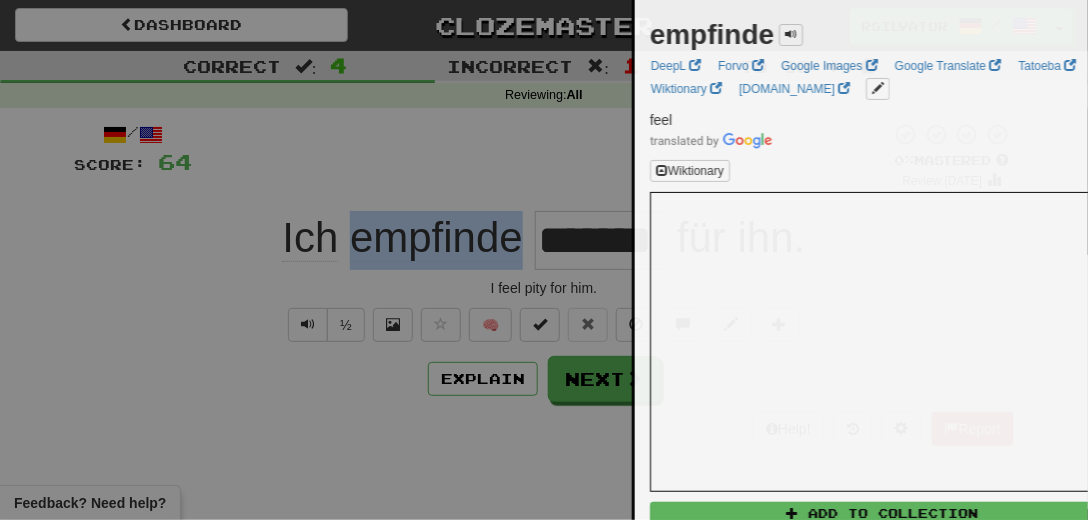 copy on "empfinde" 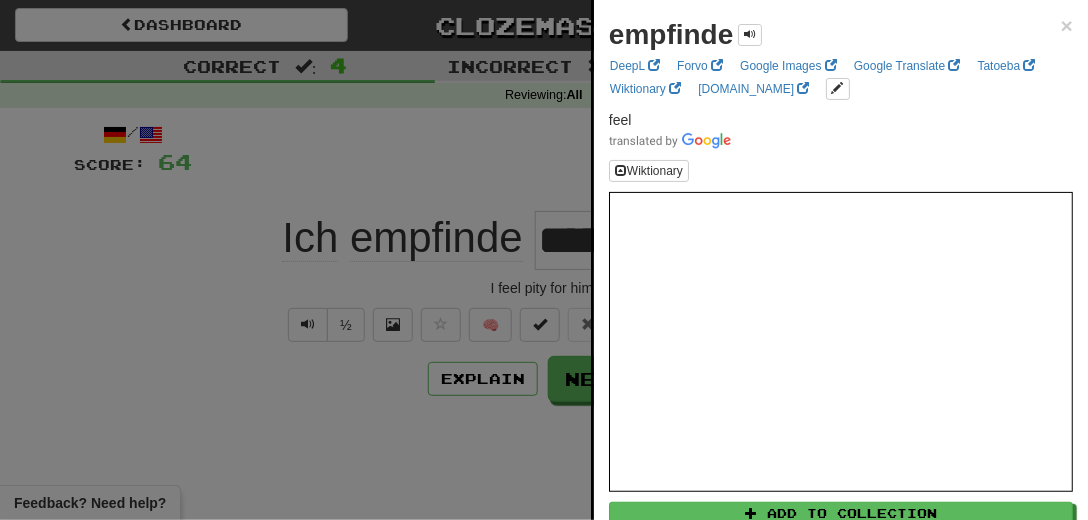 click at bounding box center (544, 260) 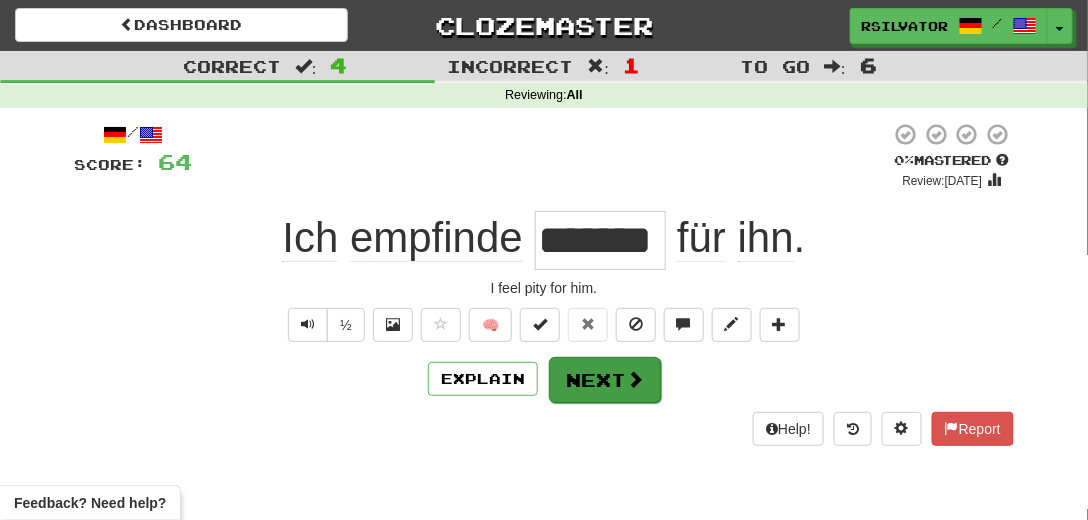 click on "/  Score:   64 0 %  Mastered Review:  [DATE] Ich   empfinde   *******   für   ihn . I feel pity for him. ½ 🧠 Explain Next  Help!  Report" at bounding box center (544, 284) 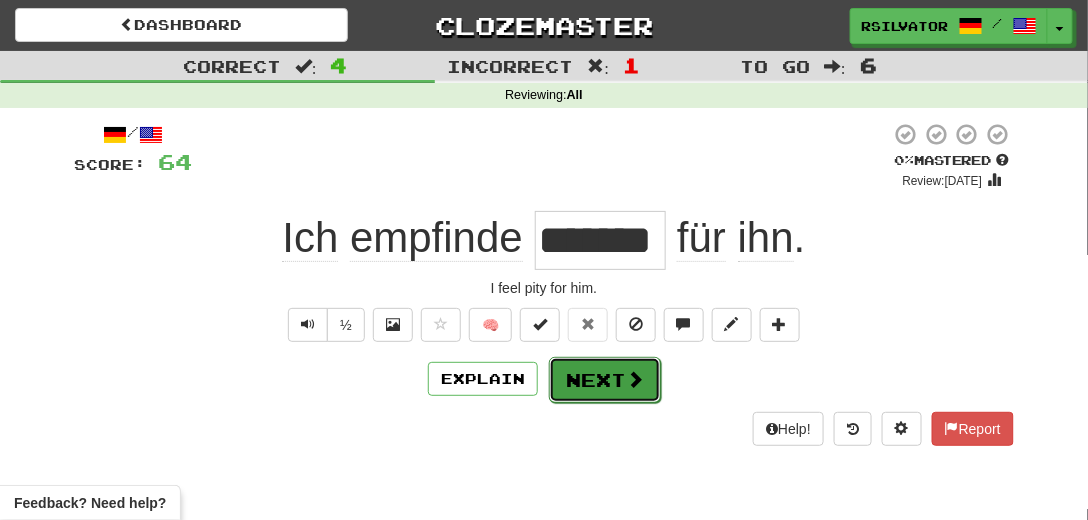 click on "Next" at bounding box center (605, 380) 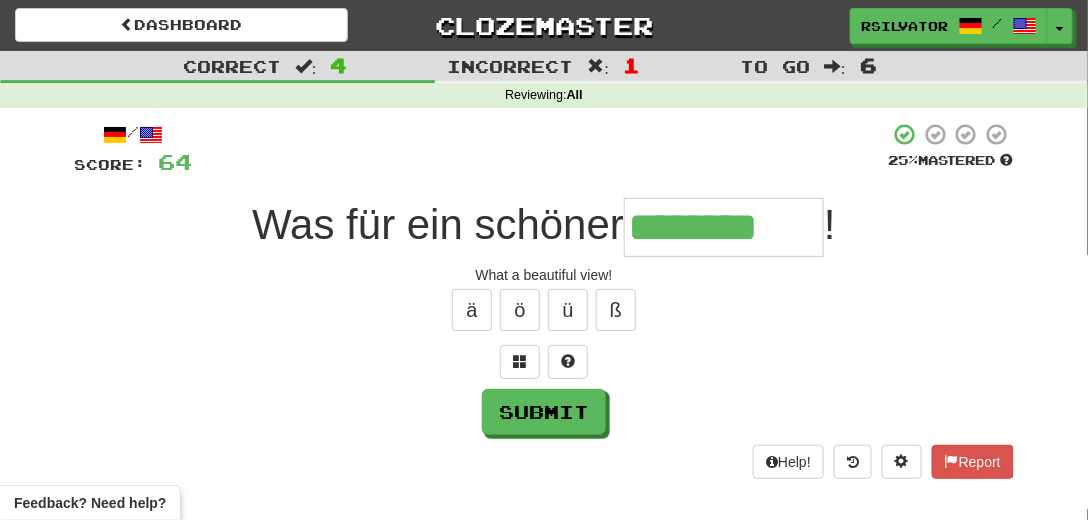 type on "********" 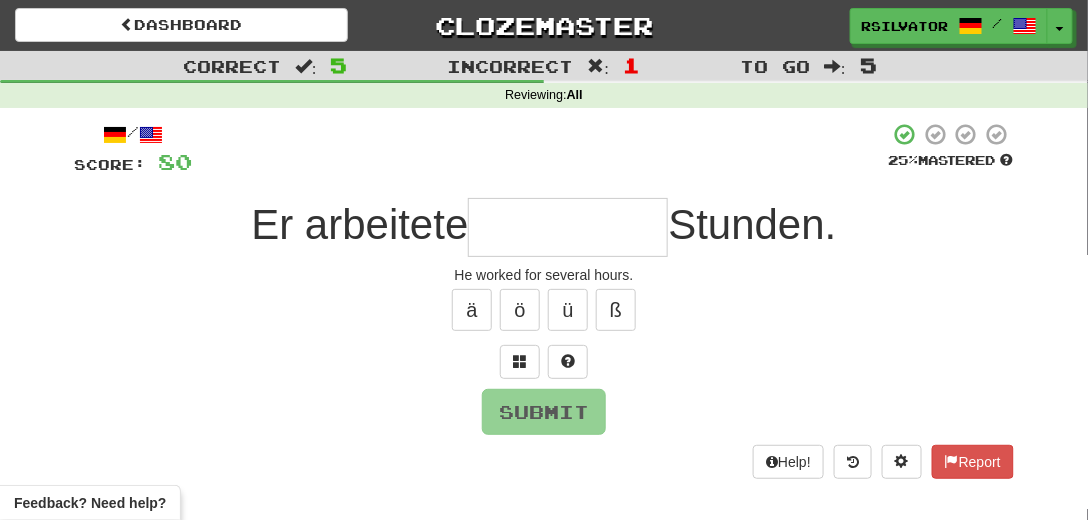 type on "*" 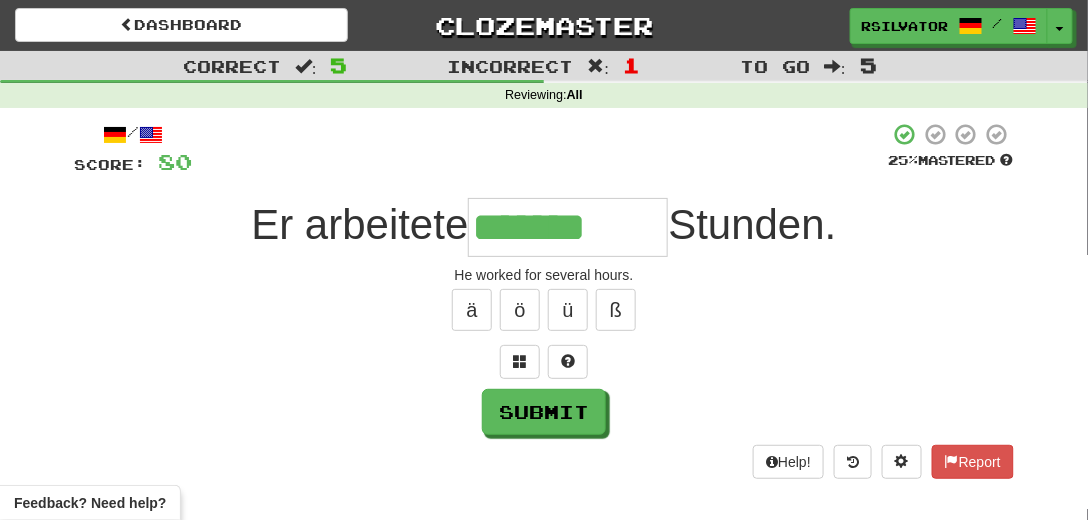 type on "*******" 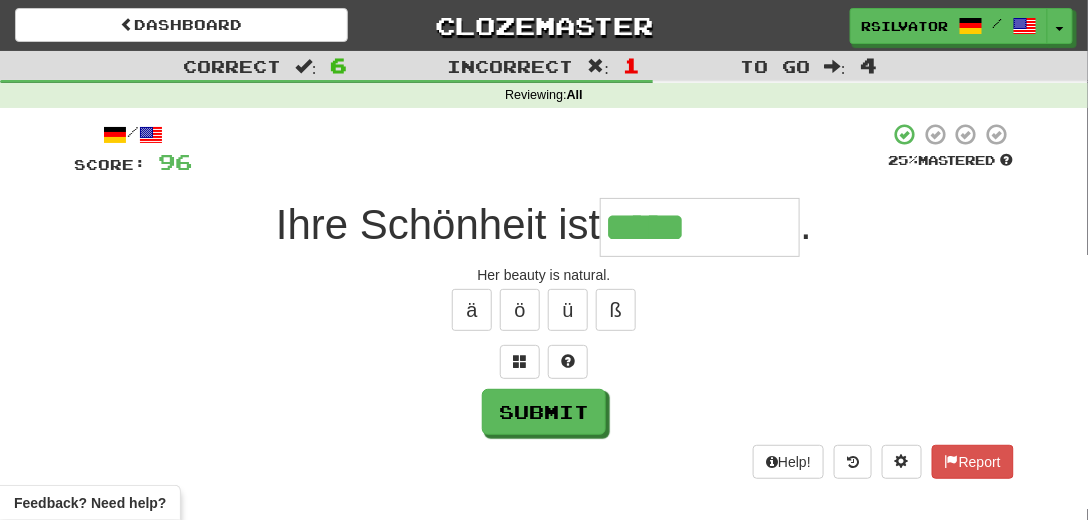 type on "*********" 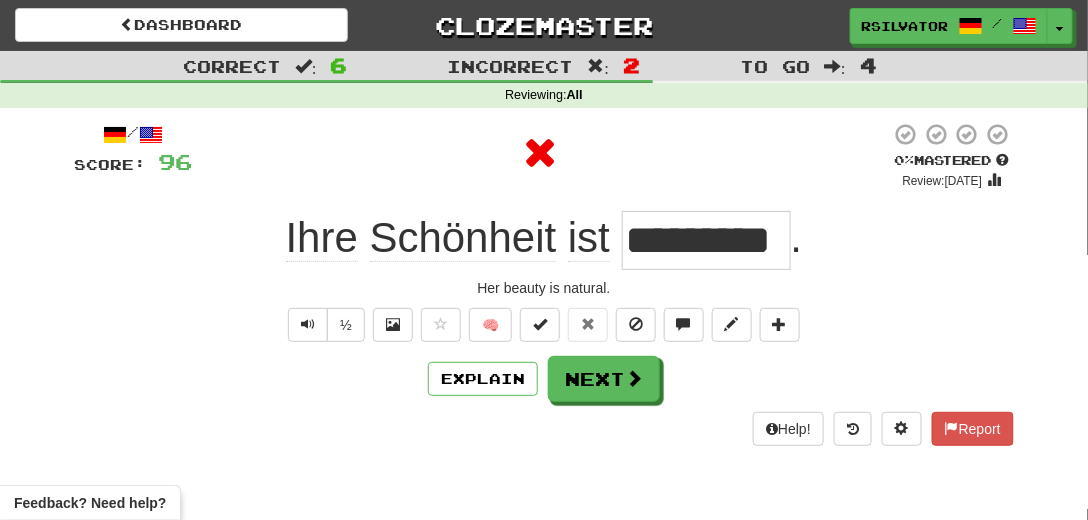 click on "*********" at bounding box center [706, 240] 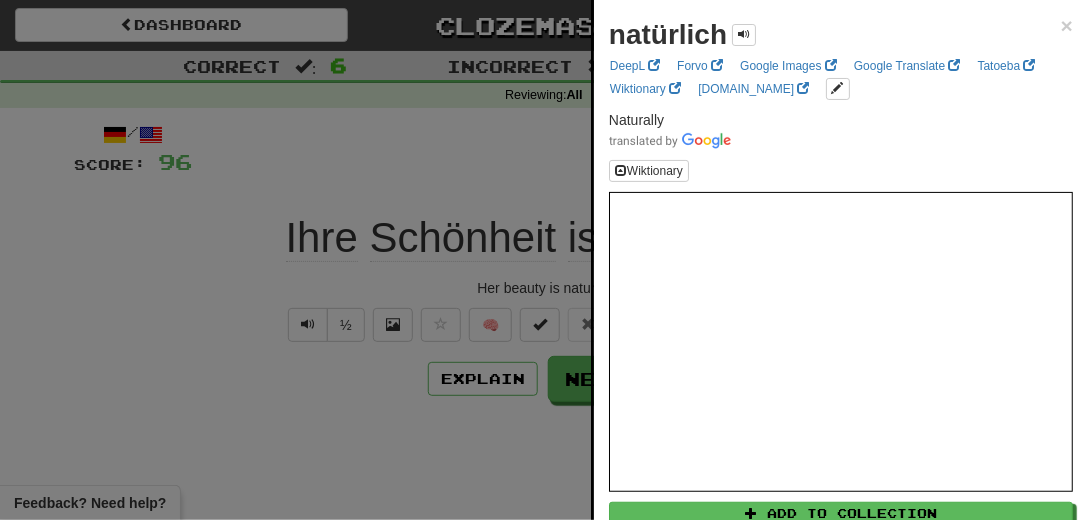 drag, startPoint x: 154, startPoint y: 412, endPoint x: 170, endPoint y: 430, distance: 24.083189 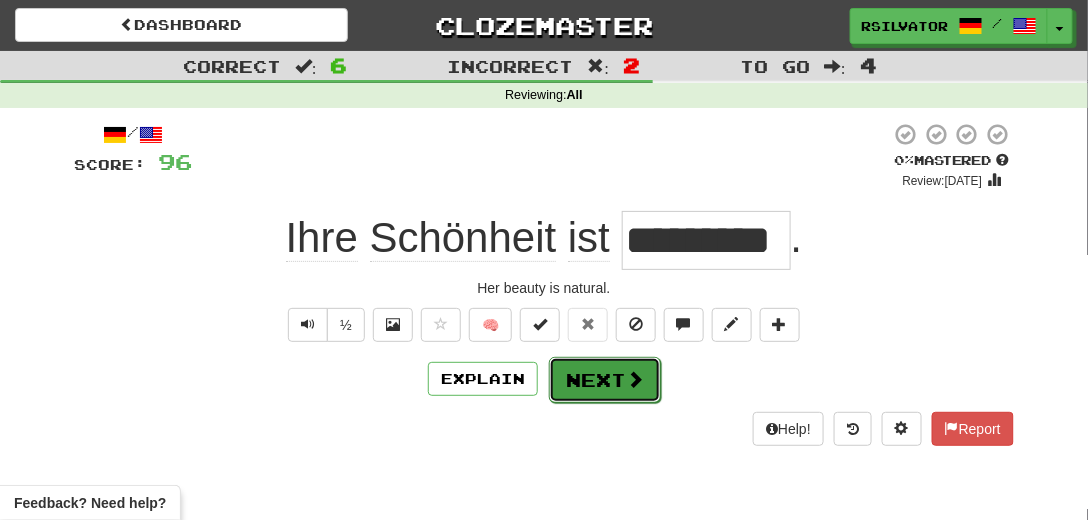 click on "Next" at bounding box center (605, 380) 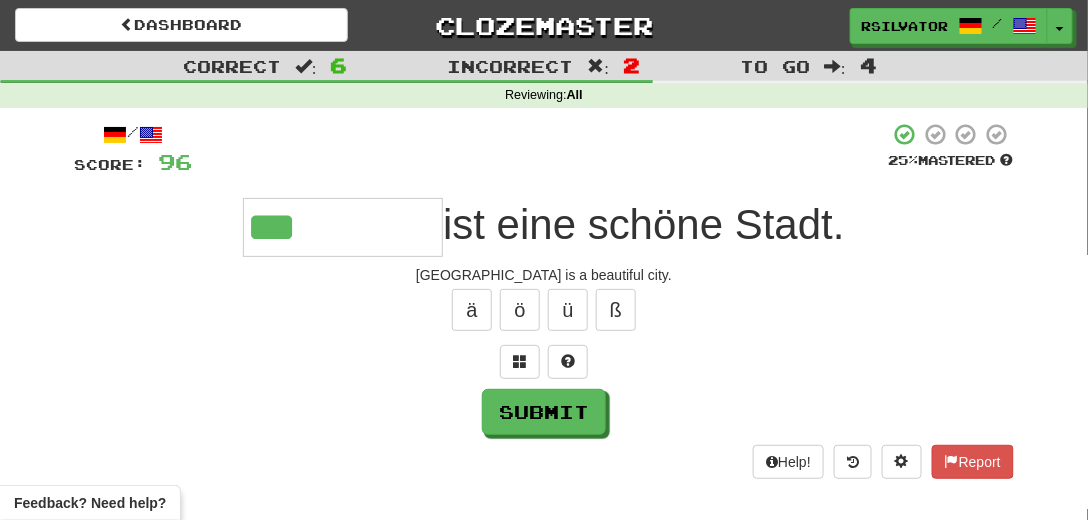 type on "***" 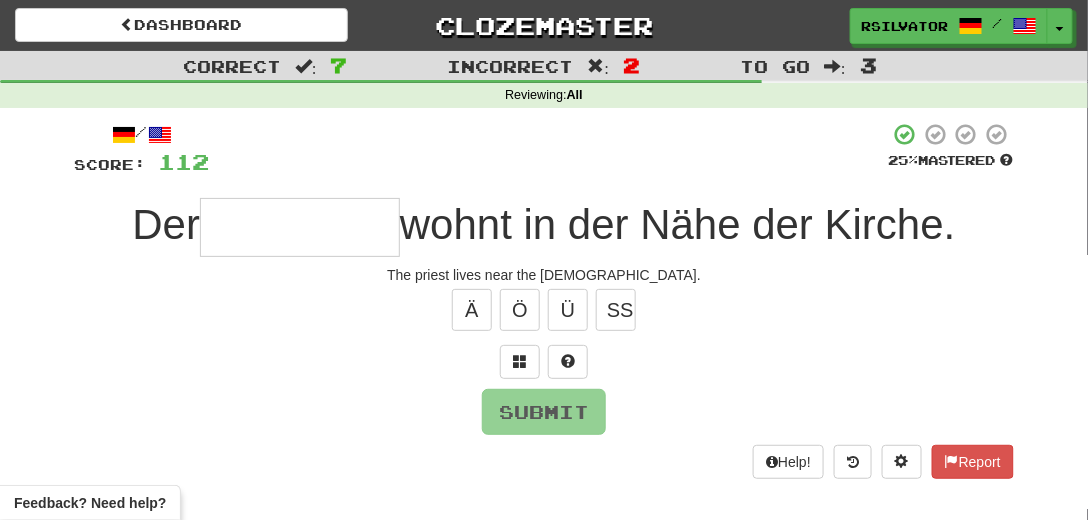 type on "*" 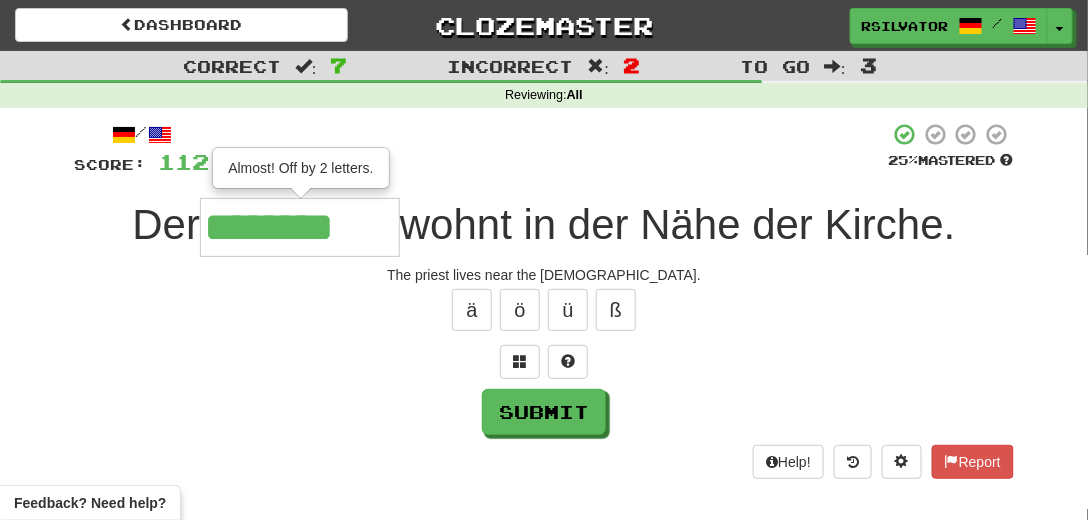 type on "********" 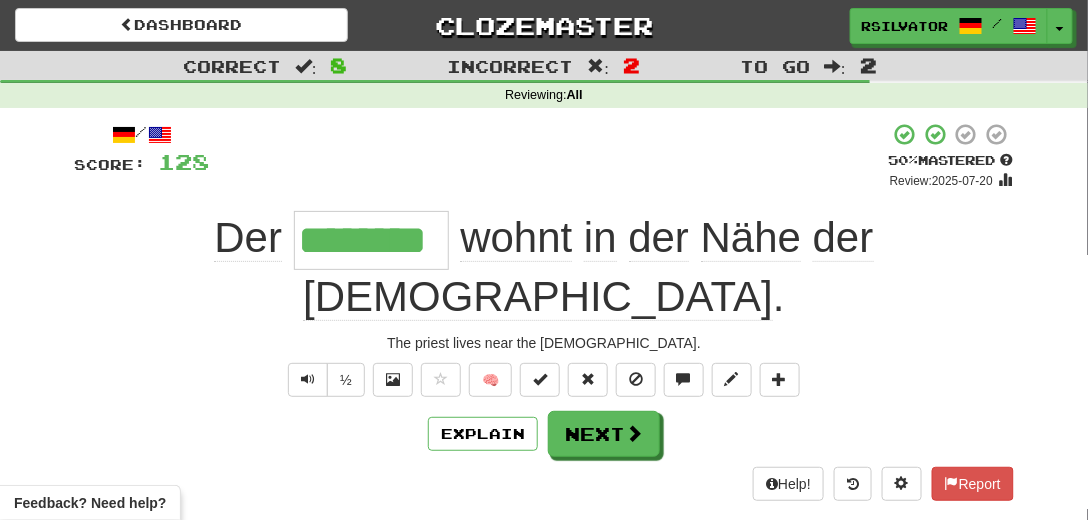 click on "********" at bounding box center [371, 240] 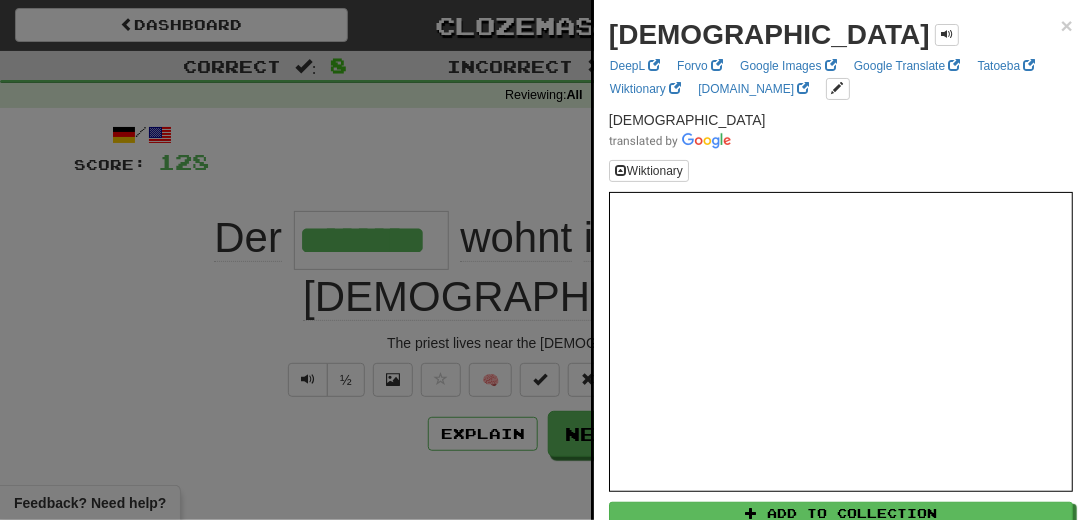 click at bounding box center [544, 260] 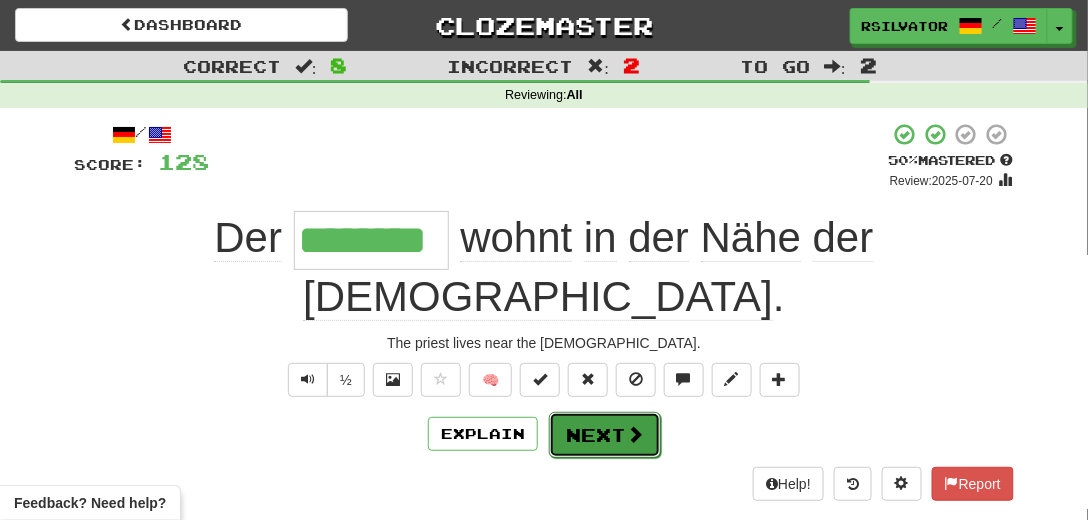 click on "Next" at bounding box center (605, 435) 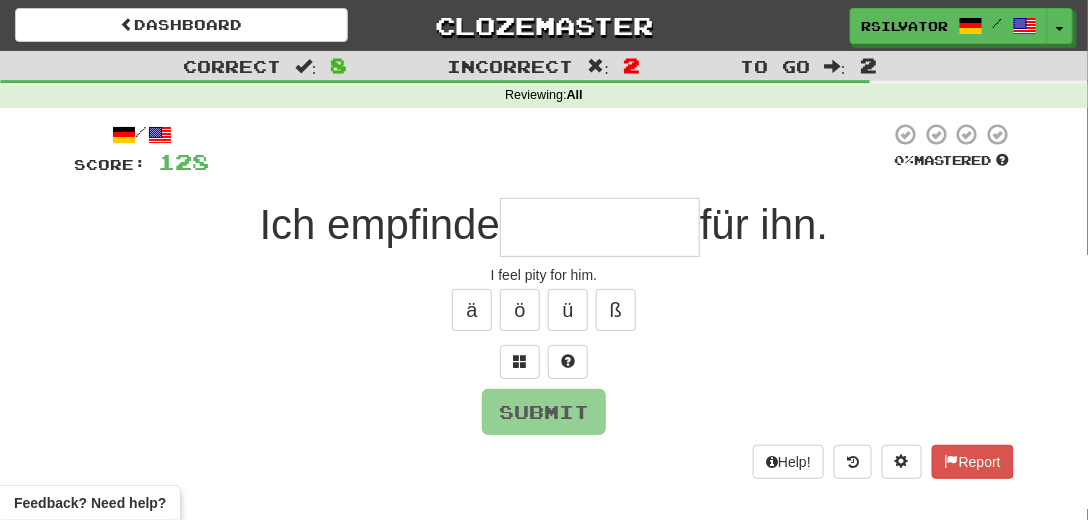 click at bounding box center (544, 362) 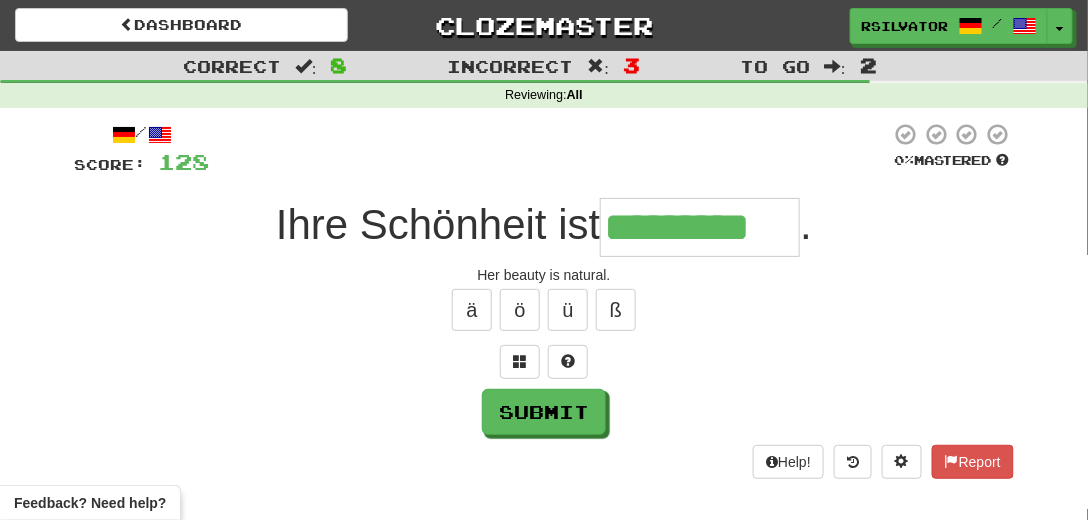 type on "*********" 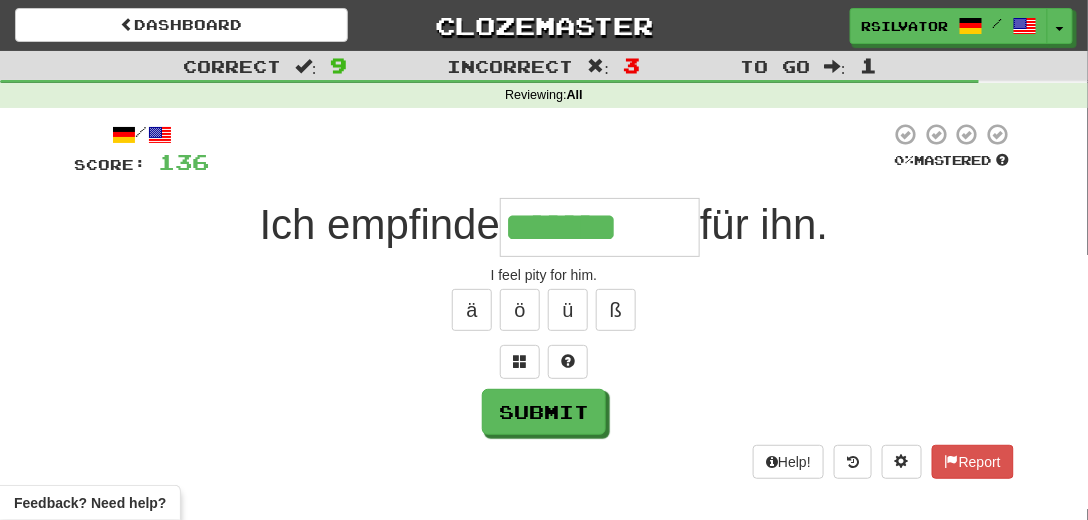 type on "*******" 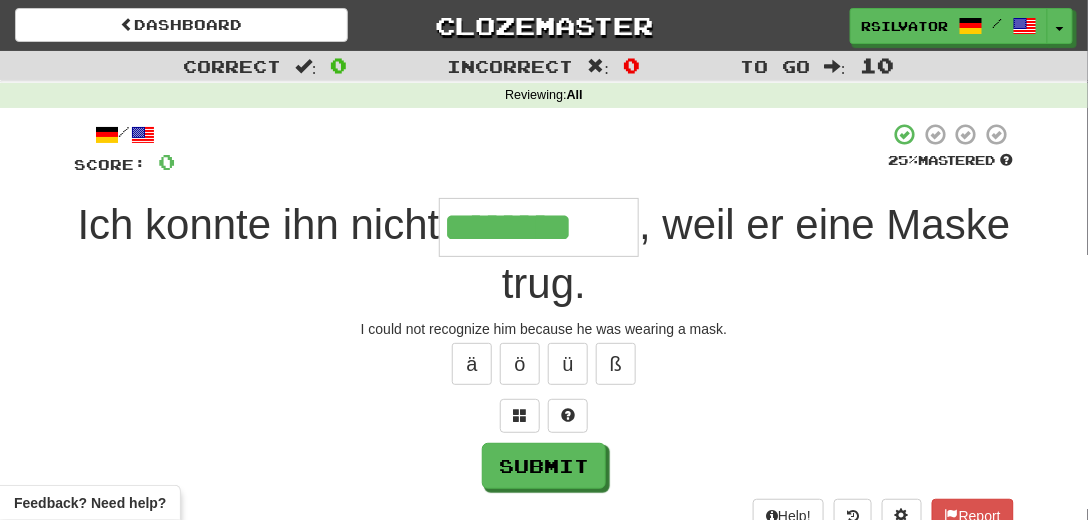 type on "********" 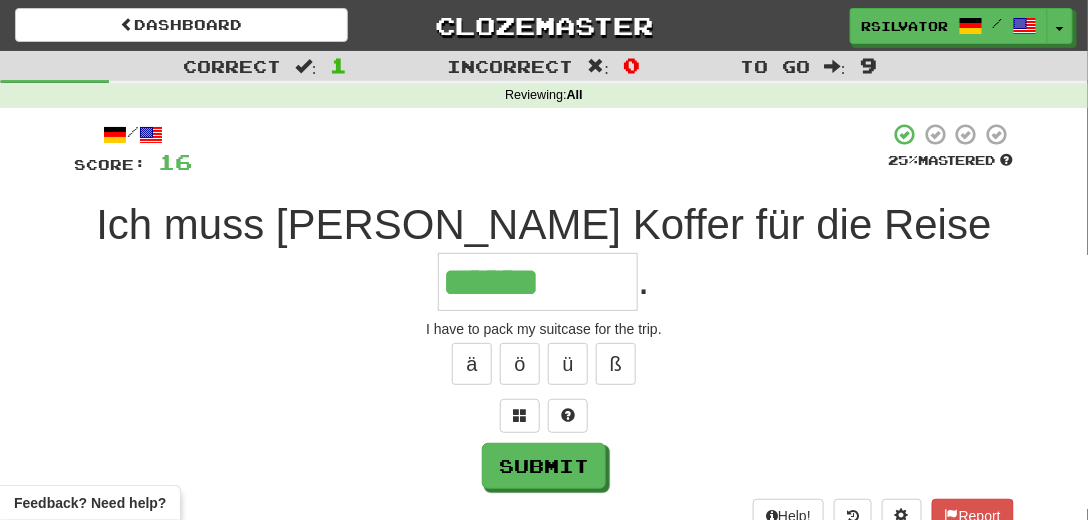 type on "******" 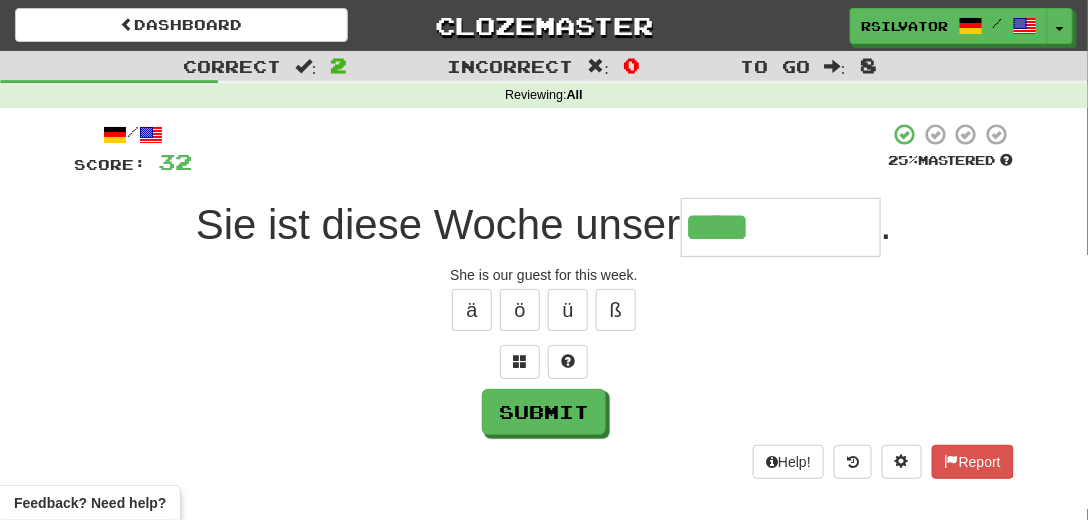 type on "****" 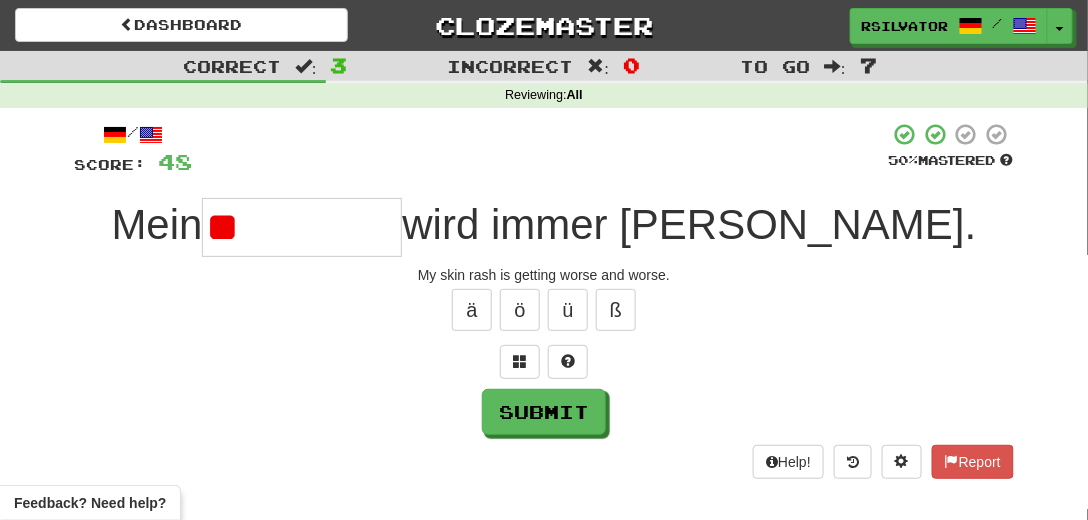 type on "*" 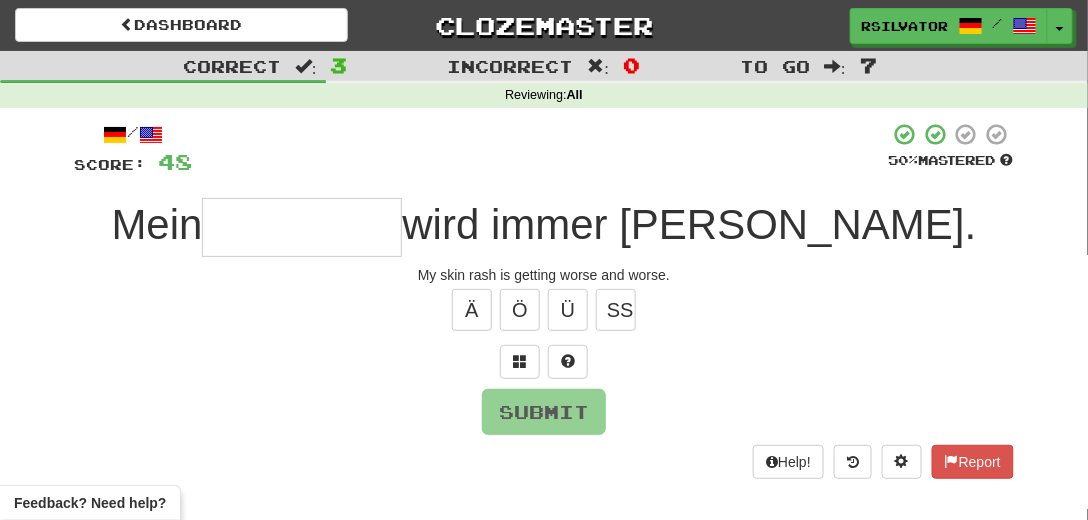 type on "*" 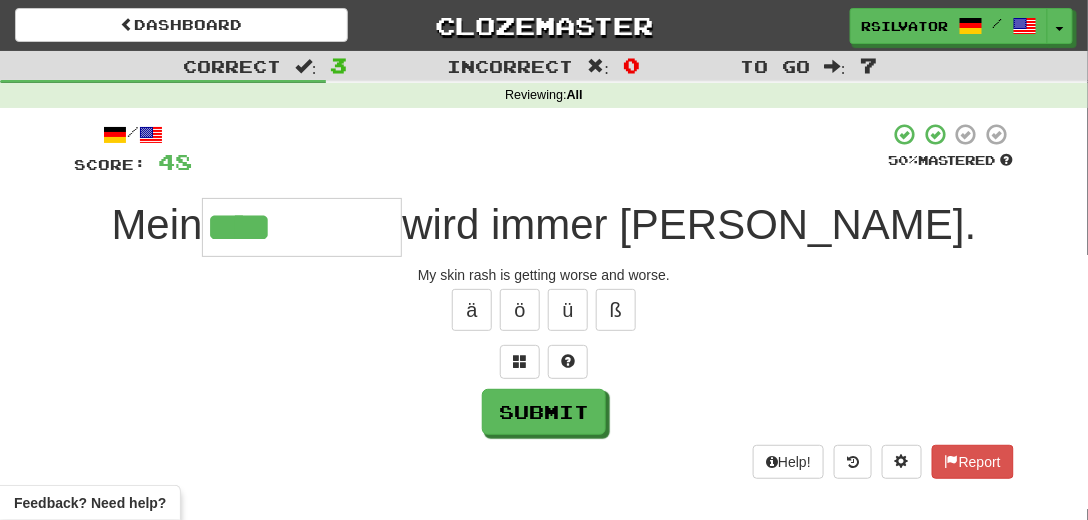 type on "**********" 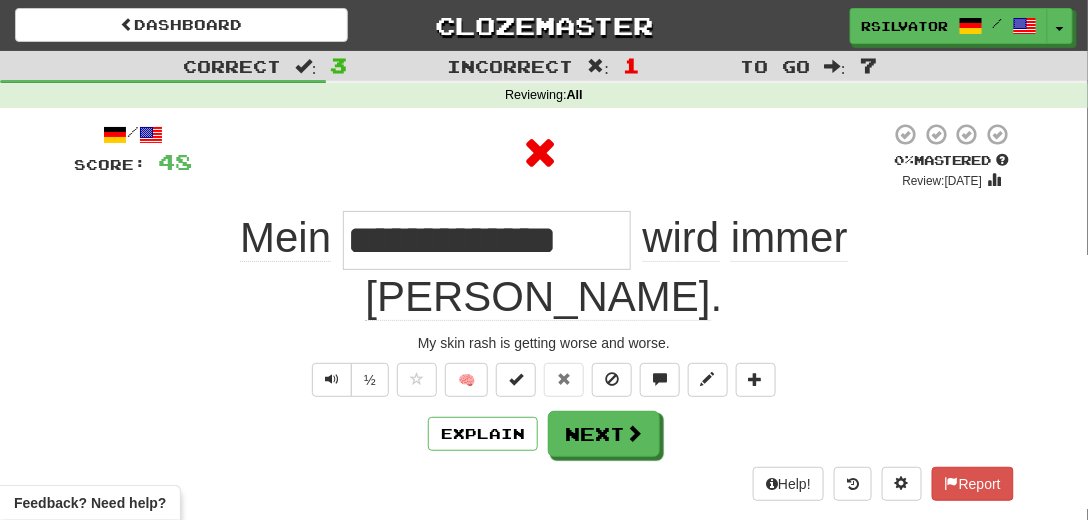 click on "**********" at bounding box center [487, 240] 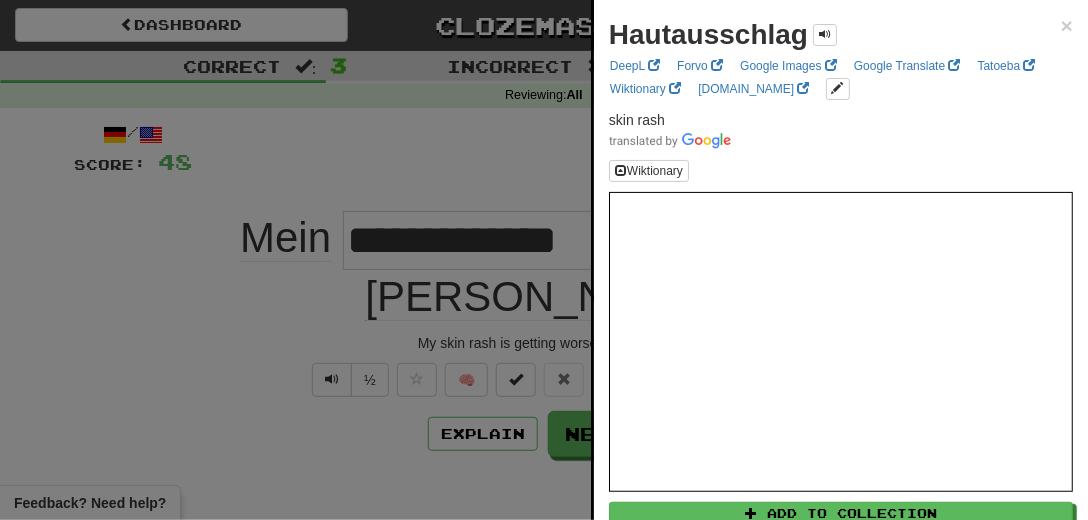 click at bounding box center [544, 260] 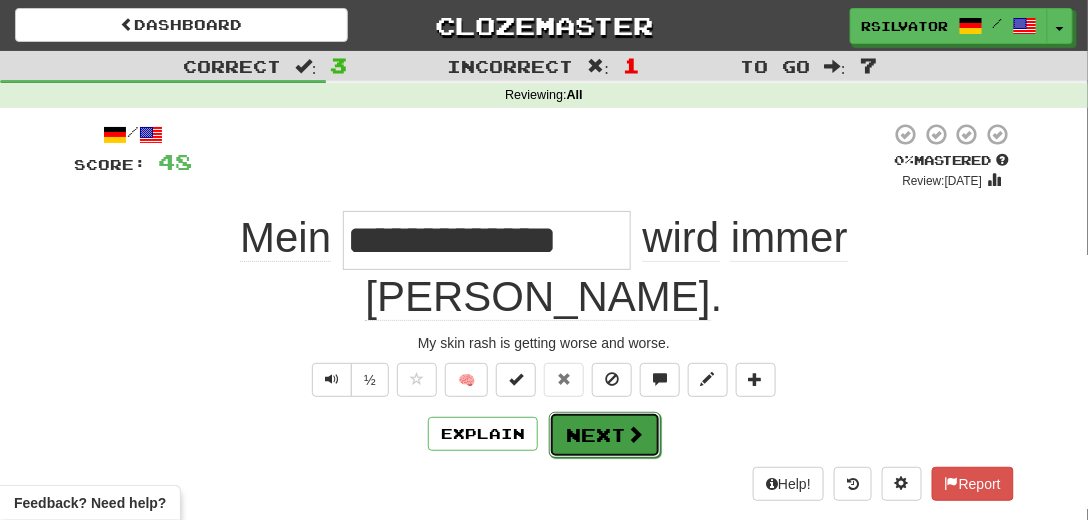 click on "Next" at bounding box center [605, 435] 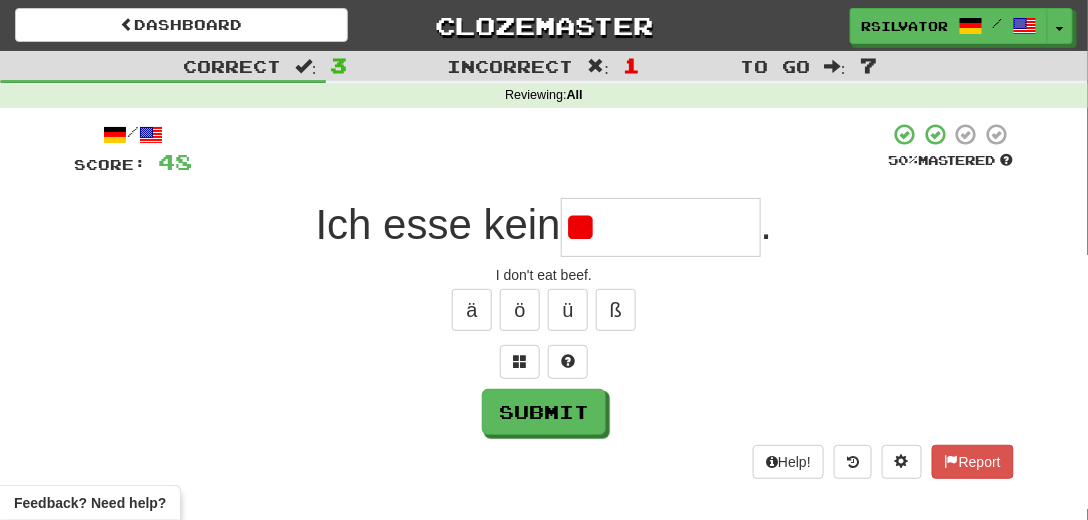 type on "*" 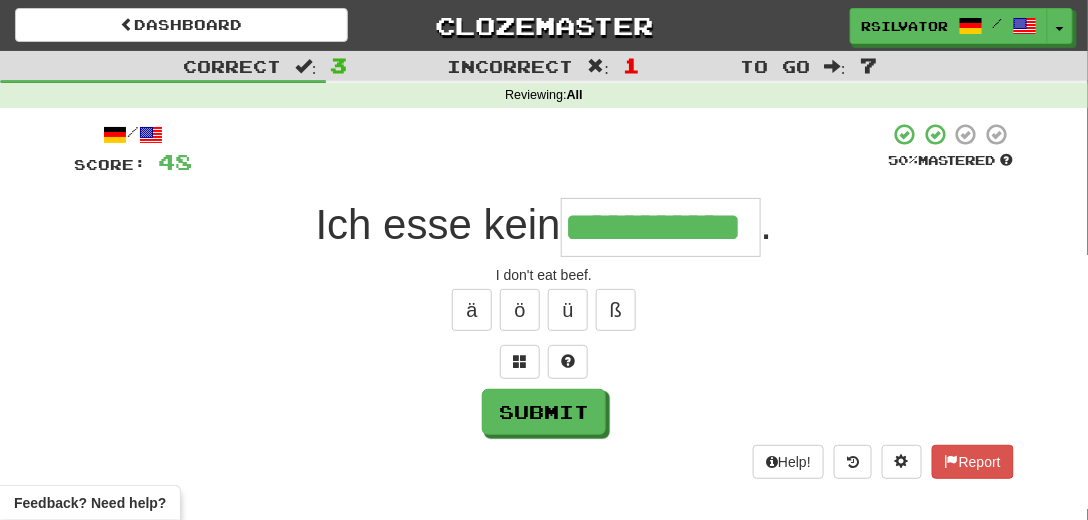 scroll, scrollTop: 0, scrollLeft: 12, axis: horizontal 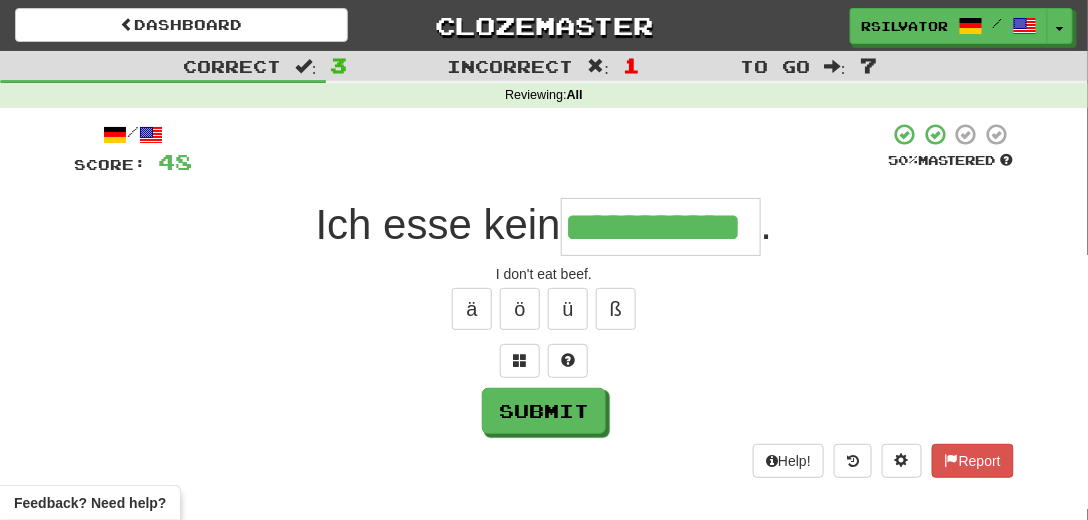 type on "**********" 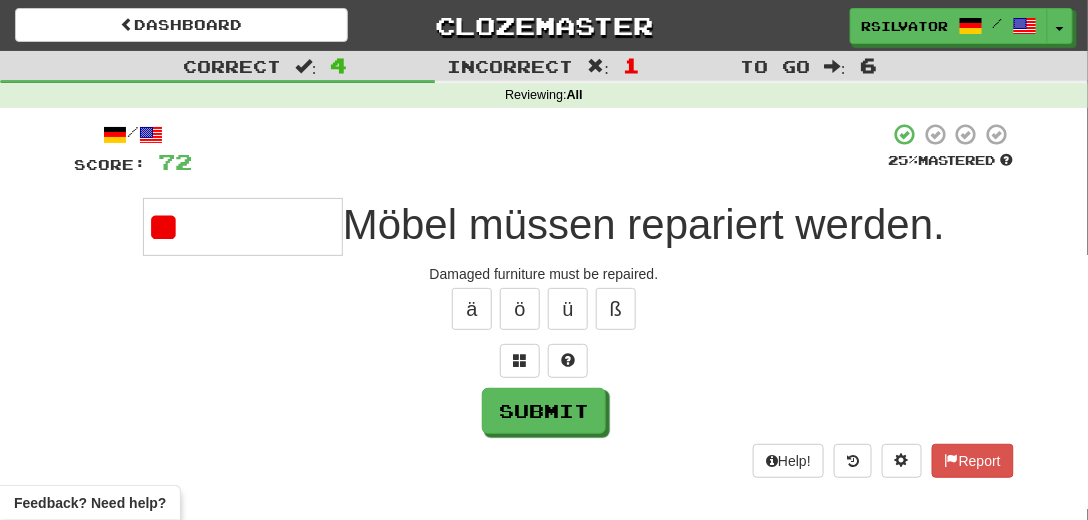 type on "*" 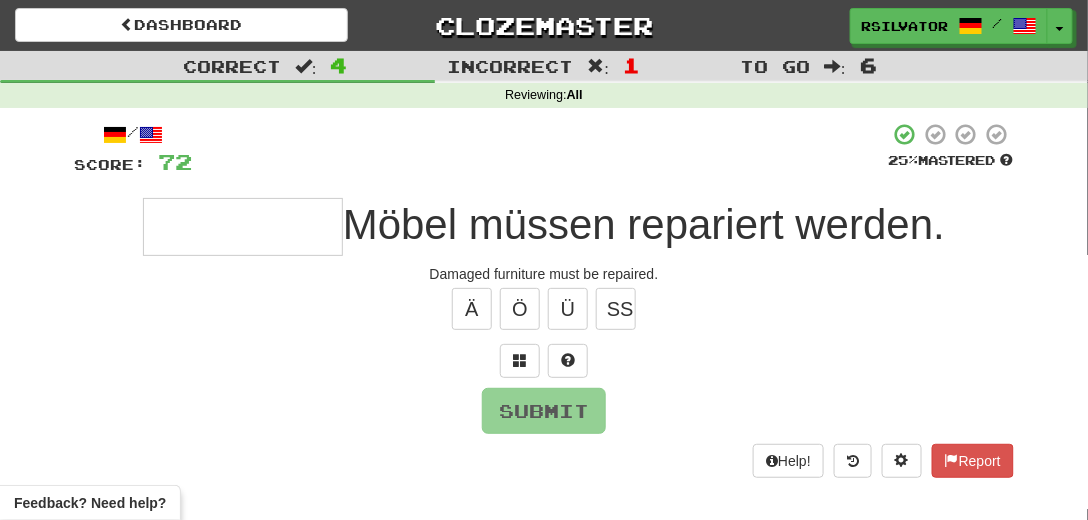 type on "*" 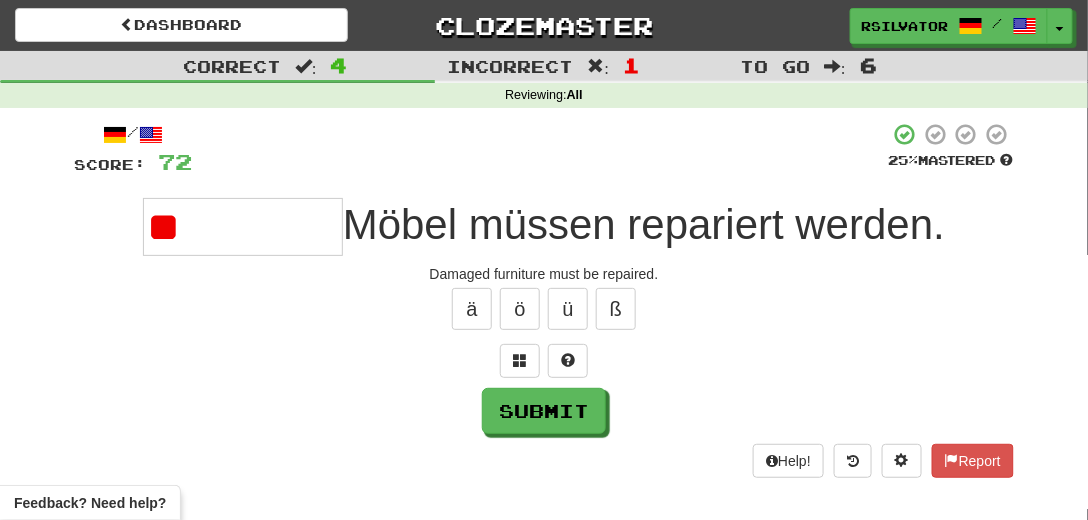 type on "*" 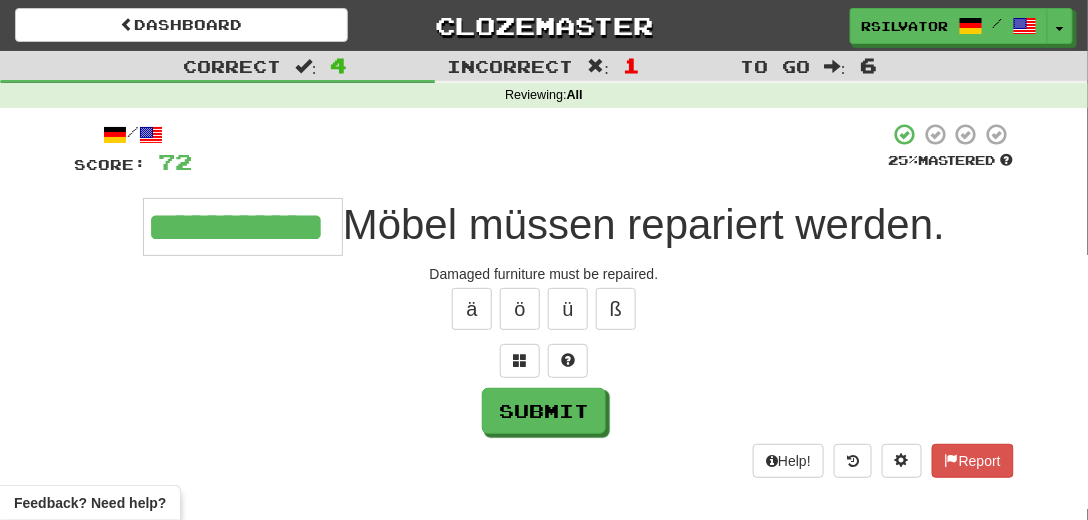 scroll, scrollTop: 0, scrollLeft: 33, axis: horizontal 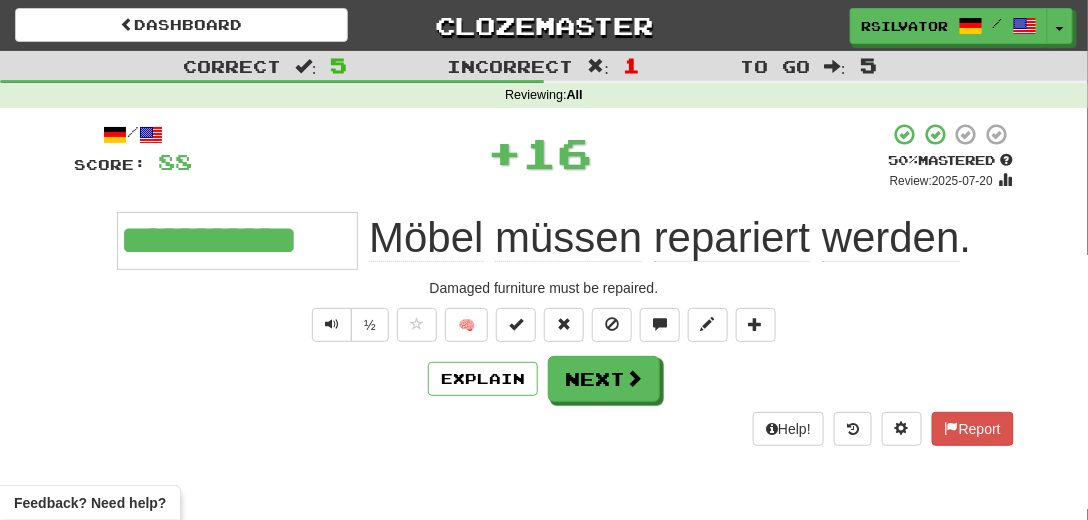 click on "**********" at bounding box center [237, 241] 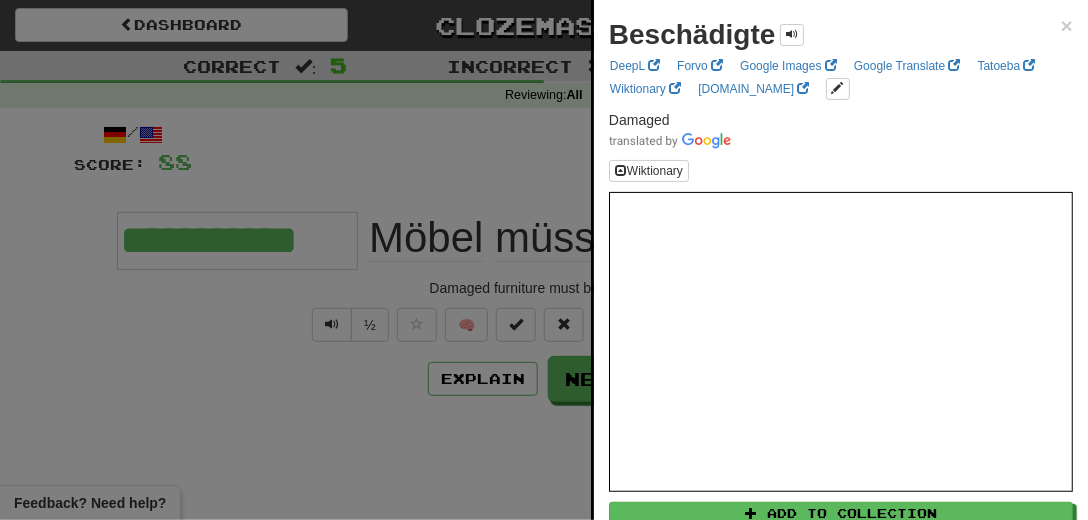 click at bounding box center [544, 260] 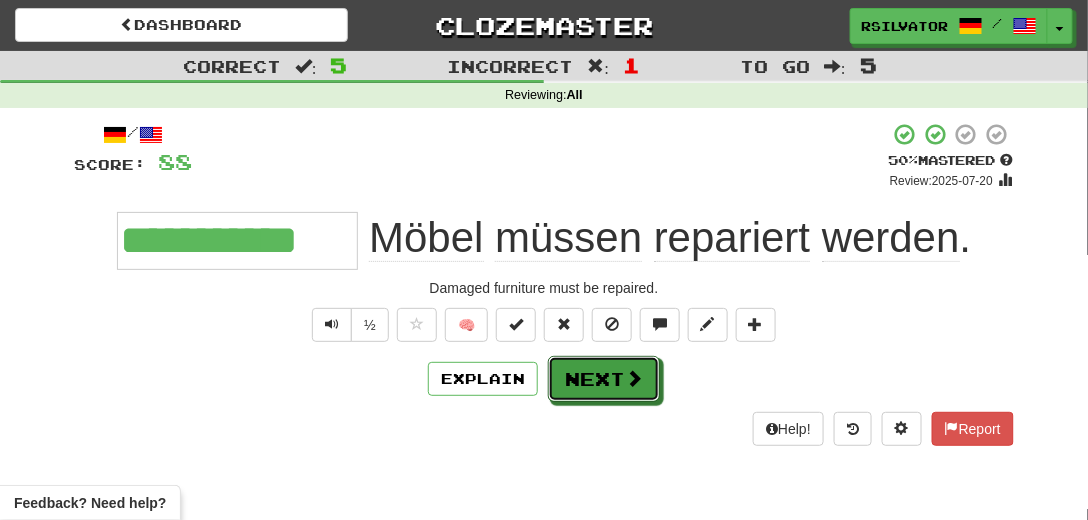 click on "Next" at bounding box center (604, 379) 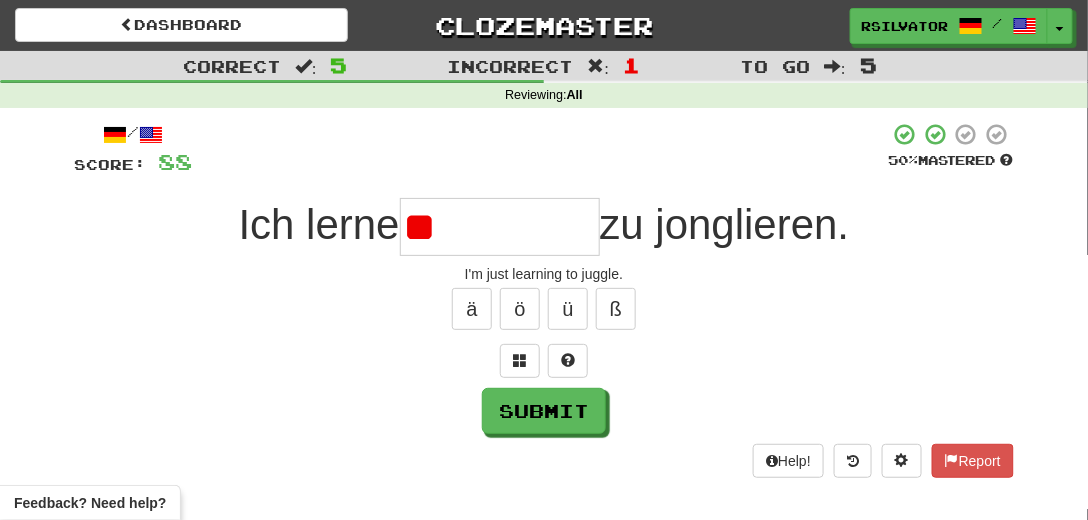 type on "*" 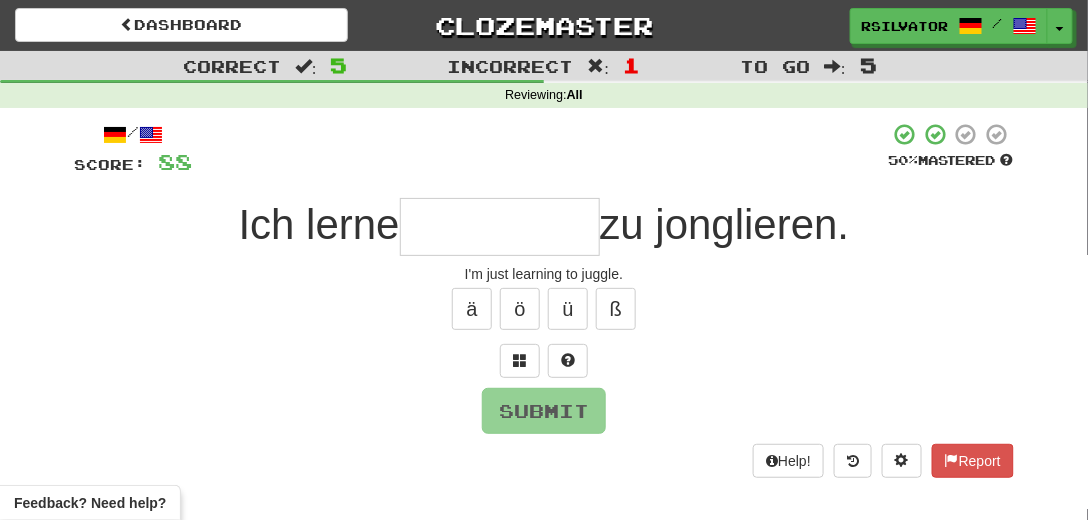 type on "*" 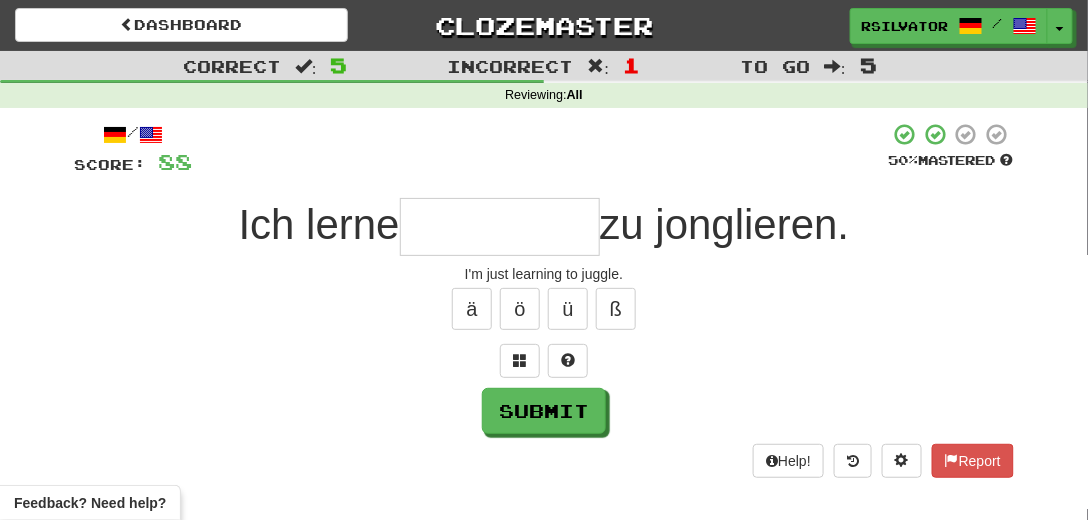 type on "*" 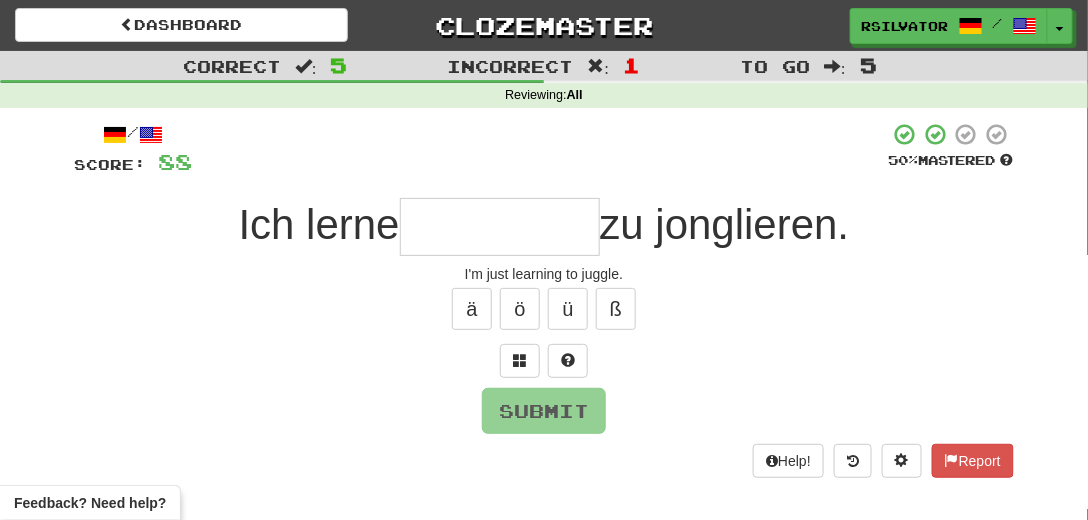 type on "*" 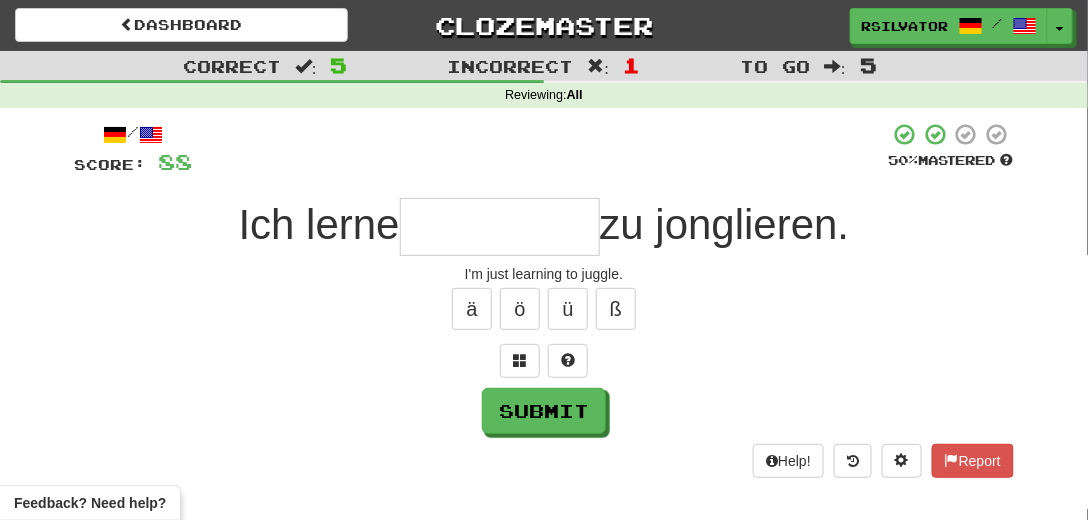 type on "*" 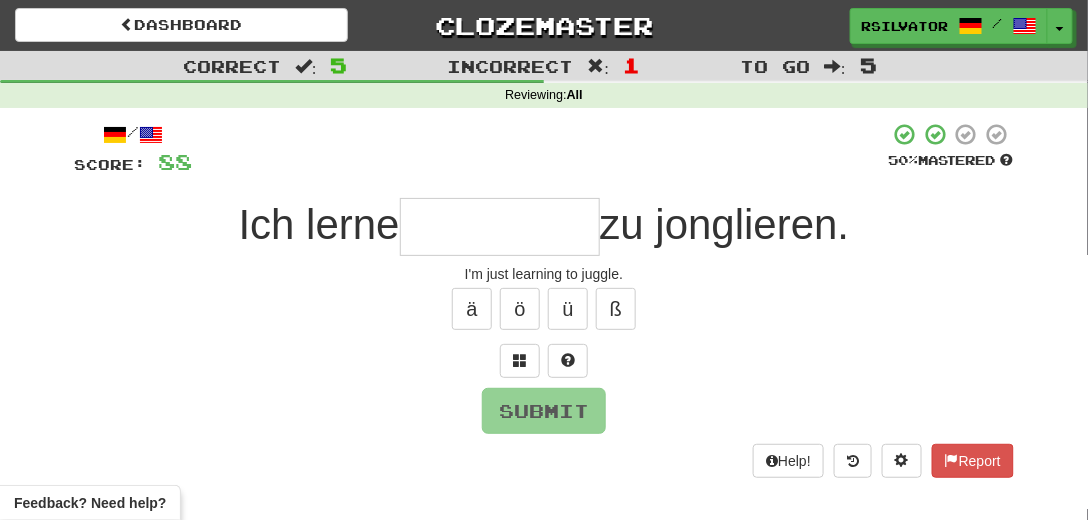 type on "*" 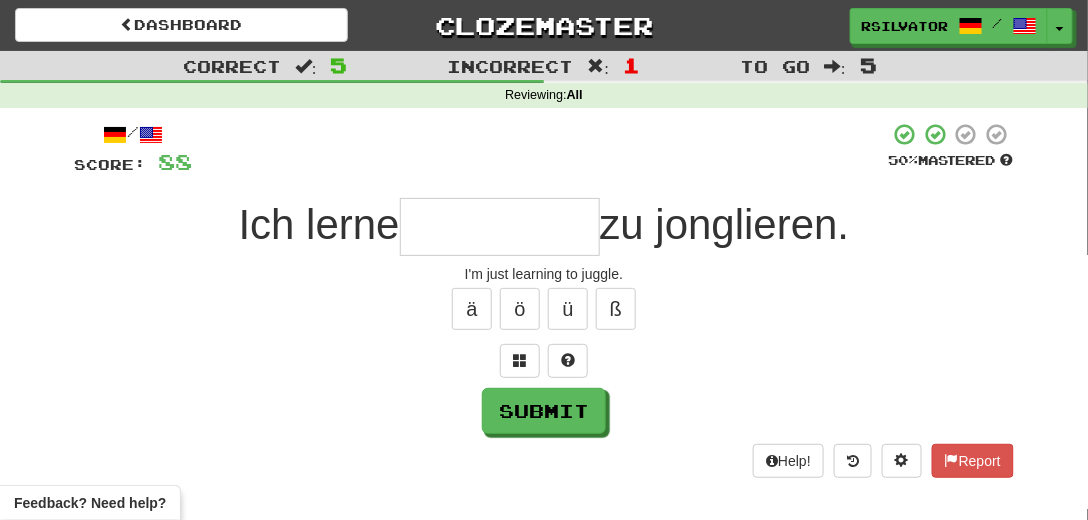 type on "*" 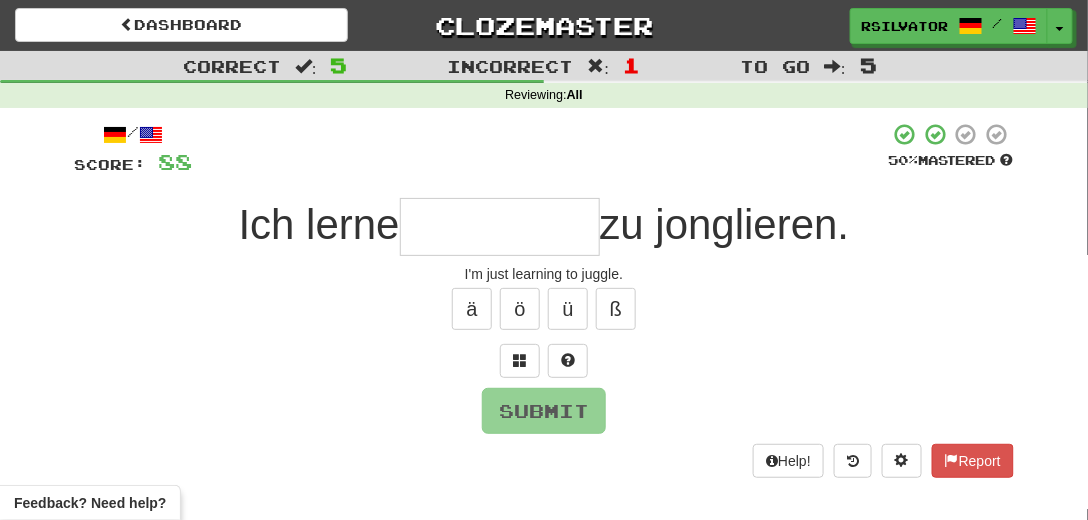type on "*" 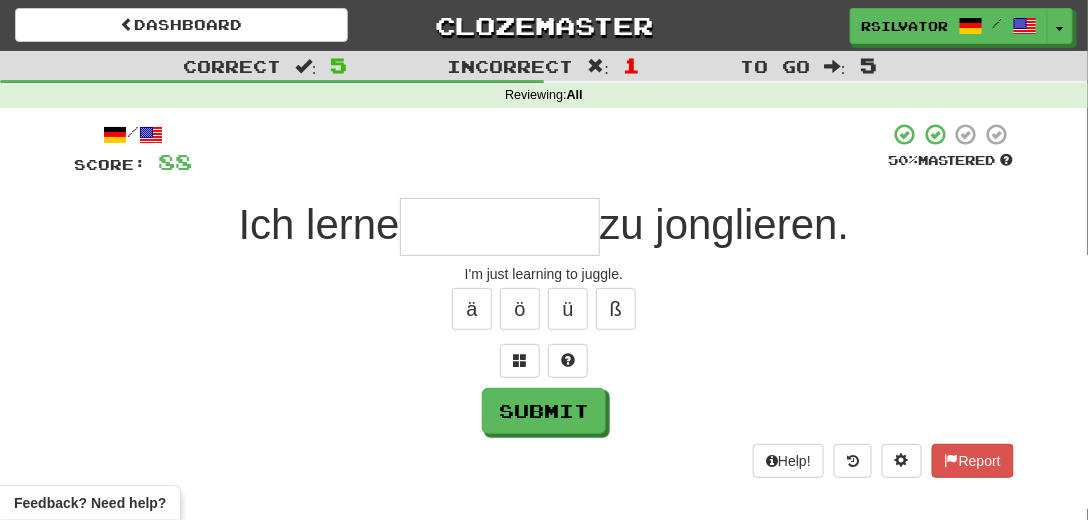 type on "*" 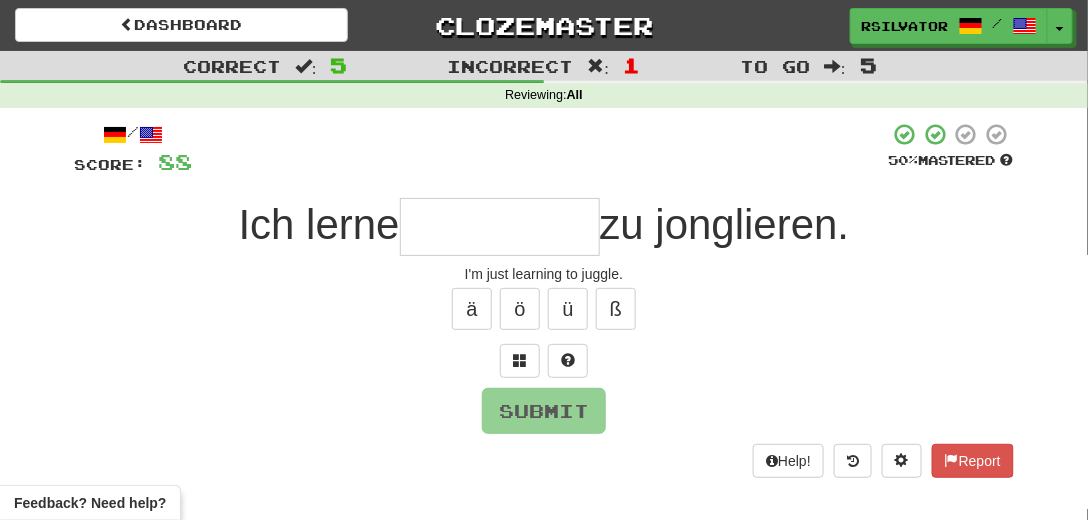 type on "*" 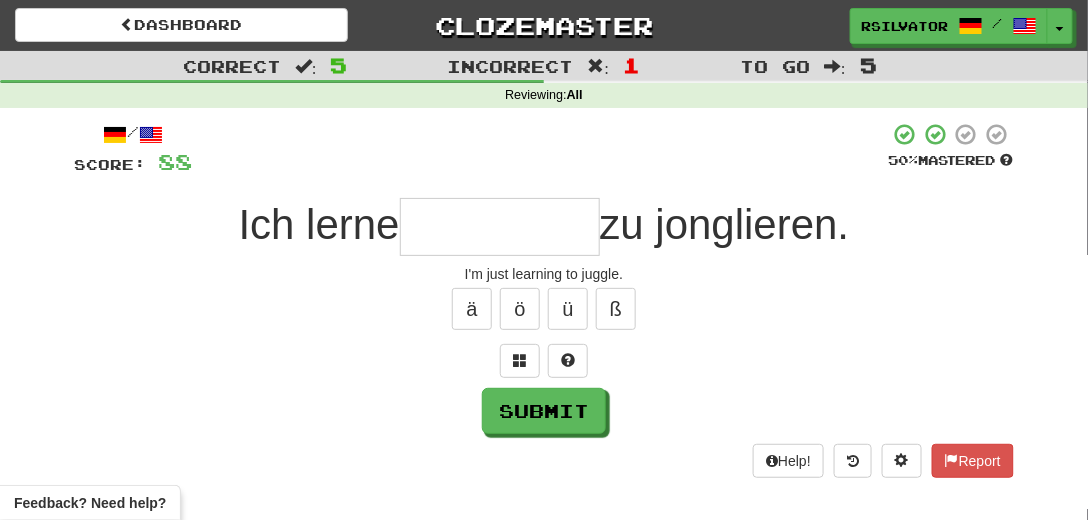 type on "*" 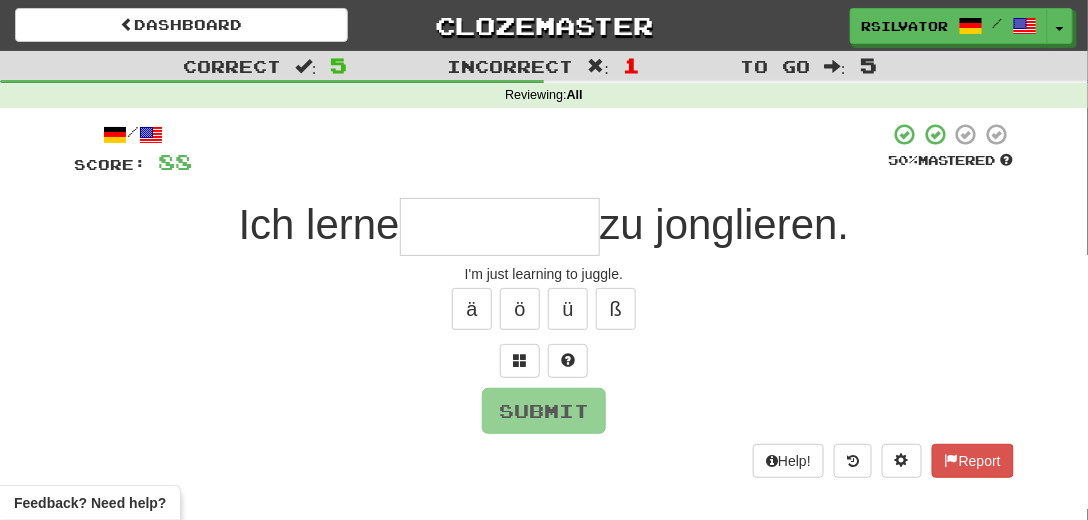 type on "*" 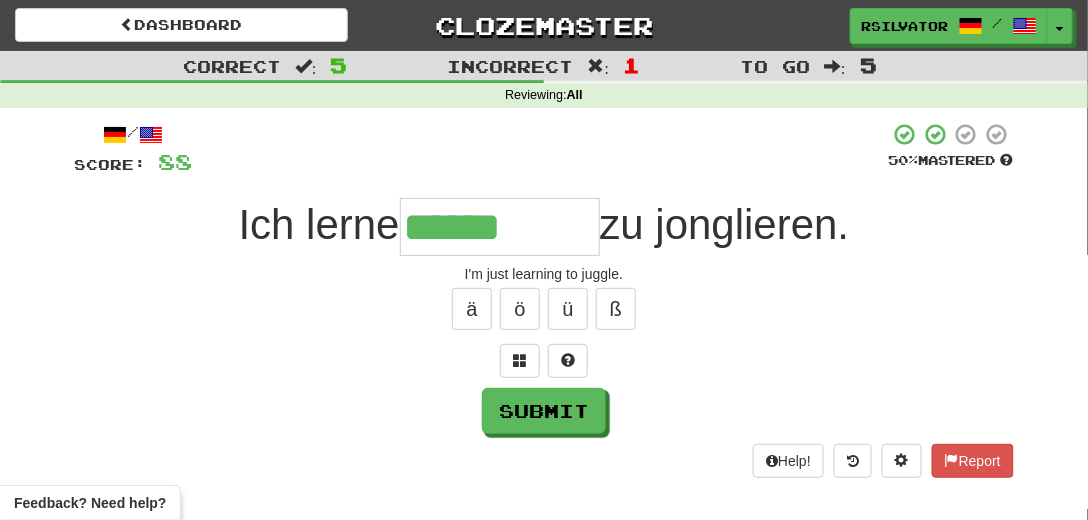 type on "******" 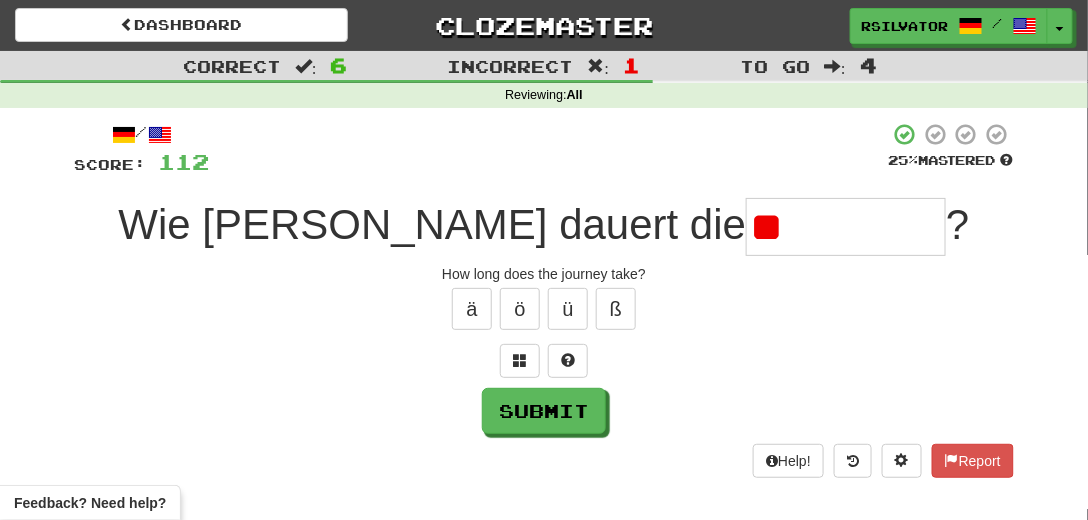 type on "*" 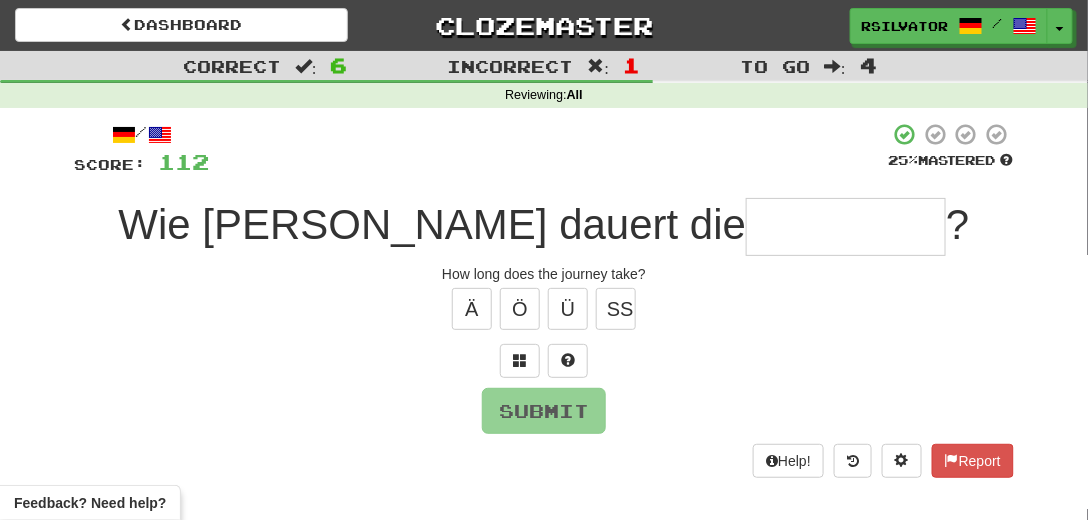 type on "*" 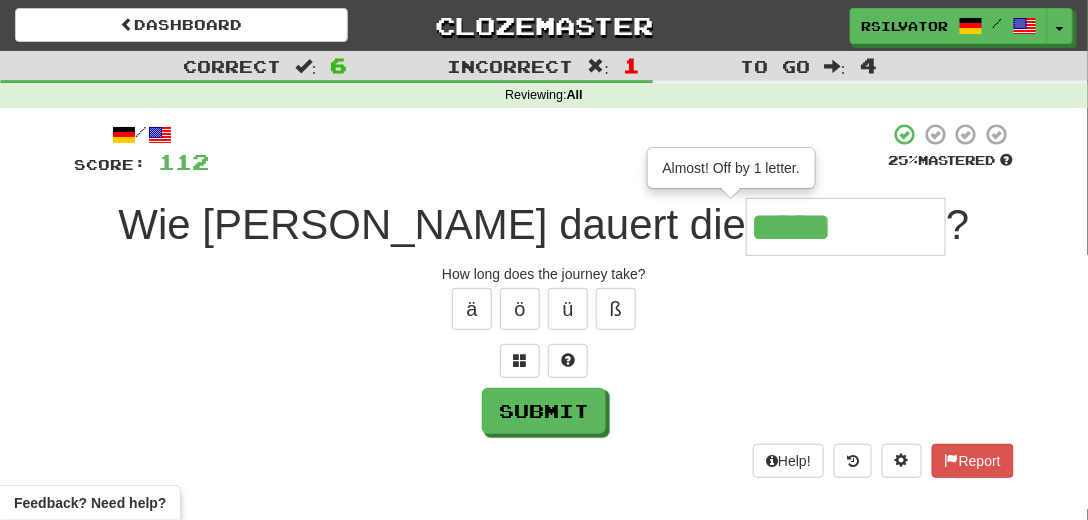 type on "*****" 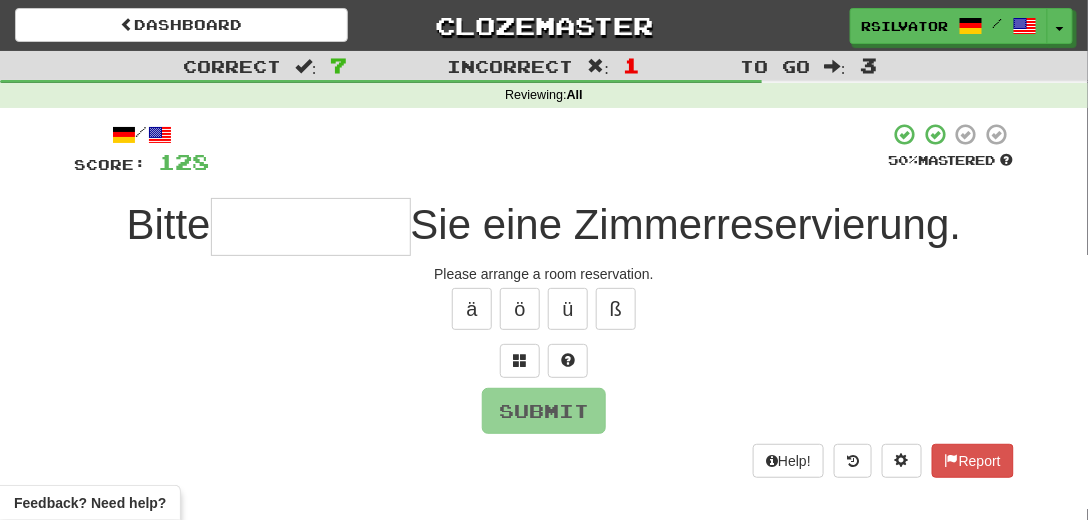 type on "*" 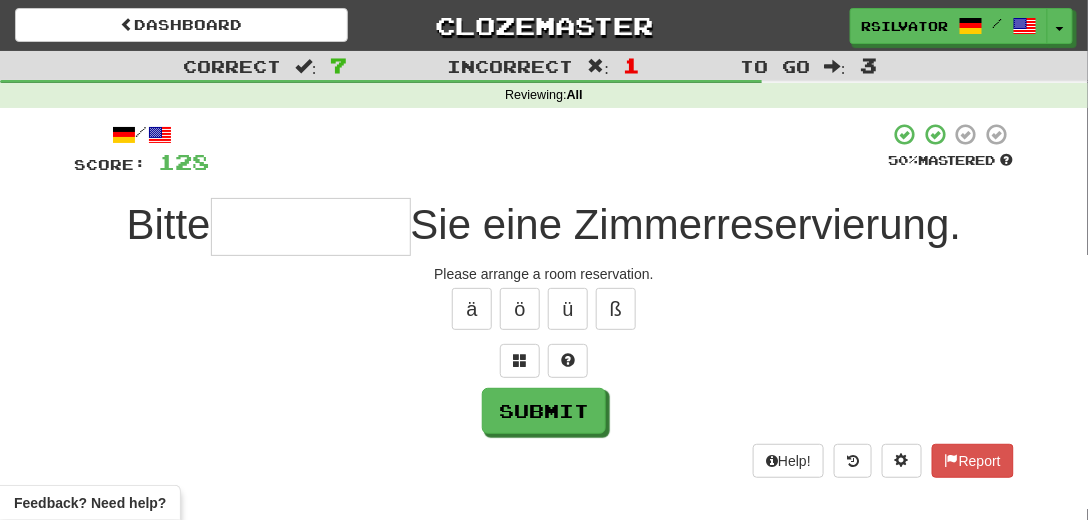 type on "*" 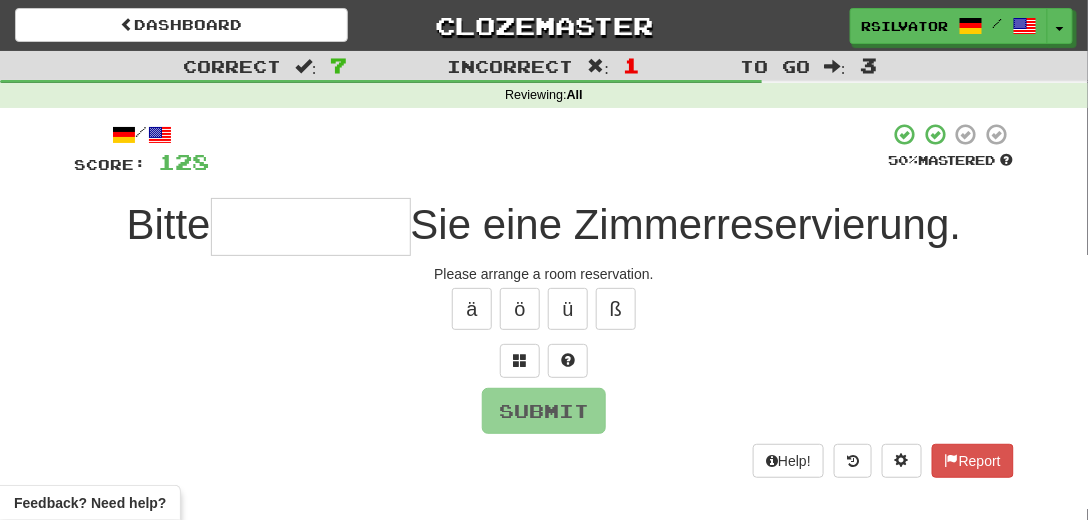 type on "*" 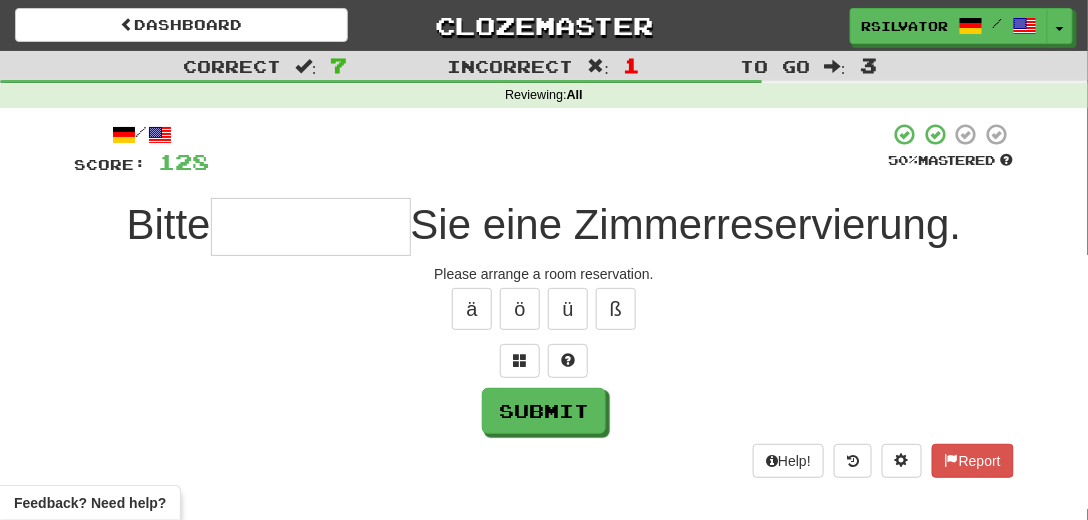 type on "*" 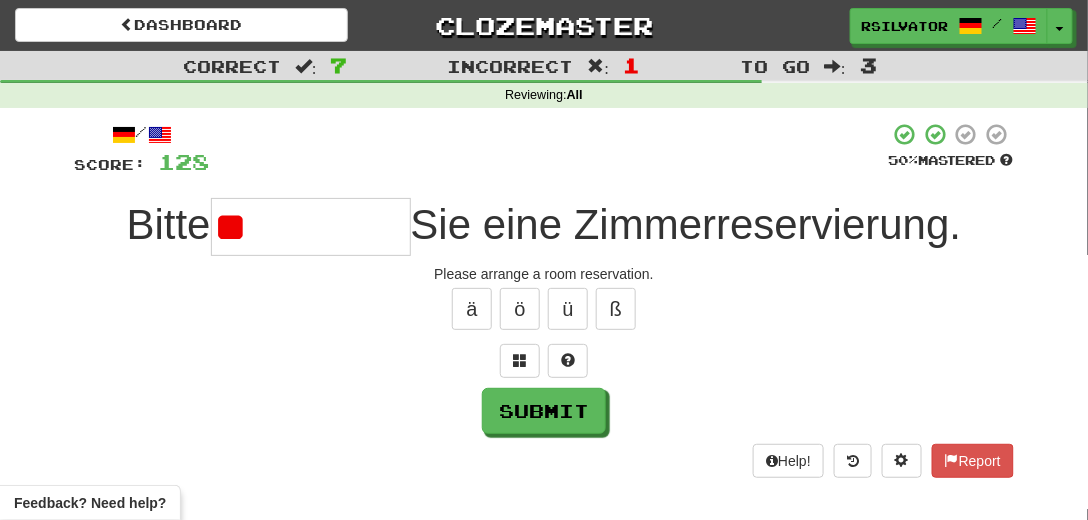 type on "*" 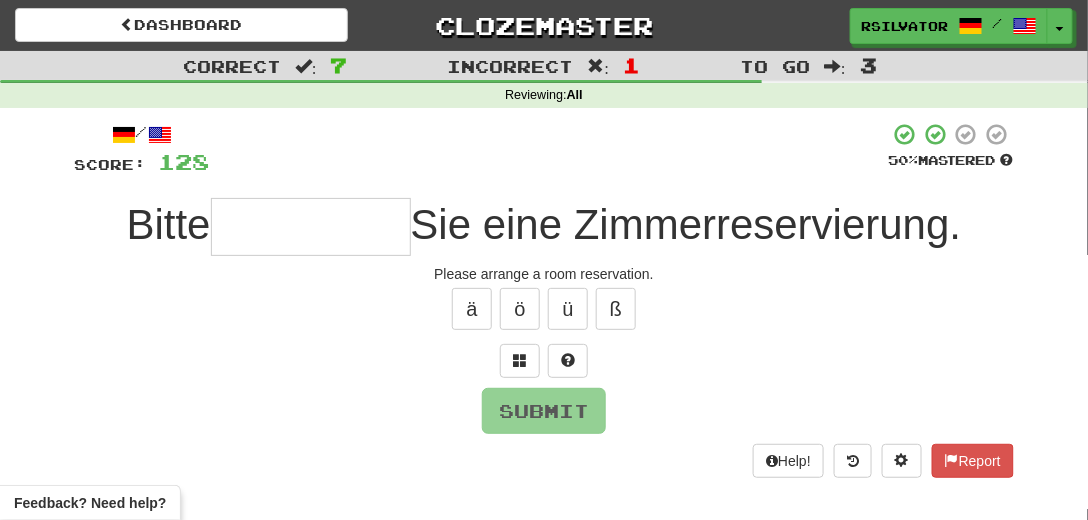 type on "*" 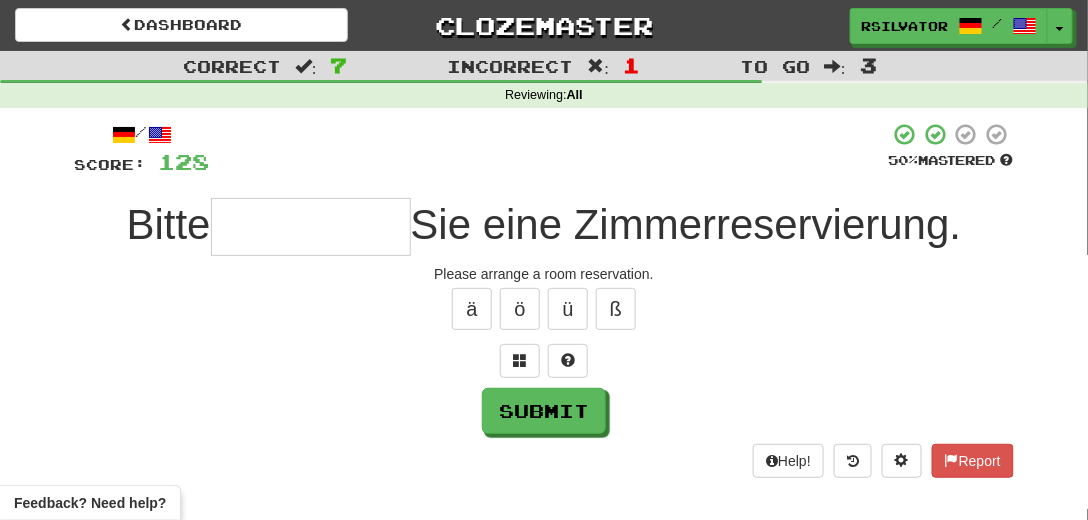 type on "*" 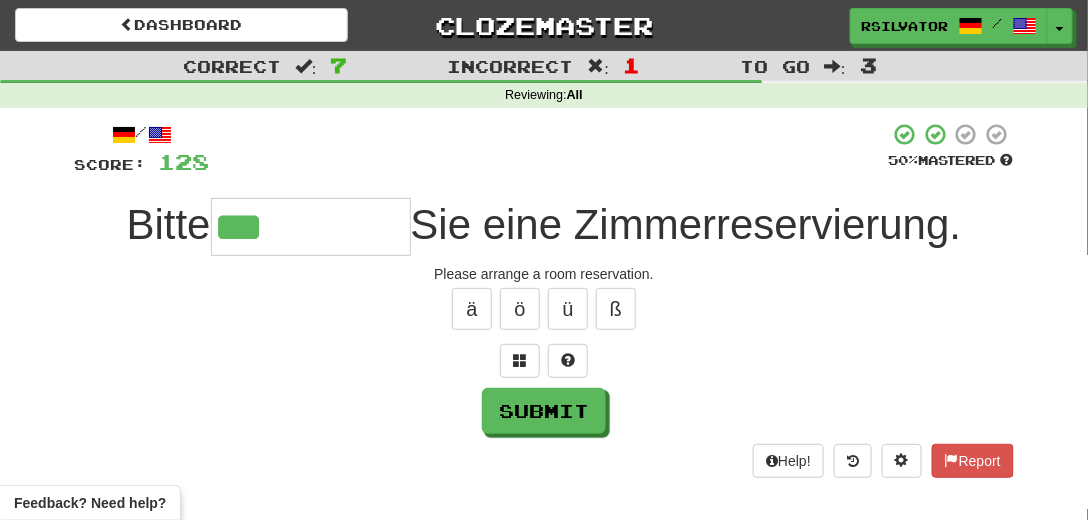 type on "**********" 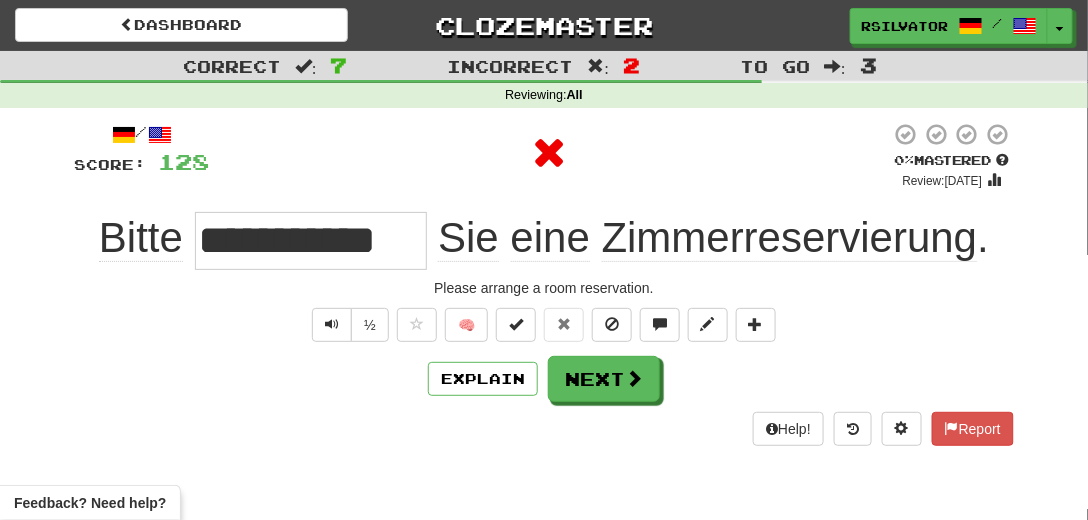 click on "**********" at bounding box center (311, 241) 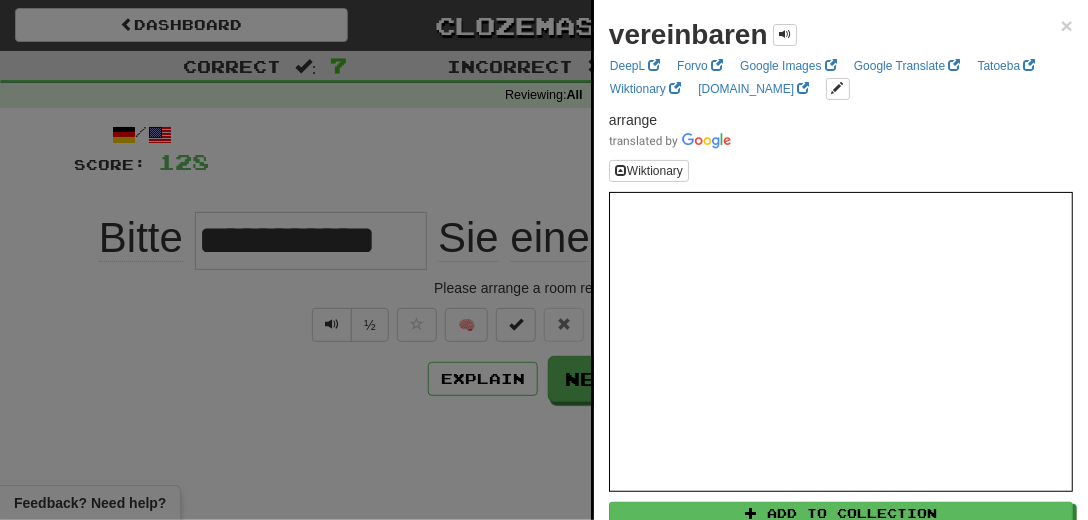 click at bounding box center [544, 260] 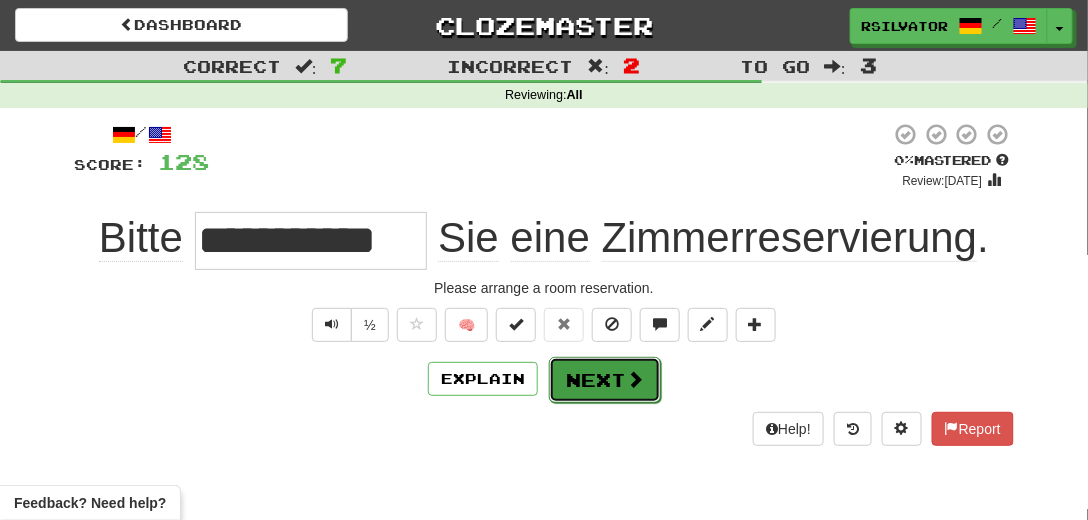 click at bounding box center (635, 379) 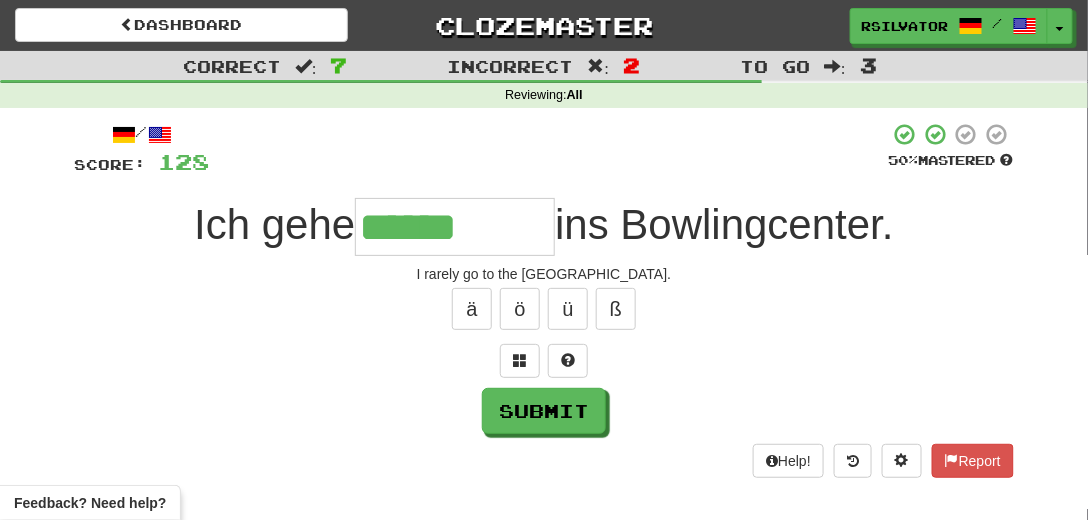 type on "******" 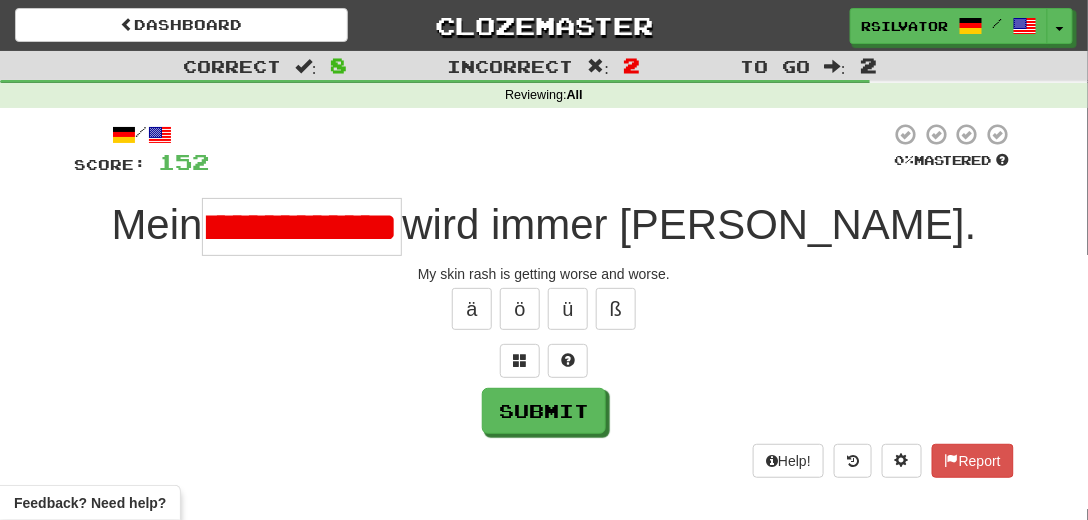 scroll, scrollTop: 0, scrollLeft: 84, axis: horizontal 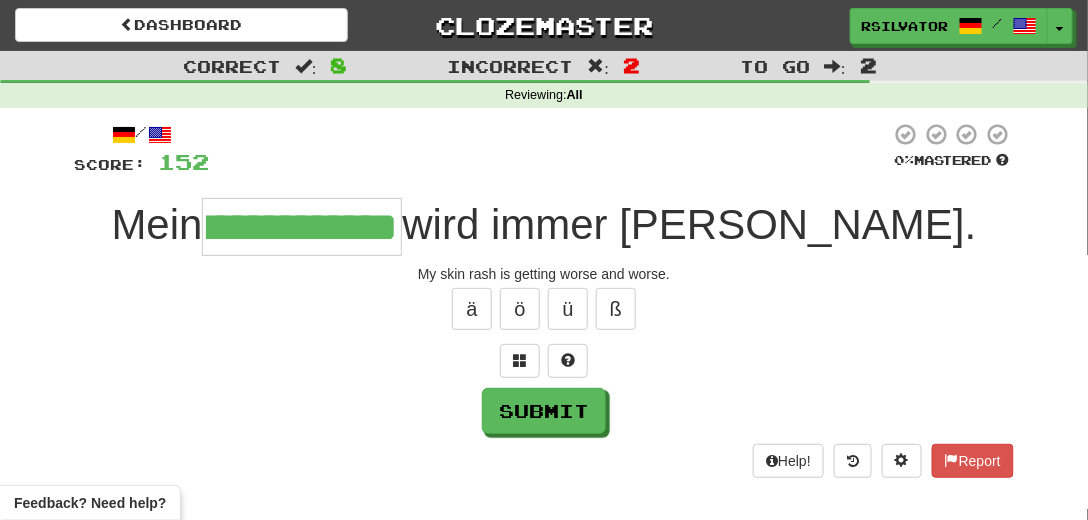 type on "**********" 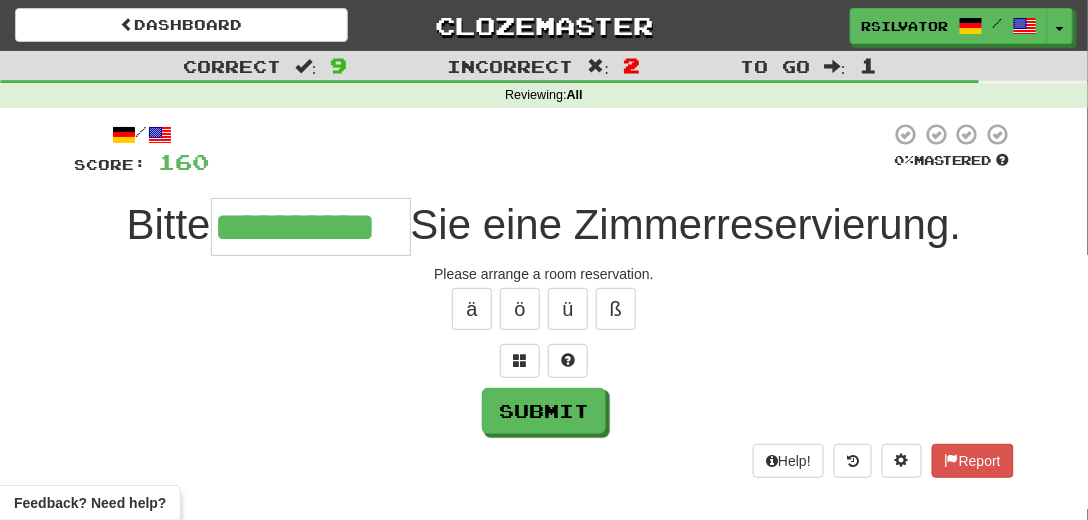 scroll, scrollTop: 0, scrollLeft: 28, axis: horizontal 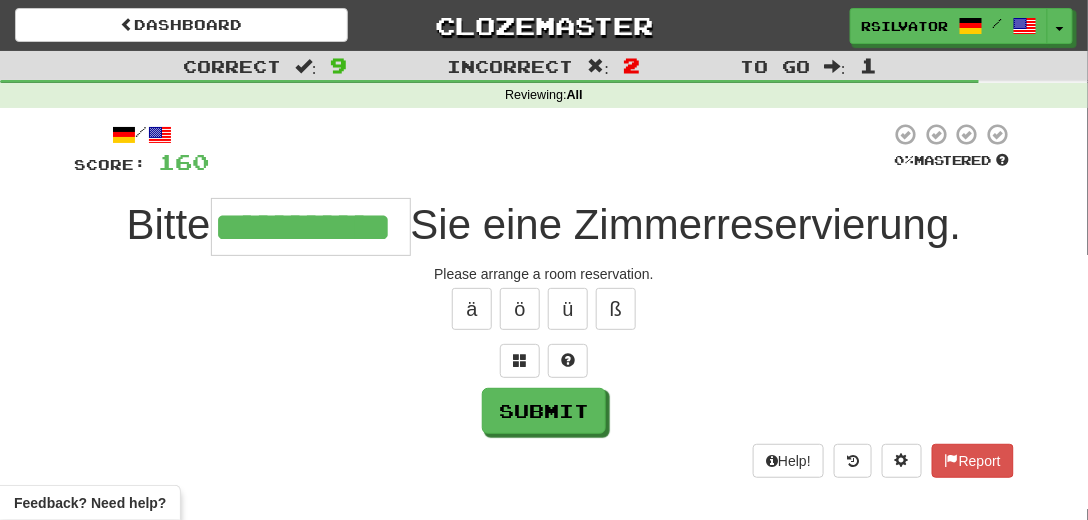 type on "**********" 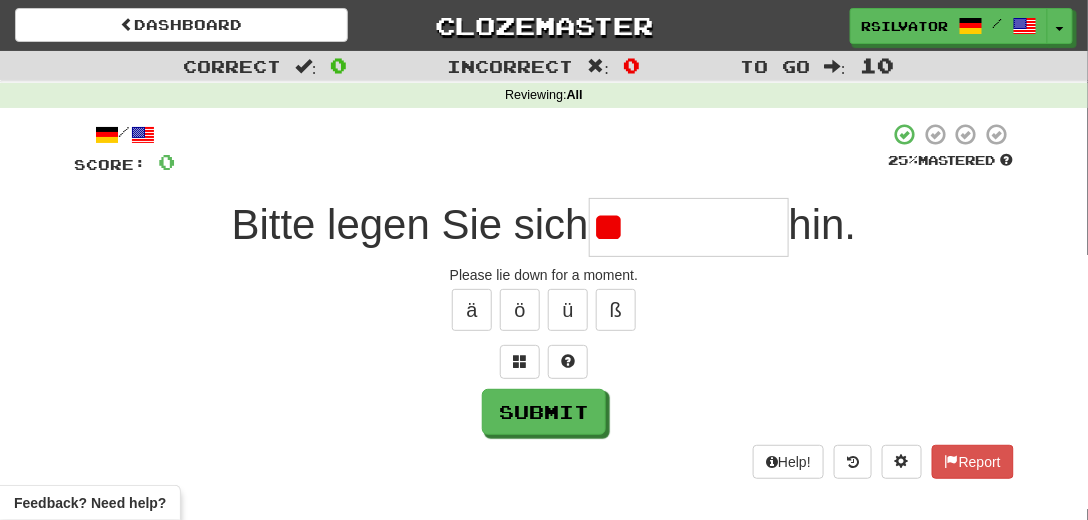 type on "*" 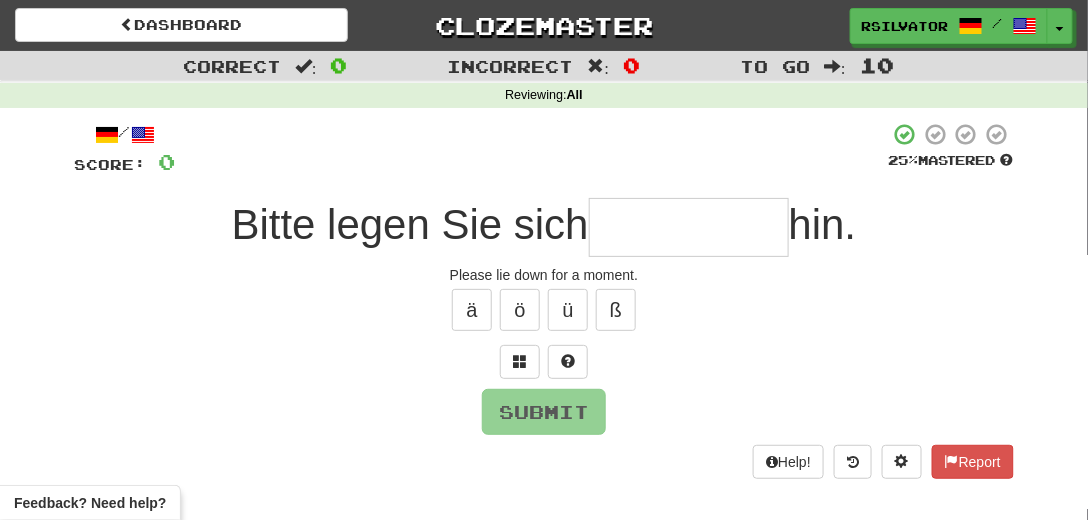 type on "*" 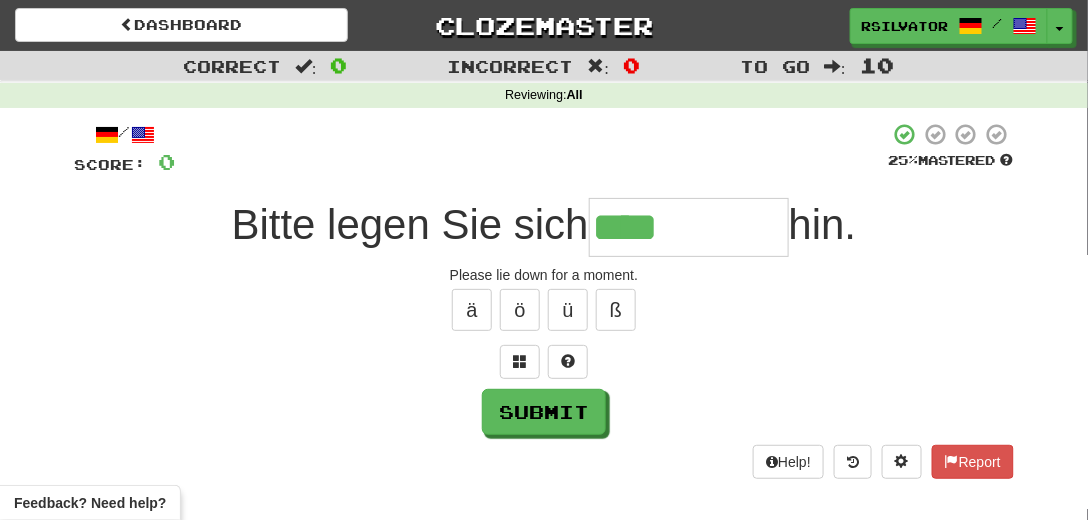 type on "****" 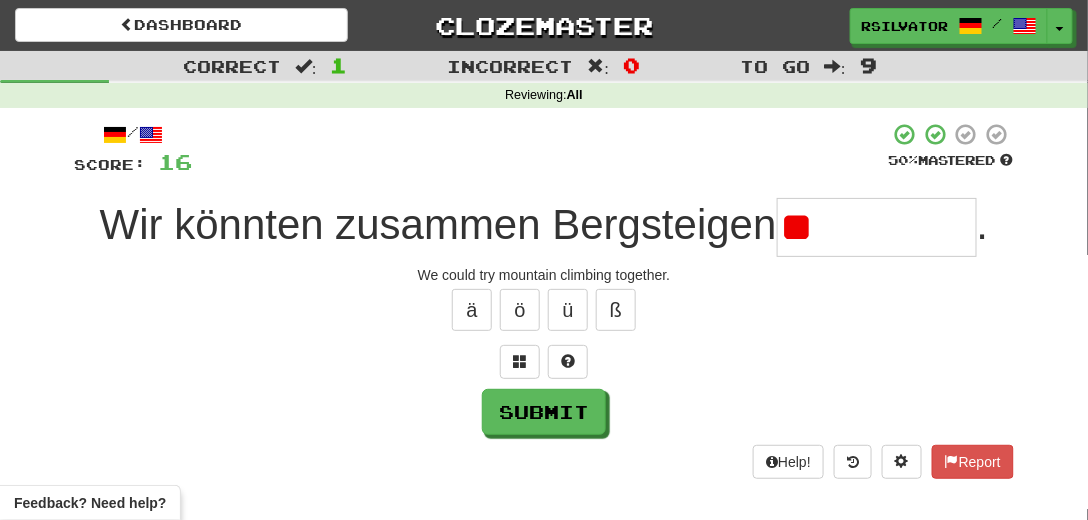 type on "*" 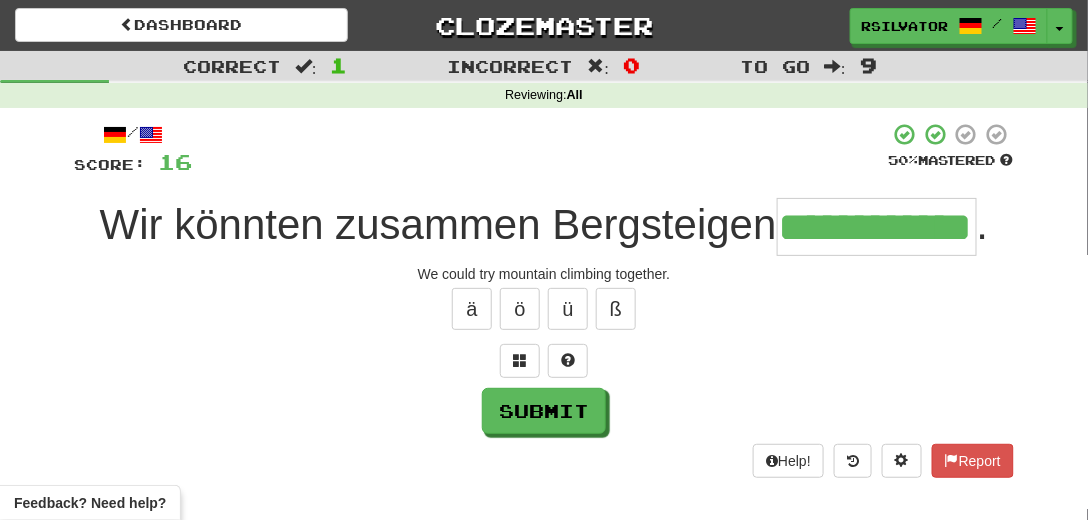 scroll, scrollTop: 0, scrollLeft: 52, axis: horizontal 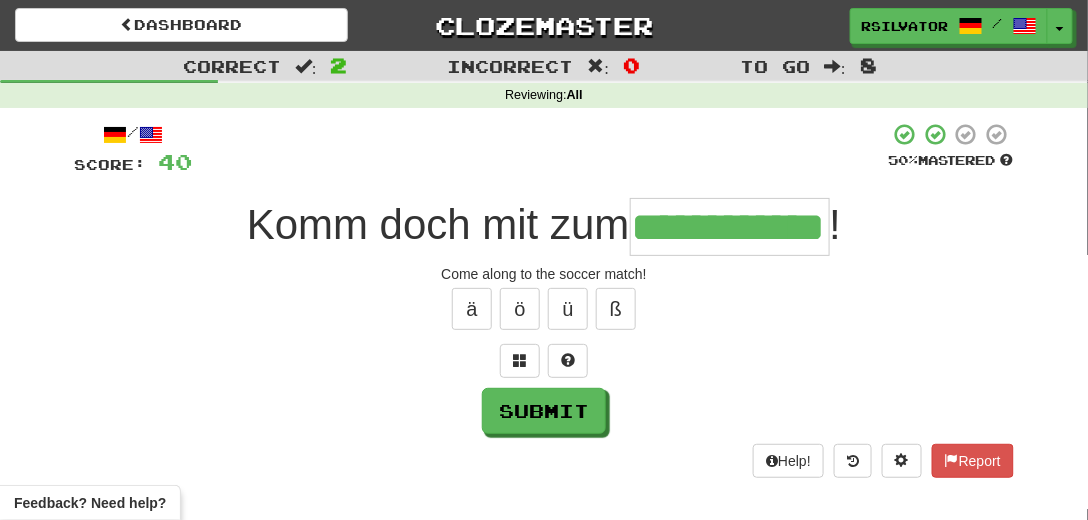 type on "**********" 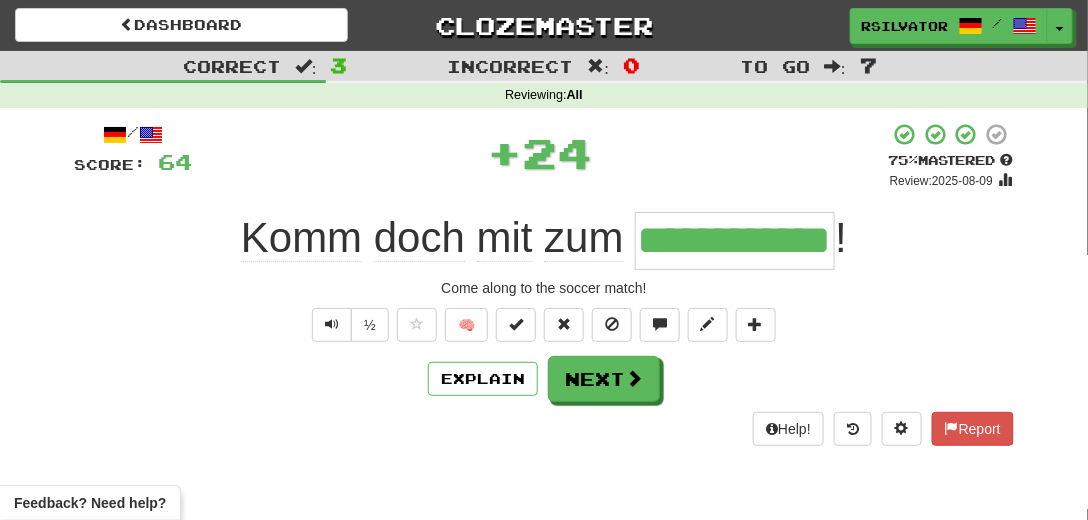 scroll, scrollTop: 0, scrollLeft: 0, axis: both 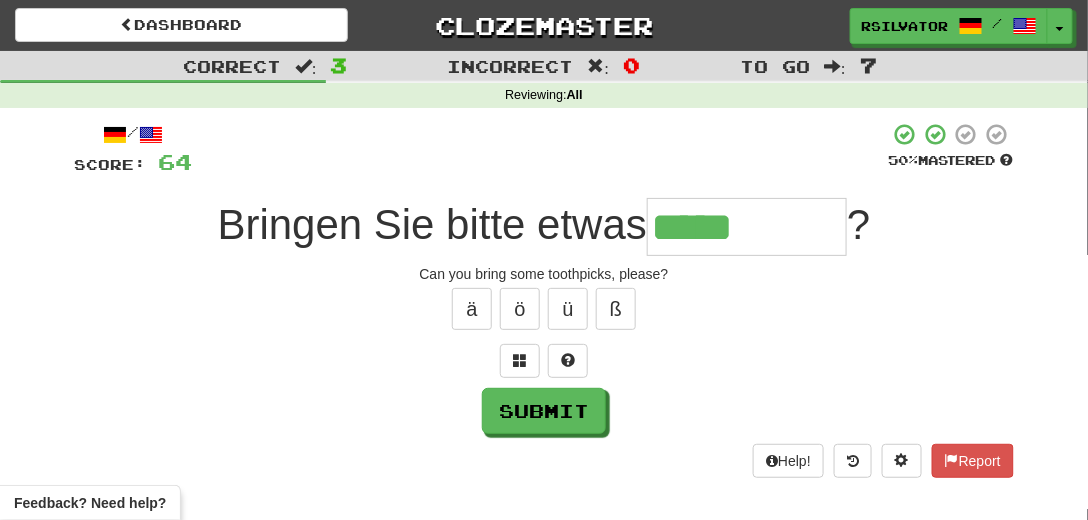 type on "**********" 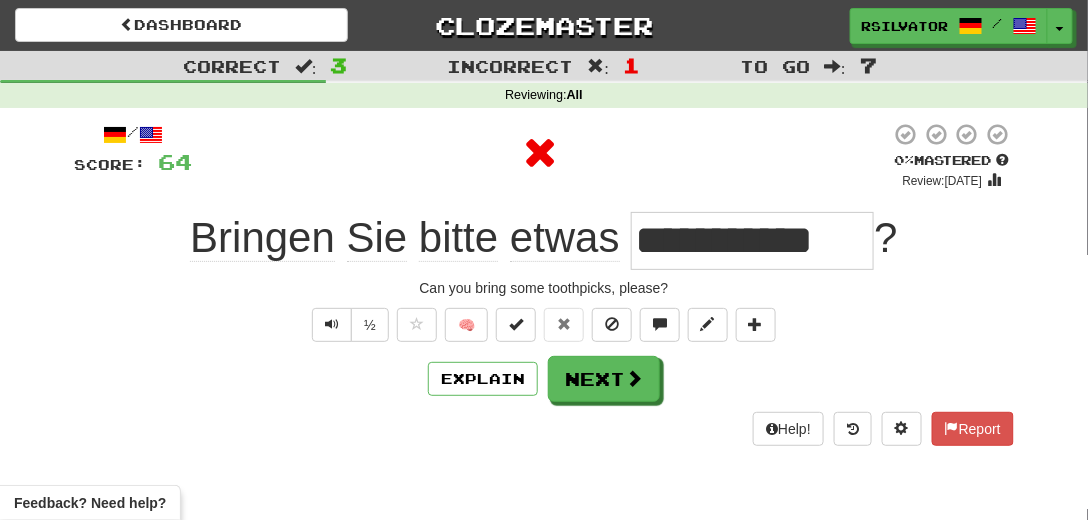 drag, startPoint x: 794, startPoint y: 252, endPoint x: 777, endPoint y: 253, distance: 17.029387 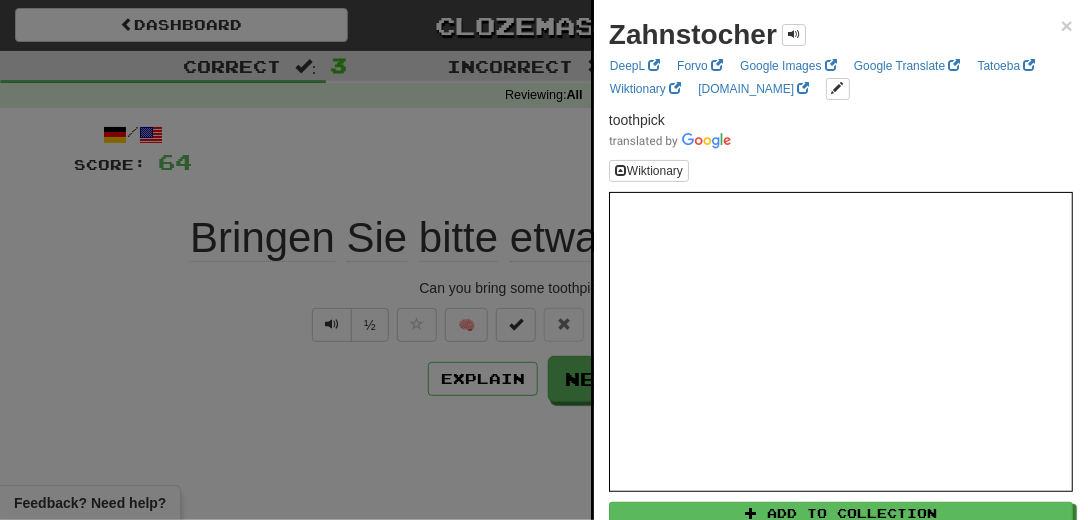 click at bounding box center (544, 260) 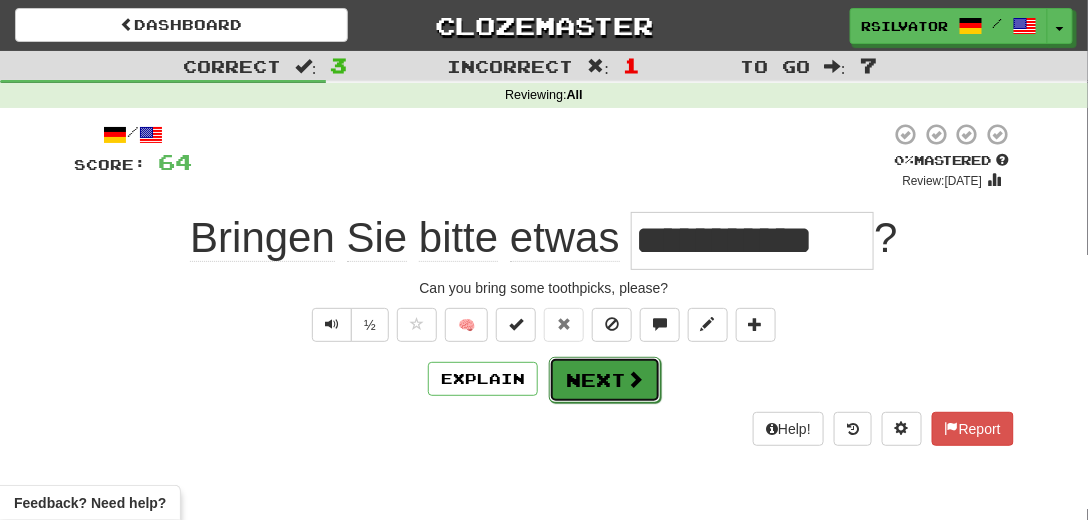 click on "Next" at bounding box center (605, 380) 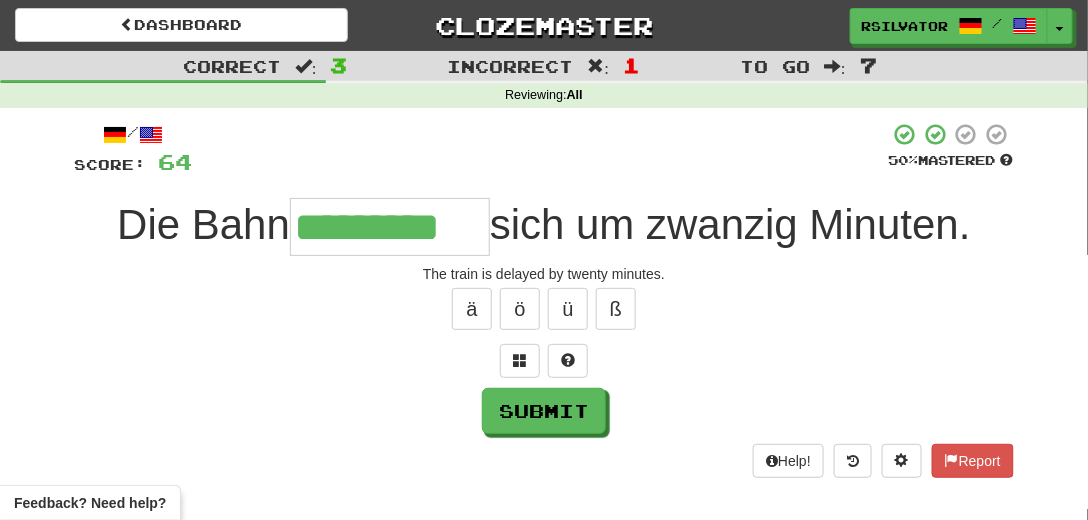 type on "*********" 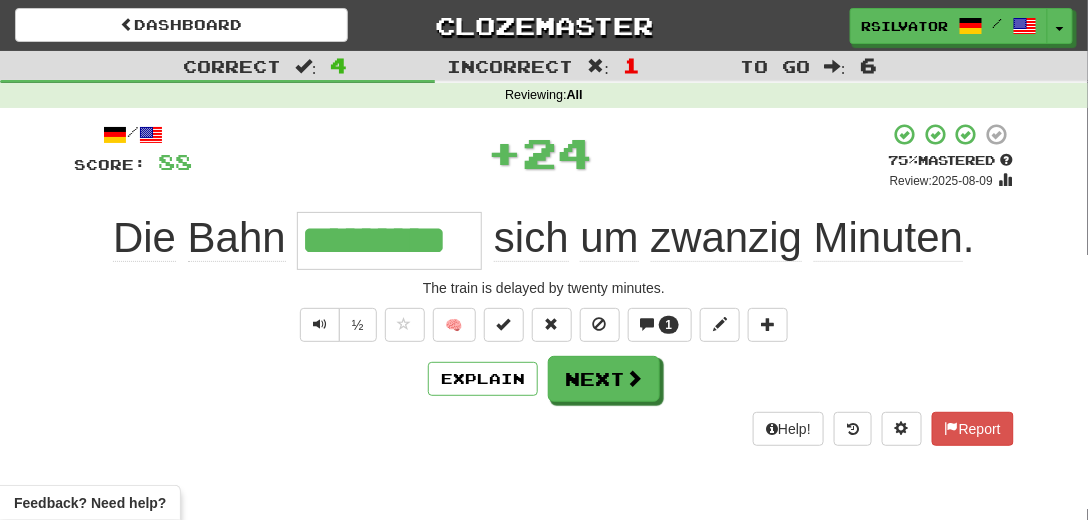 click on "*********" at bounding box center [389, 241] 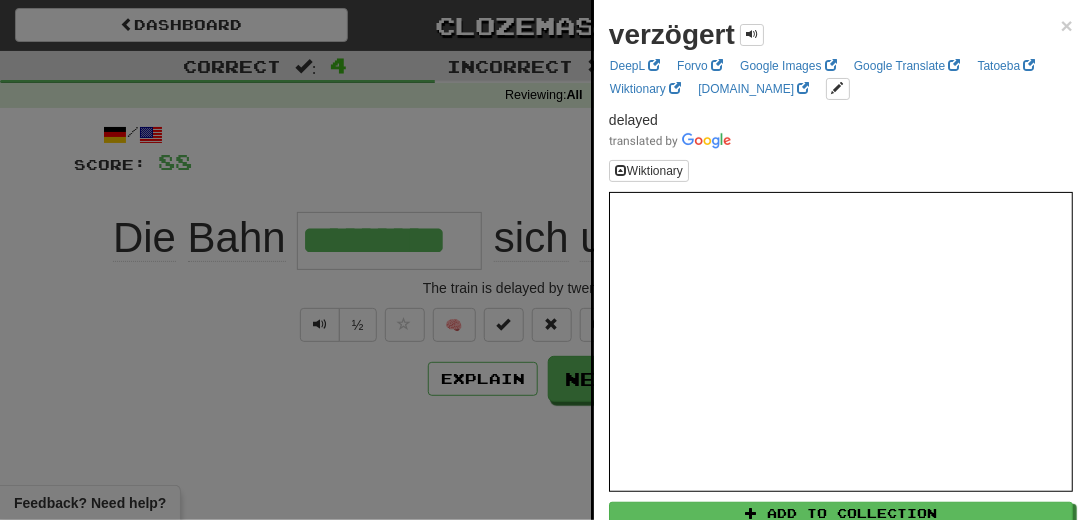 click at bounding box center (544, 260) 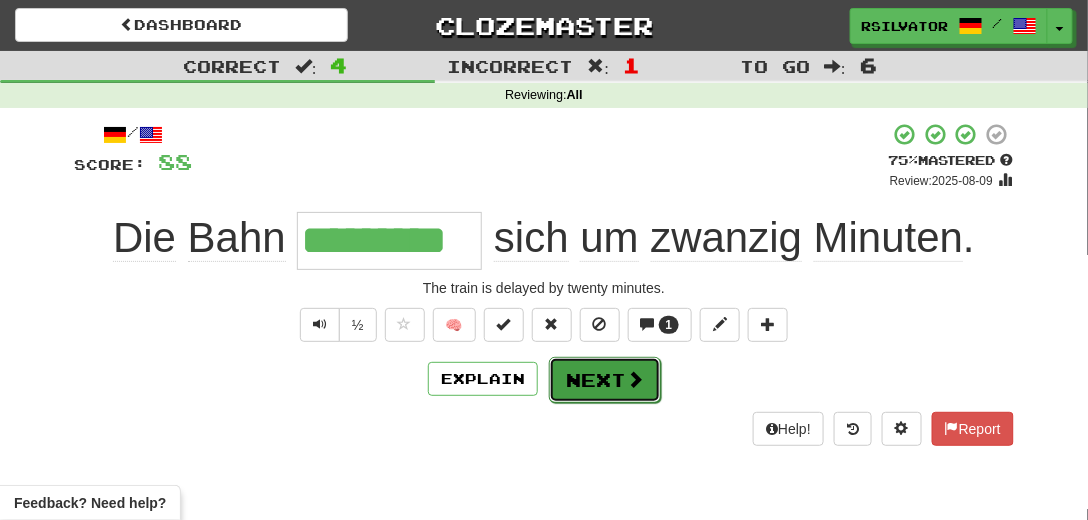 click on "Next" at bounding box center (605, 380) 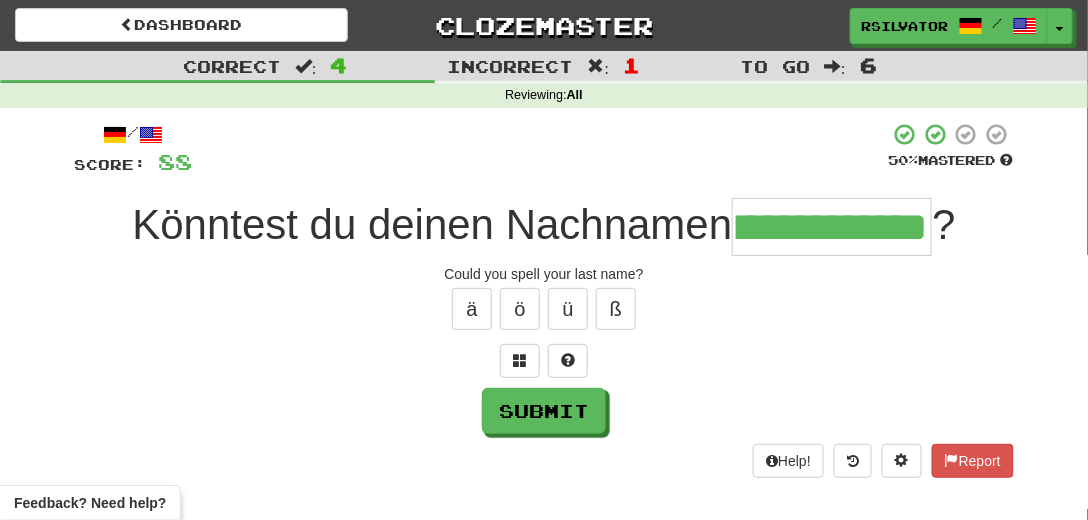 scroll, scrollTop: 0, scrollLeft: 70, axis: horizontal 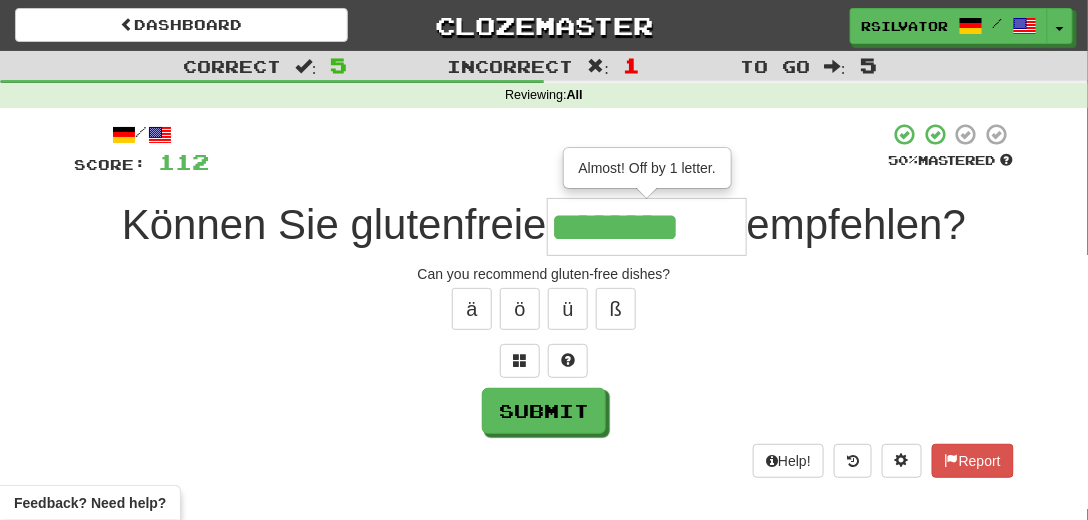 type on "********" 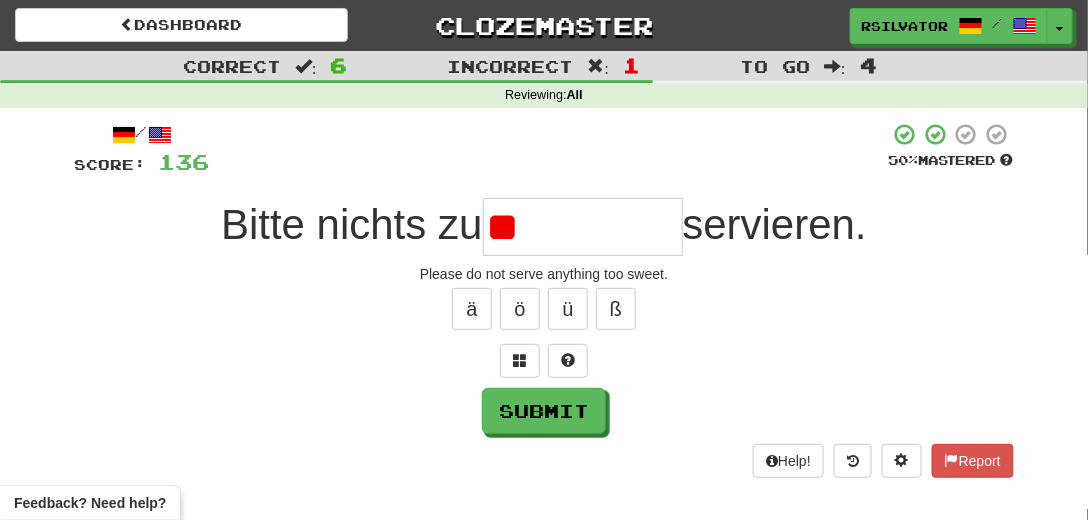type on "*" 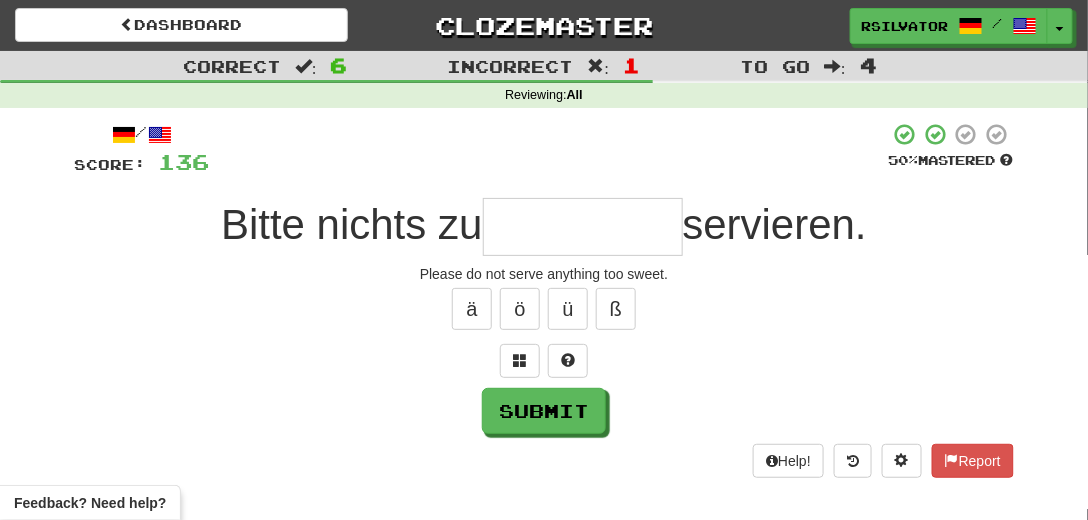 type on "*" 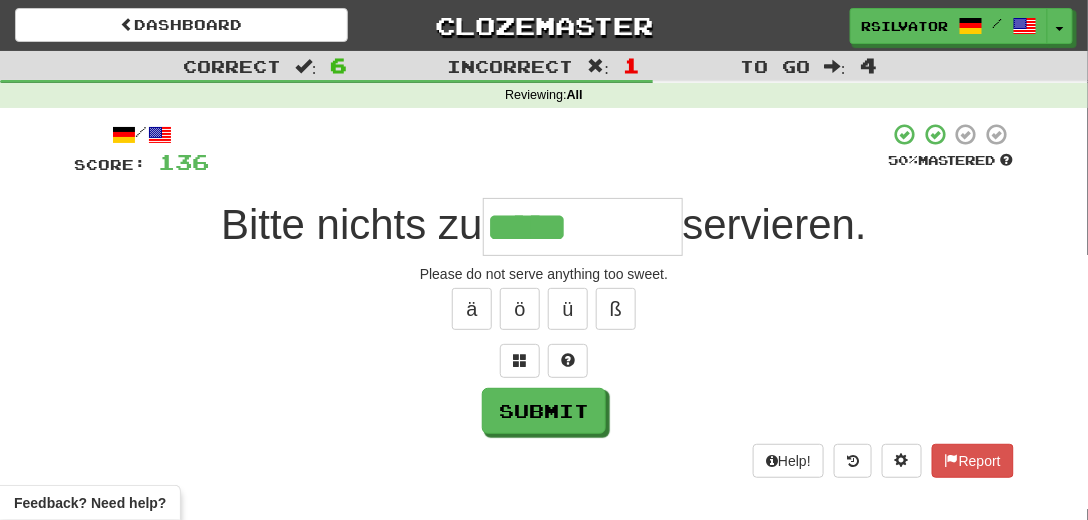 type on "*****" 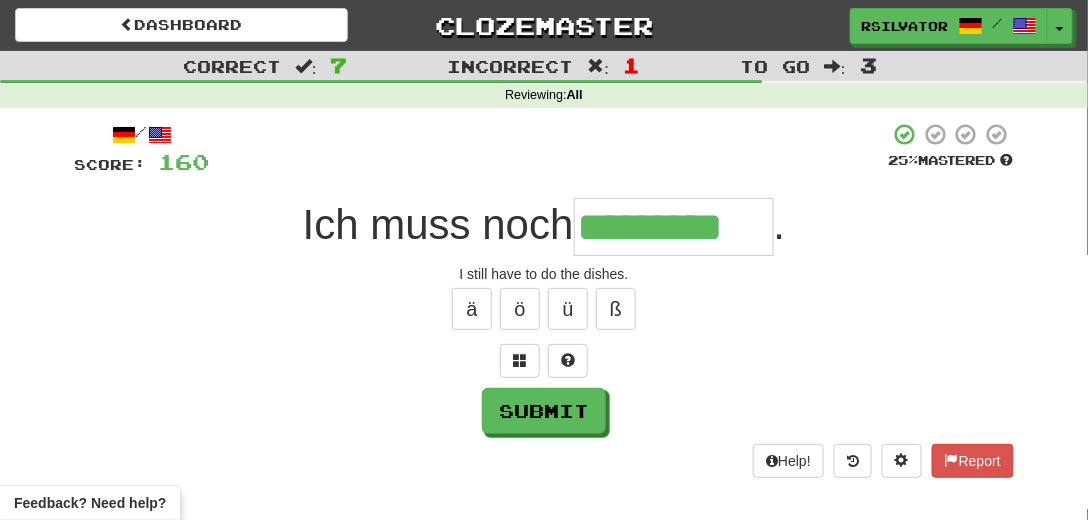 scroll, scrollTop: 0, scrollLeft: 19, axis: horizontal 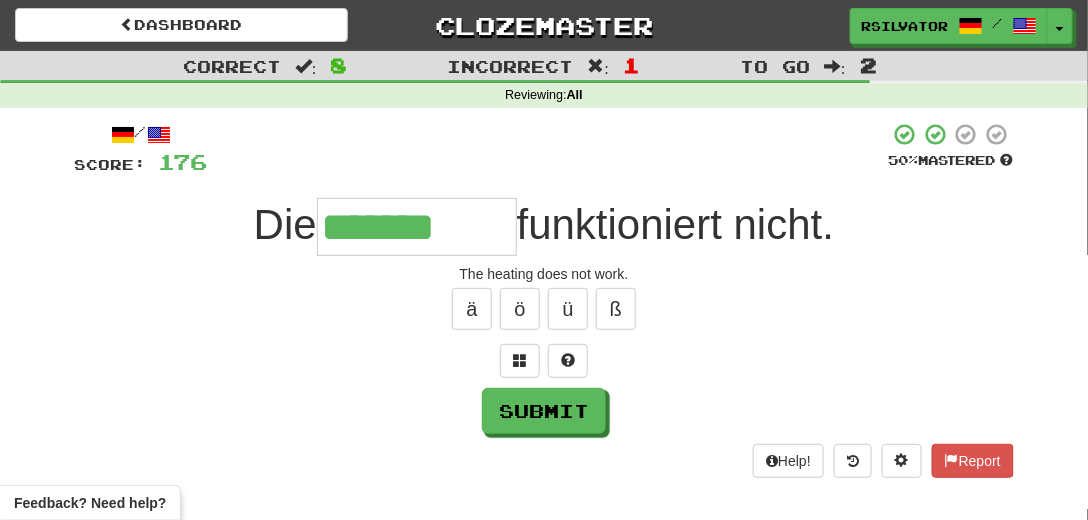 type on "*******" 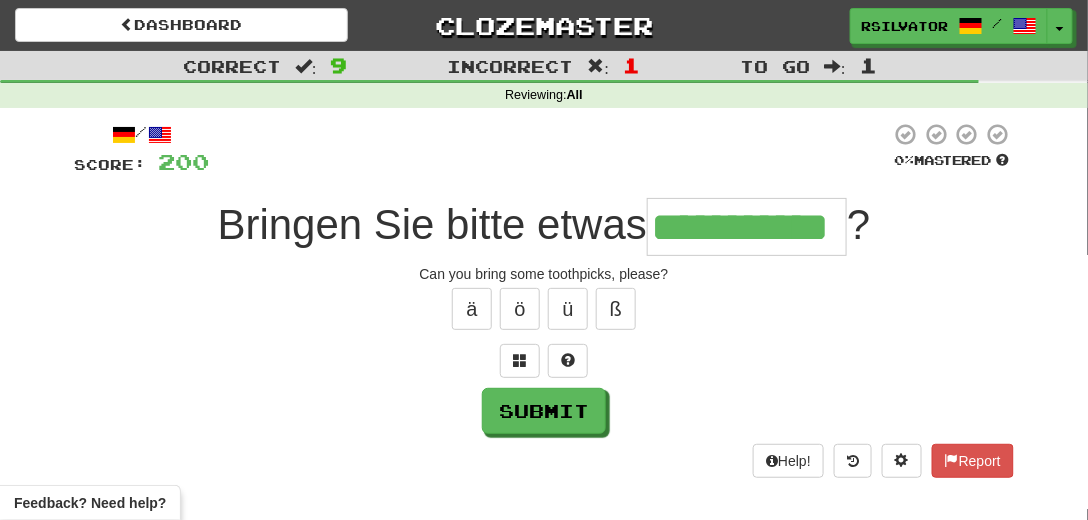 scroll, scrollTop: 0, scrollLeft: 40, axis: horizontal 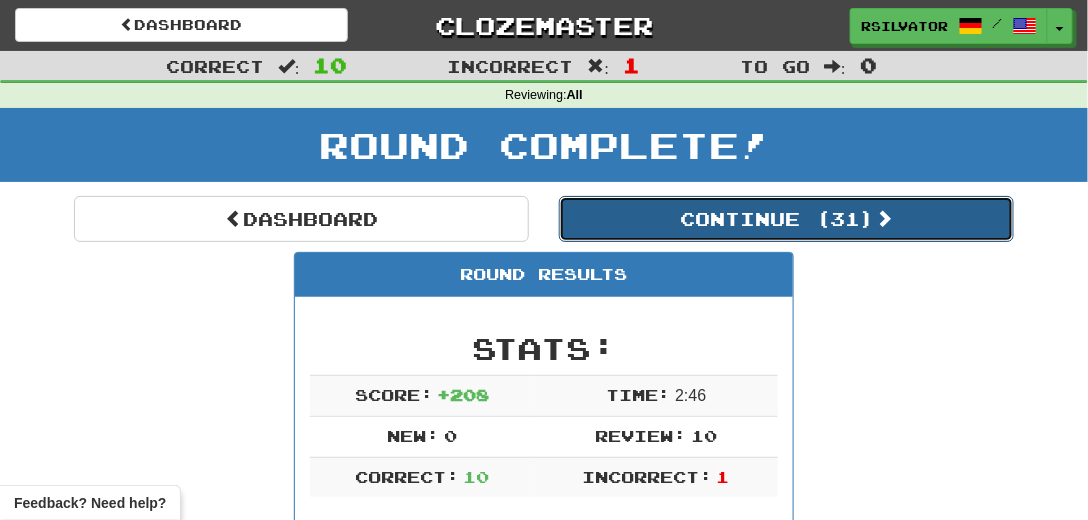 click on "Continue ( 31 )" at bounding box center [786, 219] 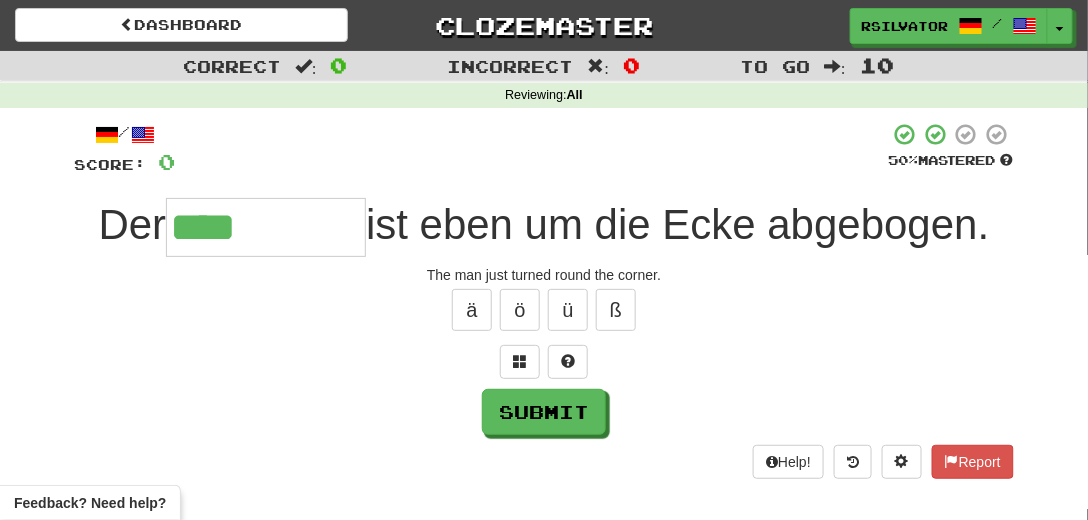 type on "****" 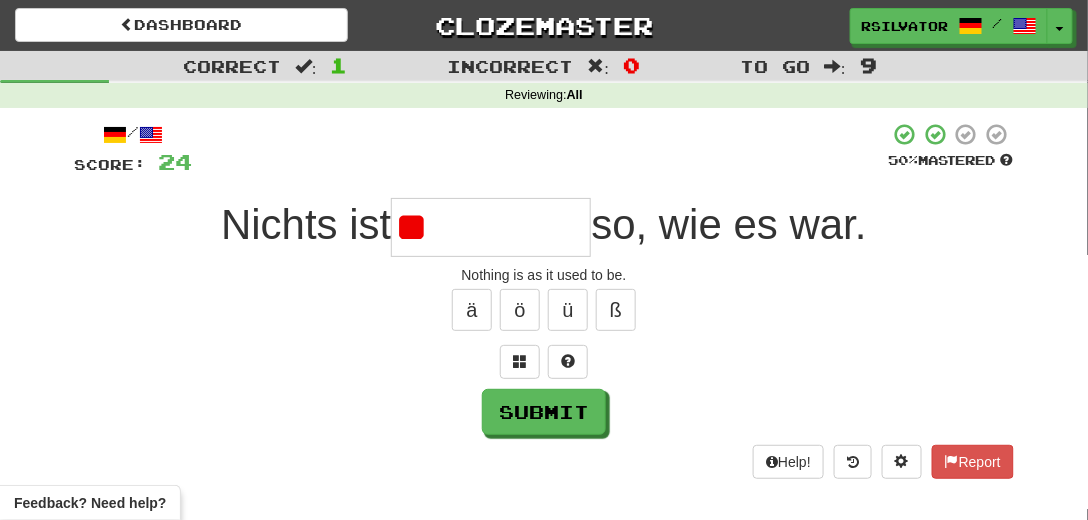 type on "*" 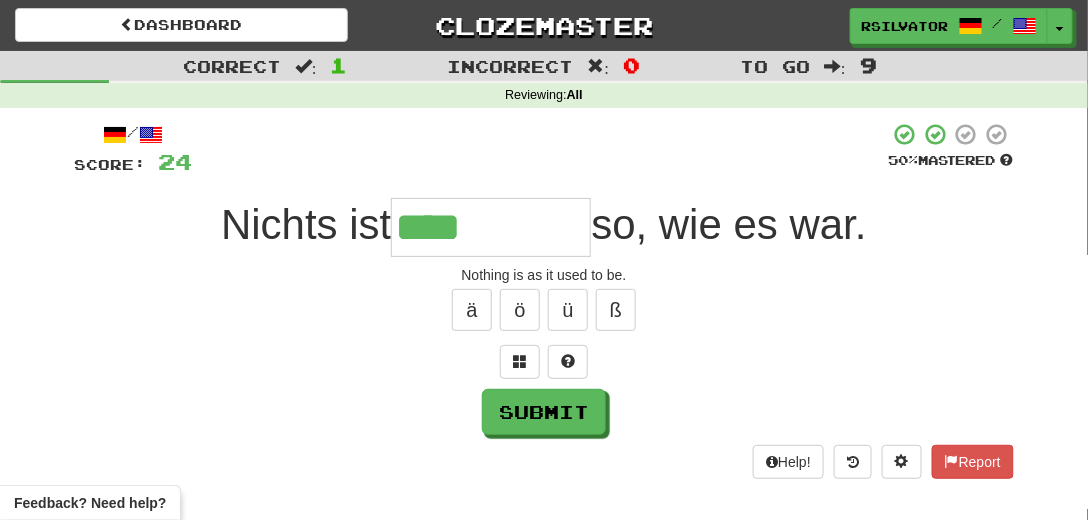 type on "****" 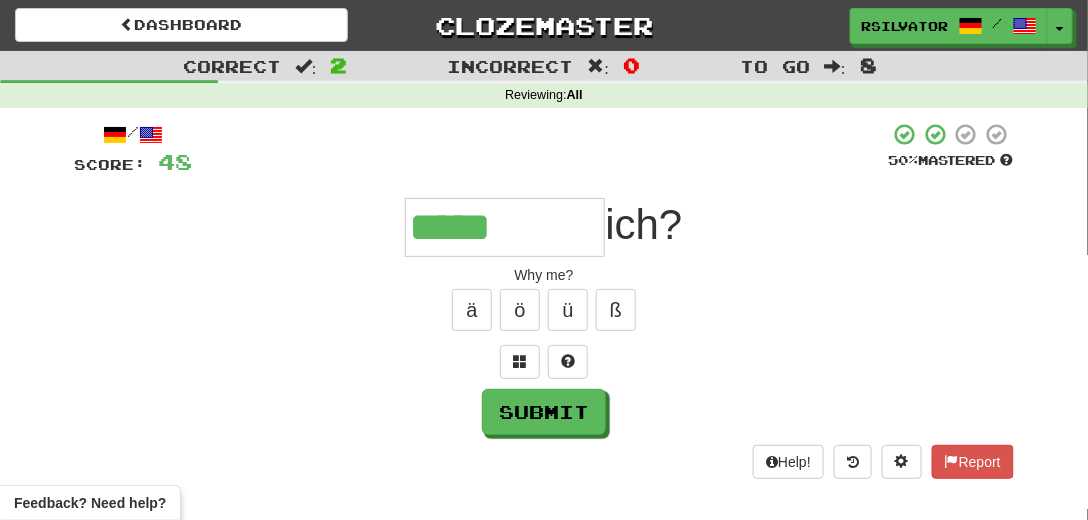 type on "*****" 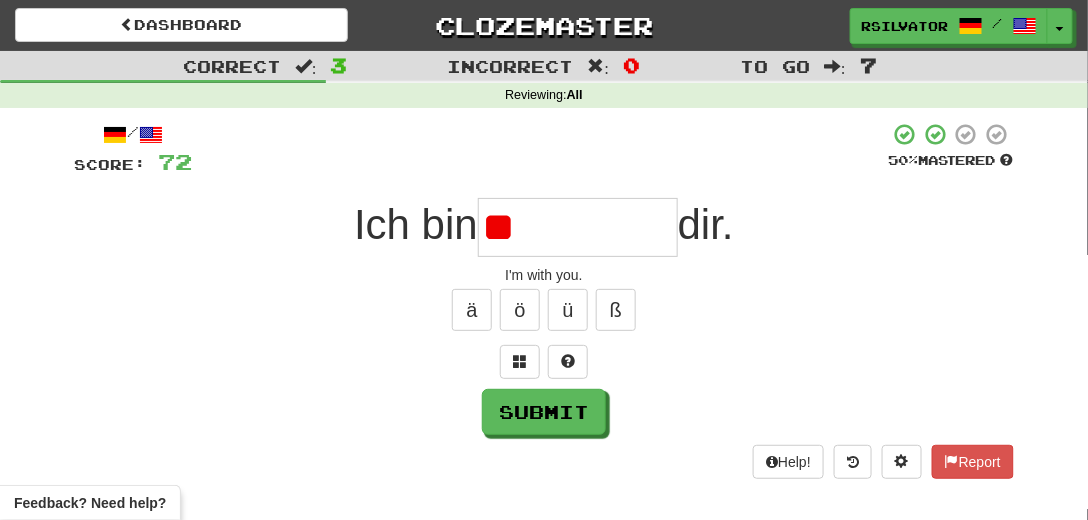 type on "*" 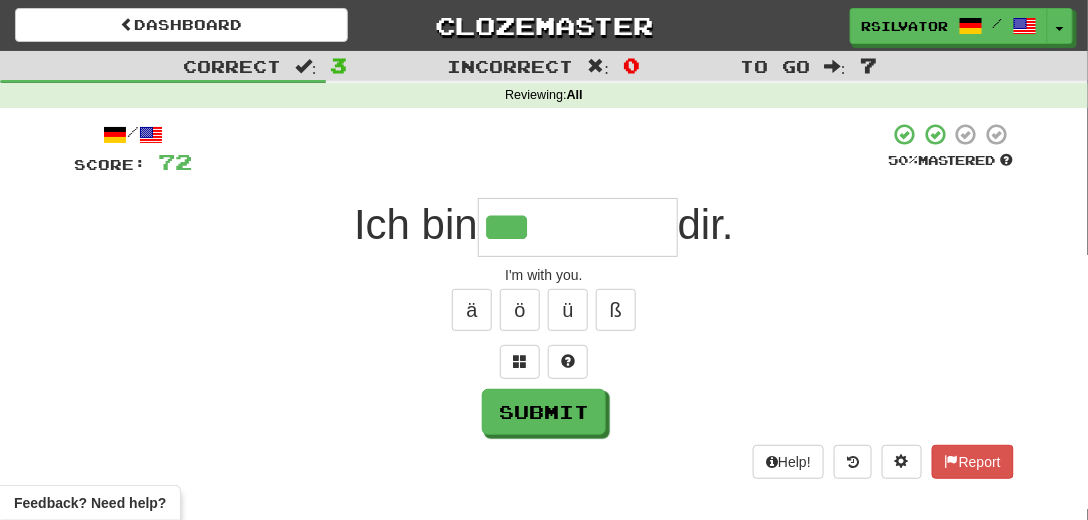 type on "***" 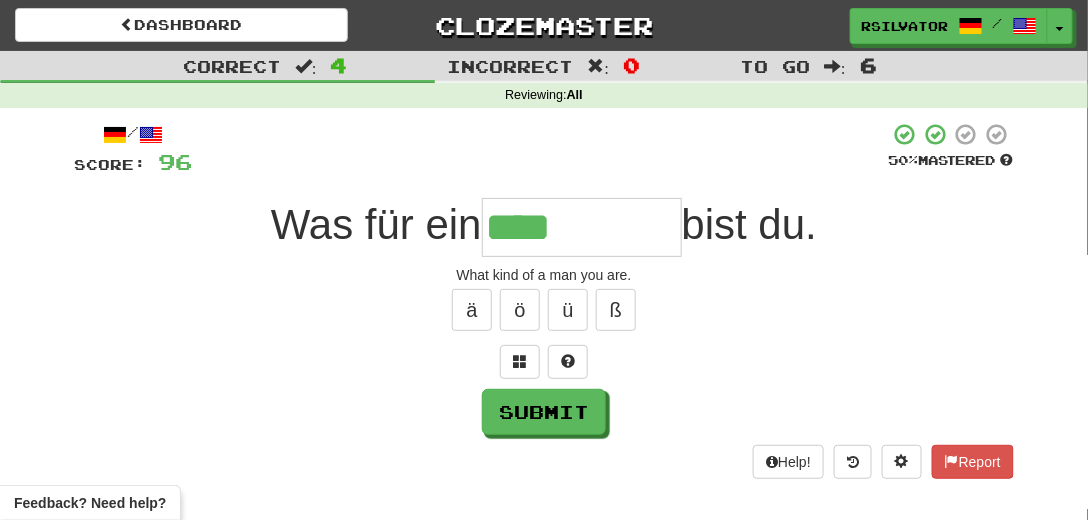 type on "****" 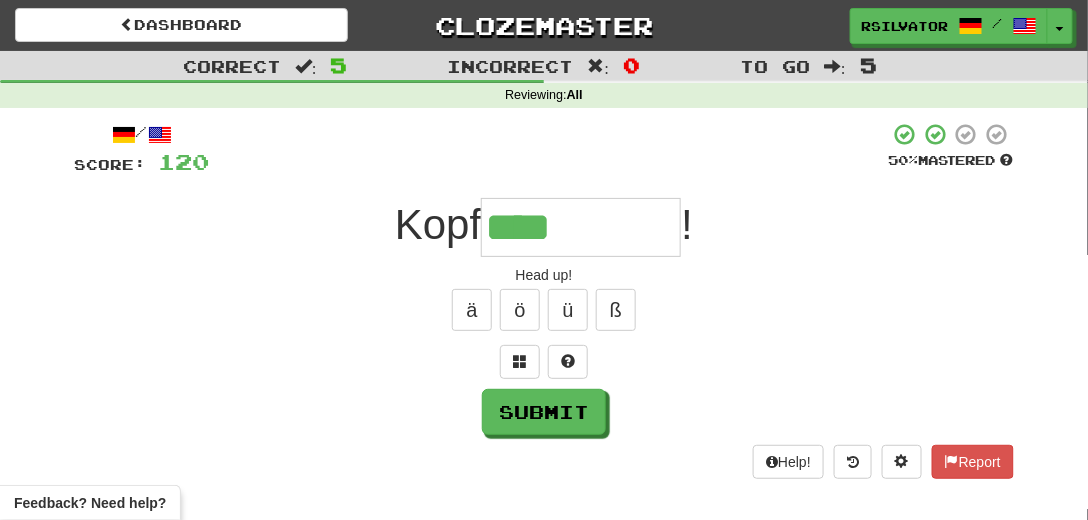 type on "****" 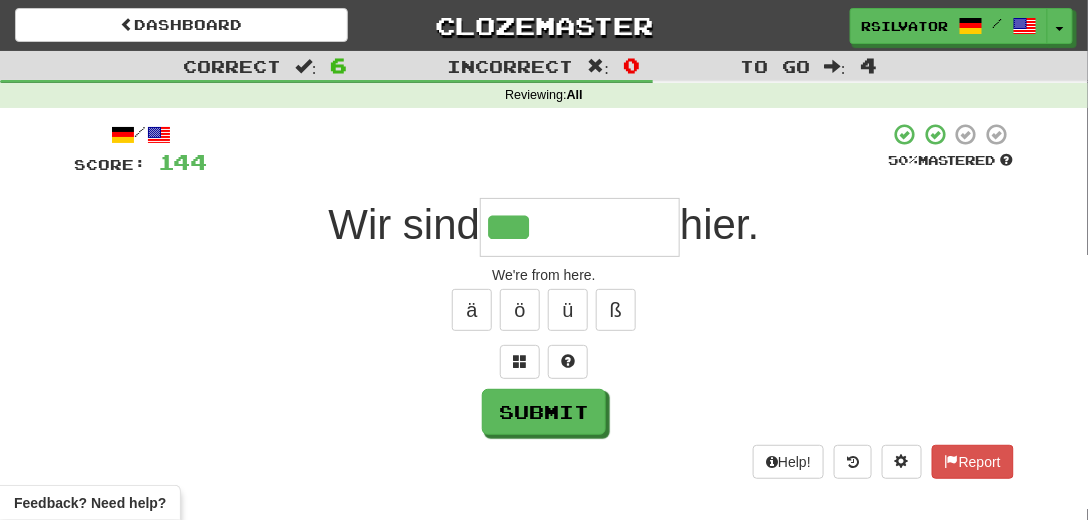 type on "***" 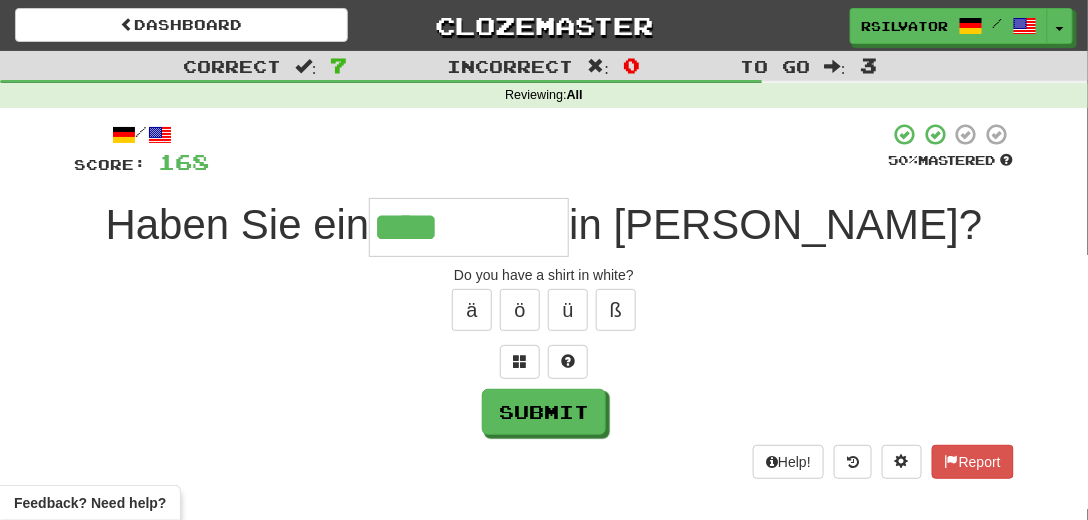 type on "****" 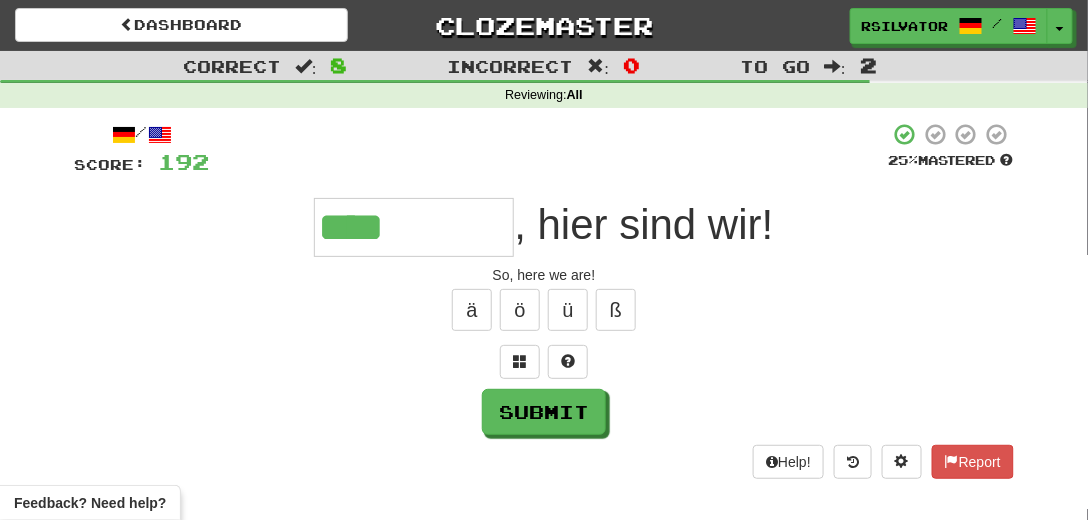type on "****" 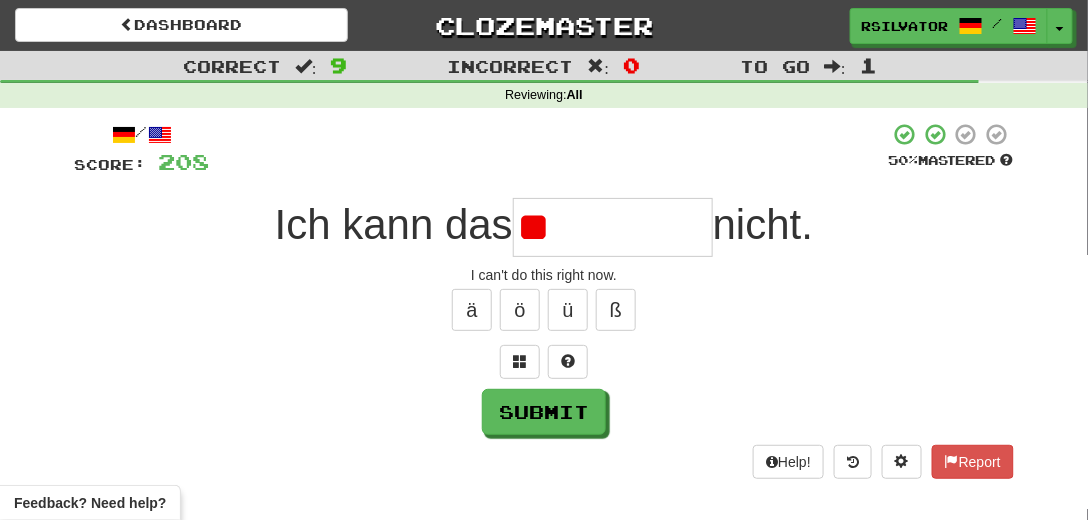 type on "*" 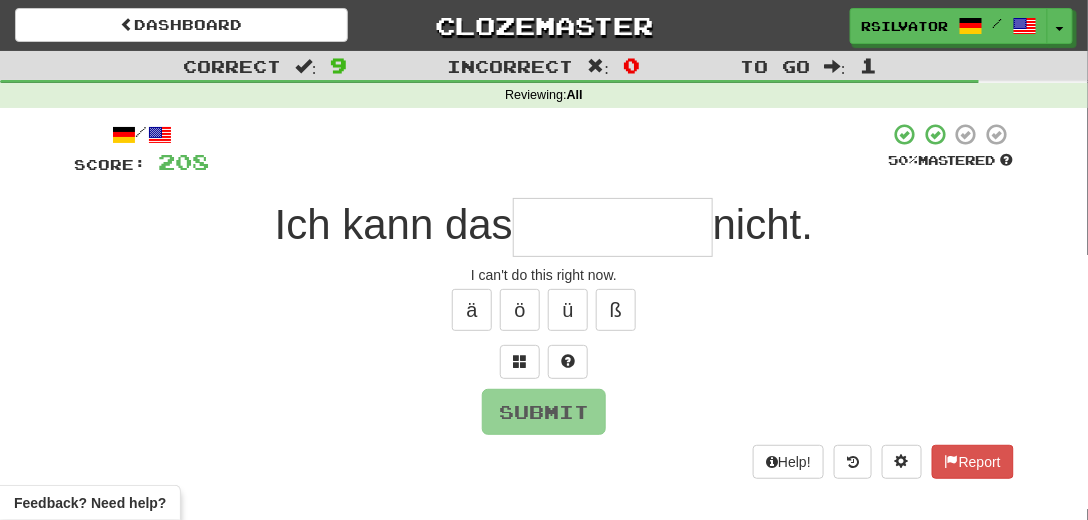 type on "*" 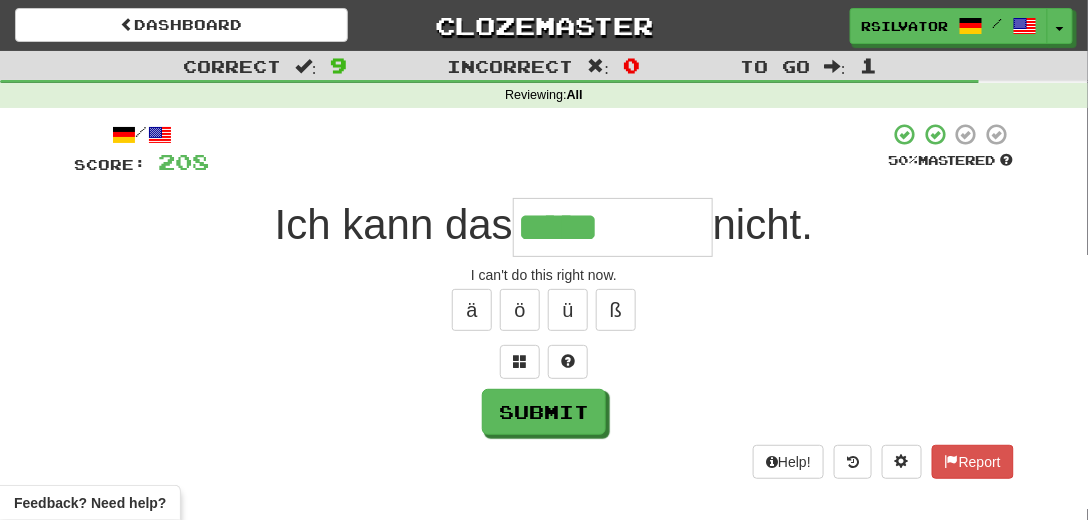 type on "*****" 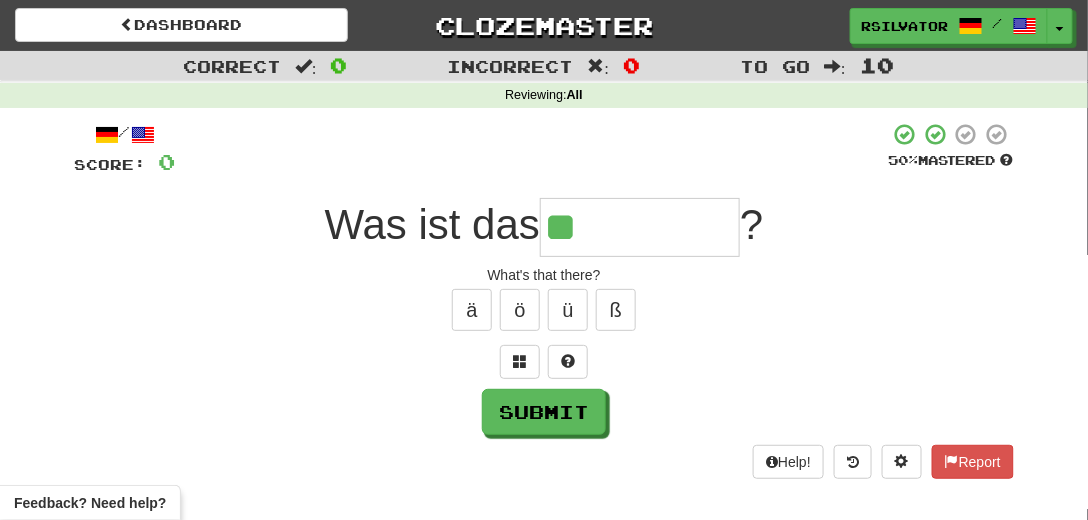 type on "**" 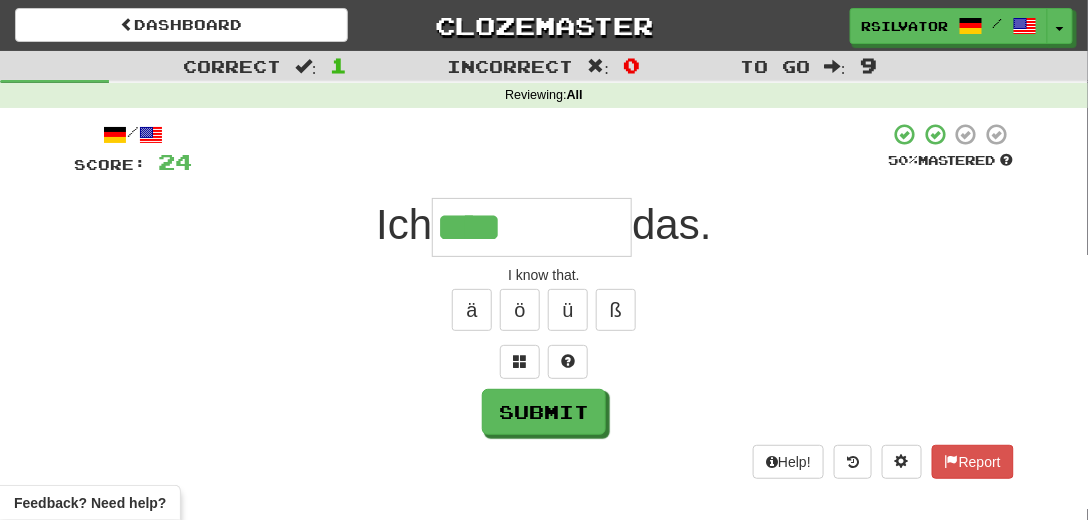type on "****" 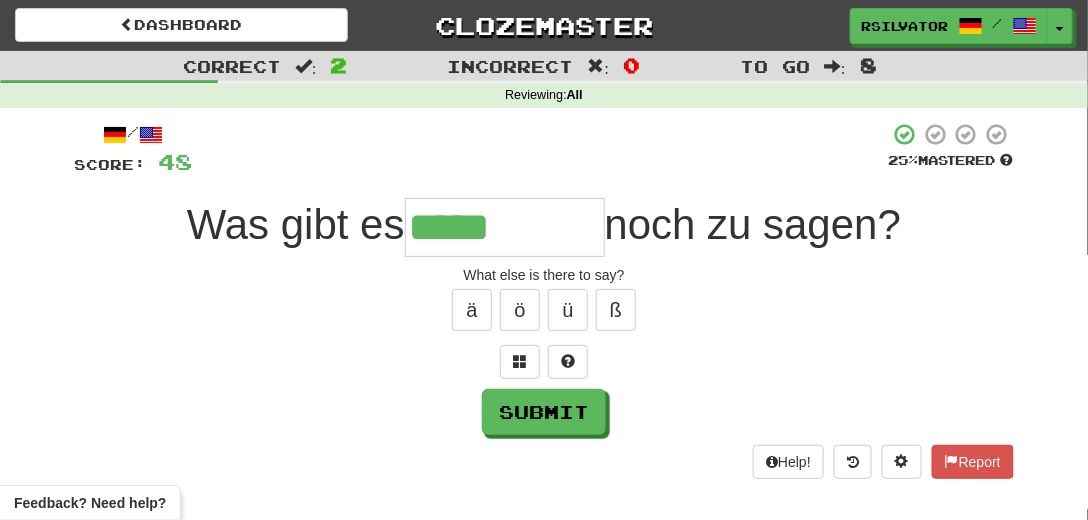type on "*****" 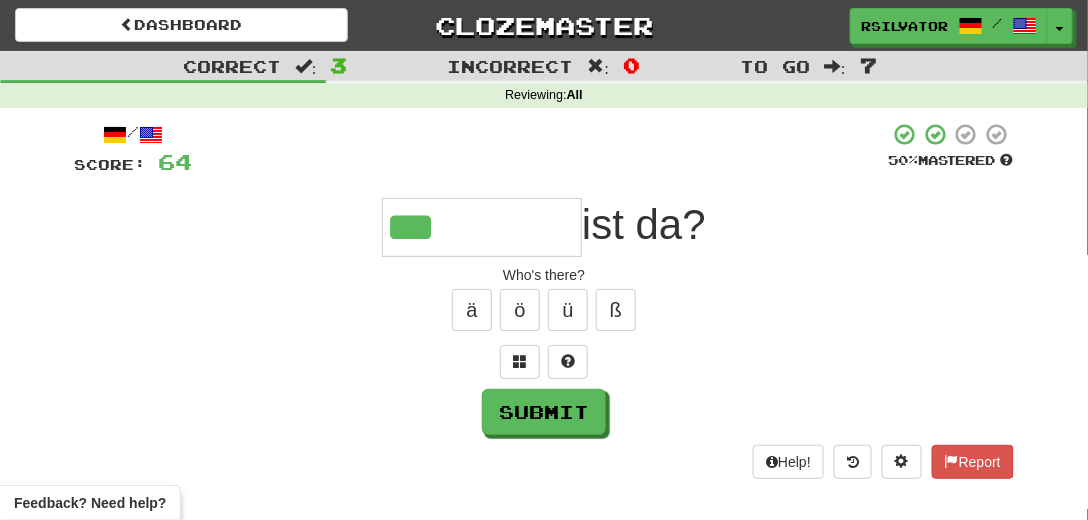 type on "***" 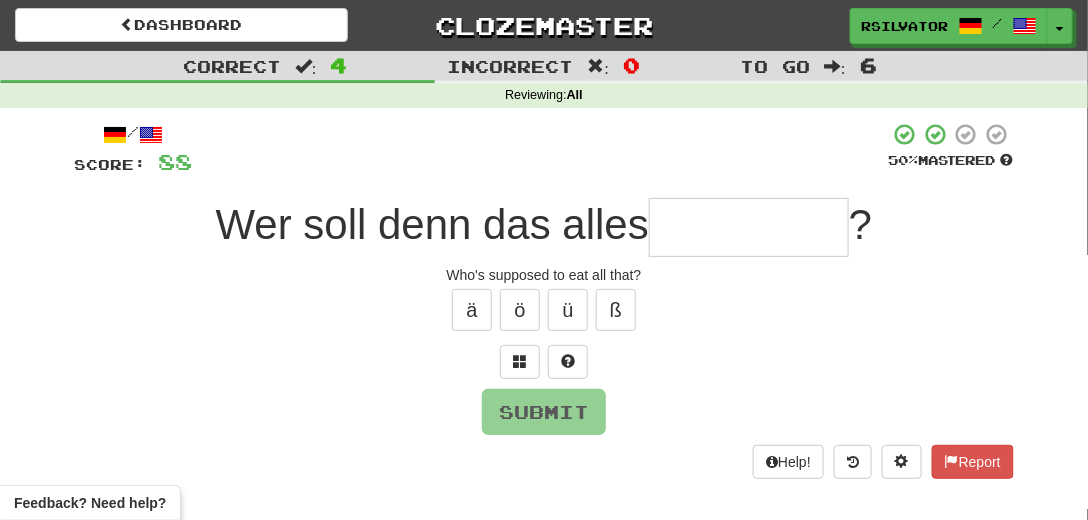 type on "*" 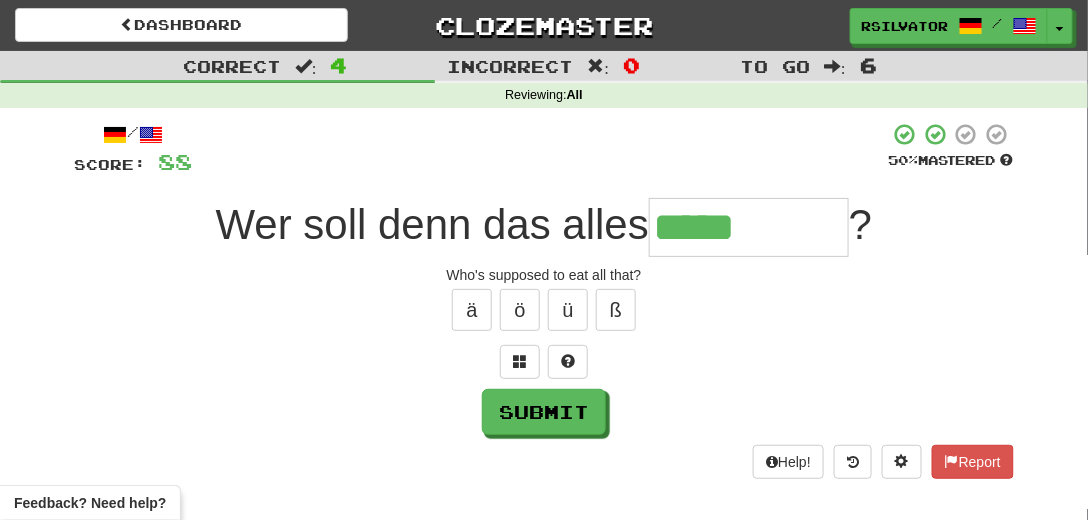 type on "*****" 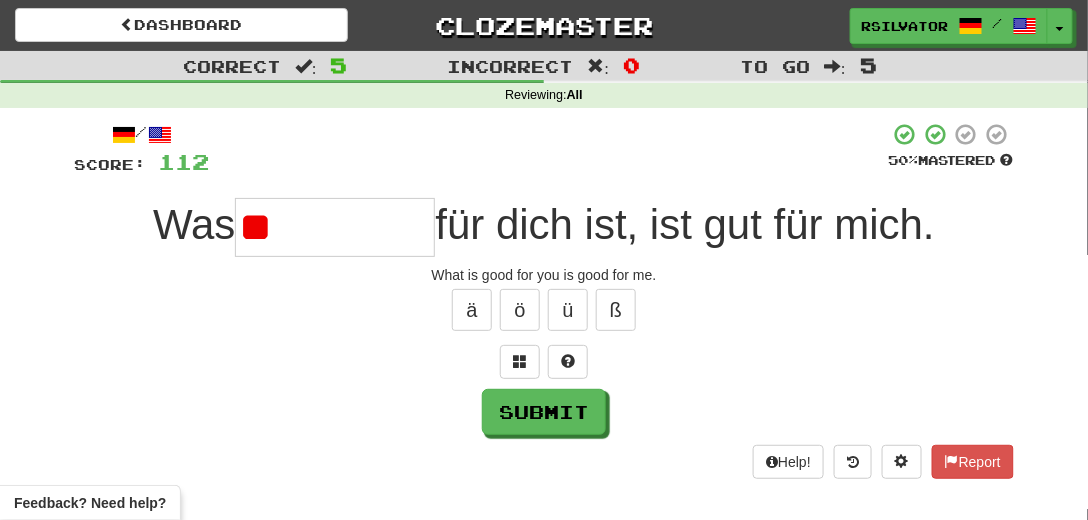 type on "*" 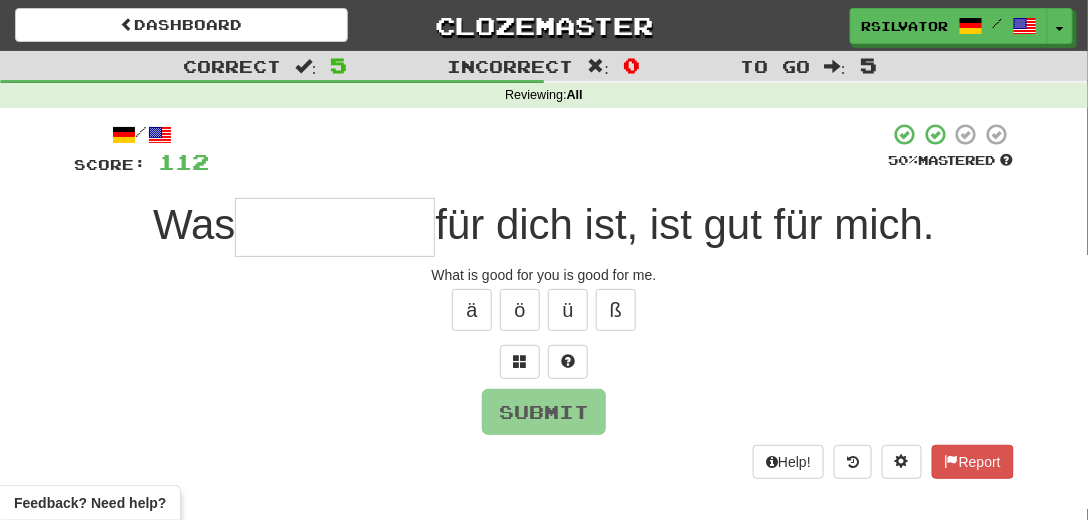 type on "*" 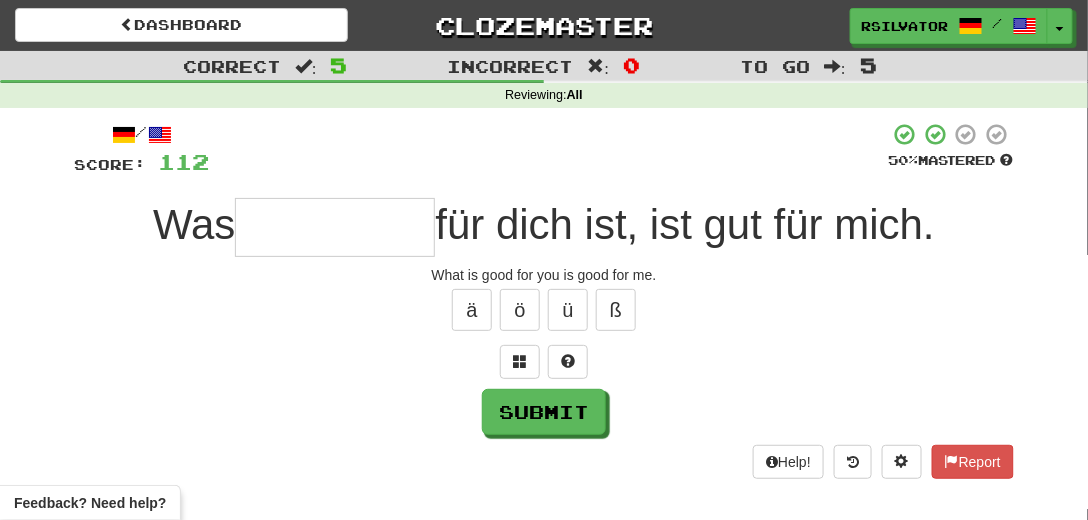 type on "*" 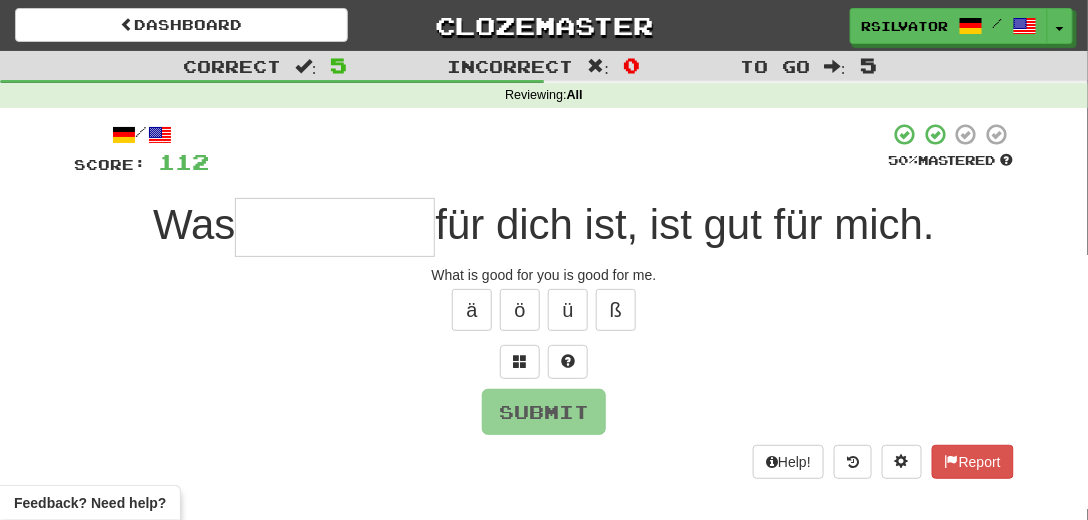 type on "*" 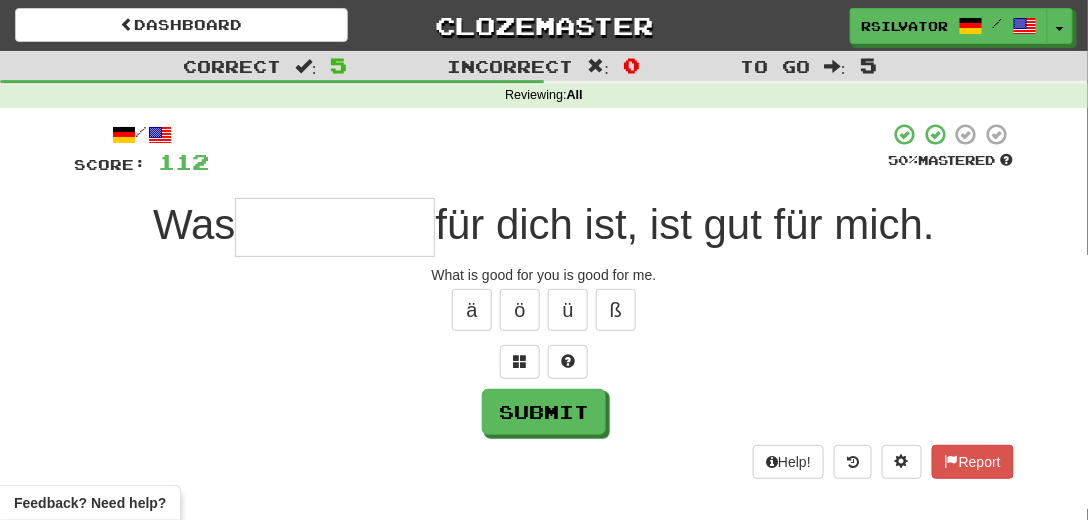 type on "*" 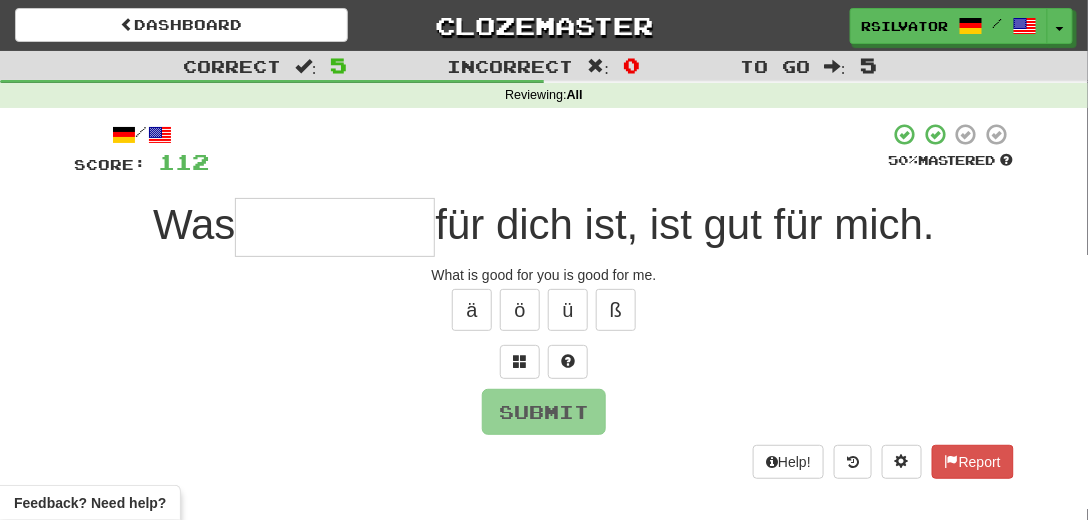 type on "*" 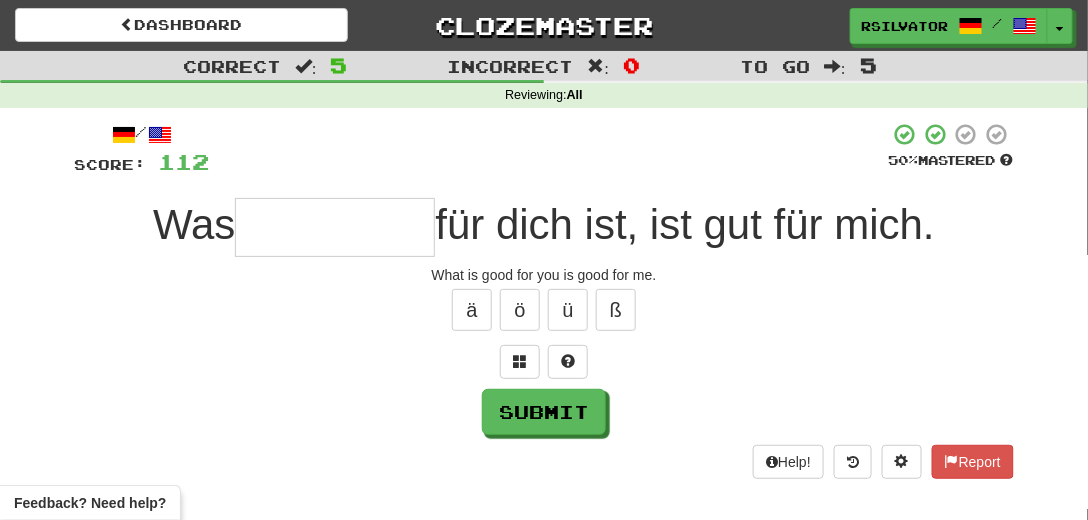 type on "*" 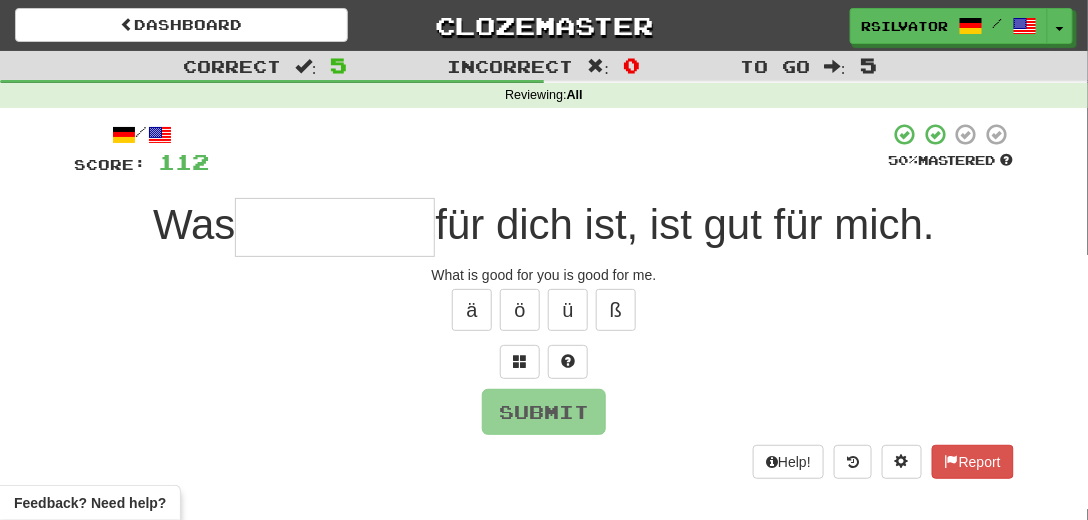 type on "*" 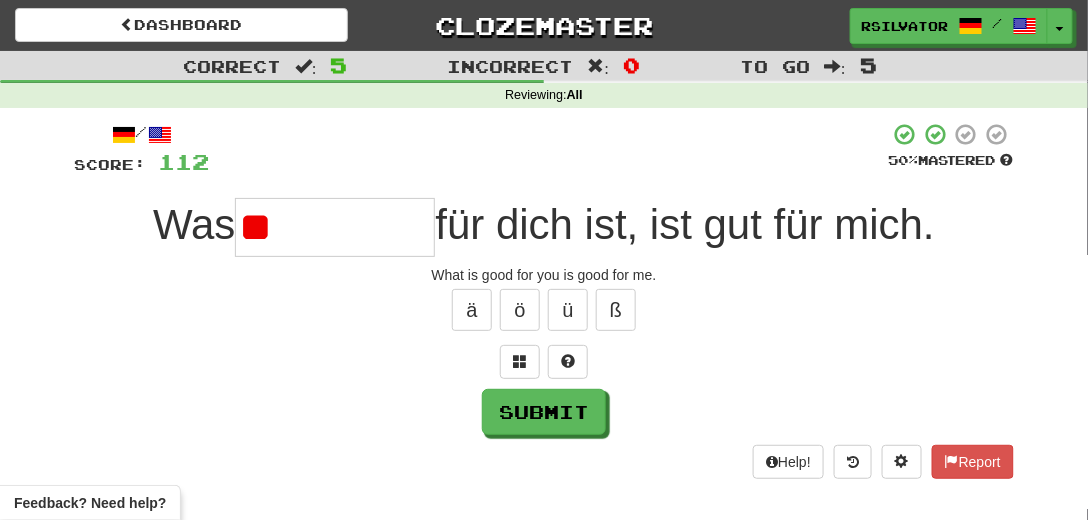 type on "*" 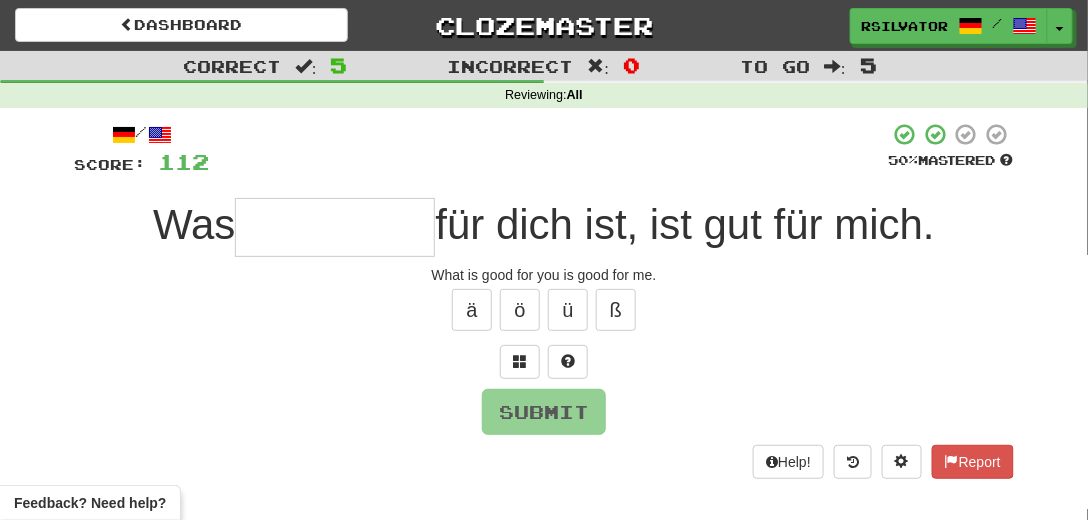 type on "*" 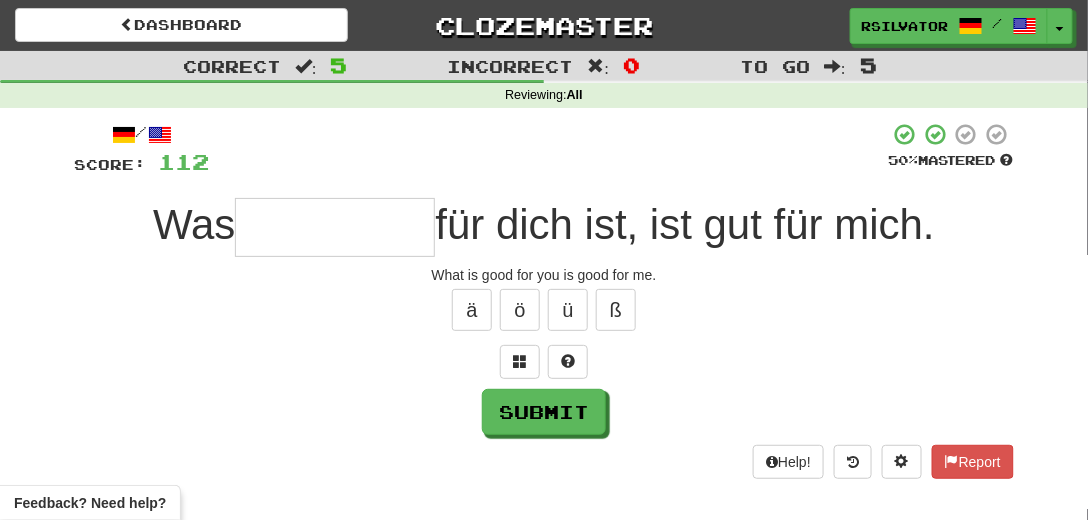 type on "*" 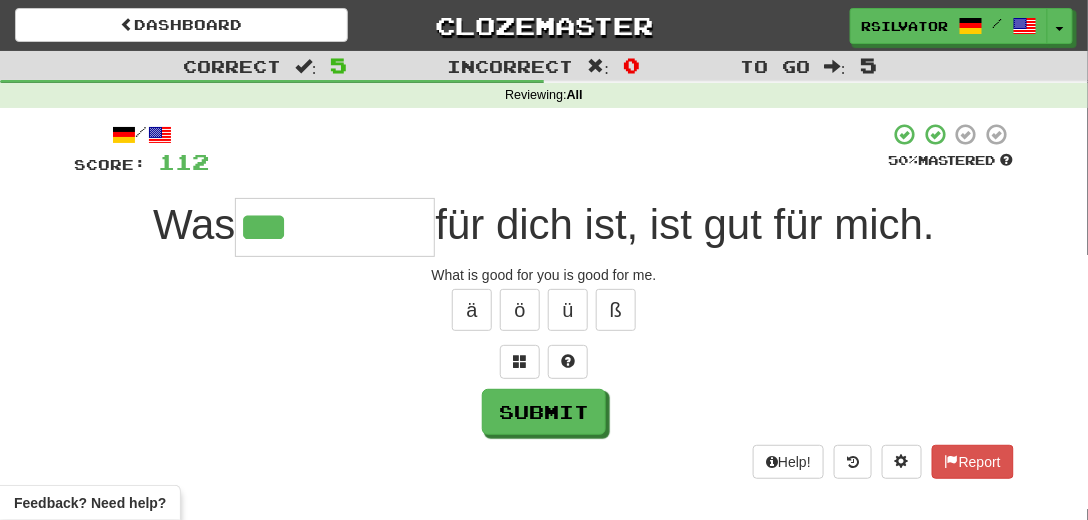 type on "***" 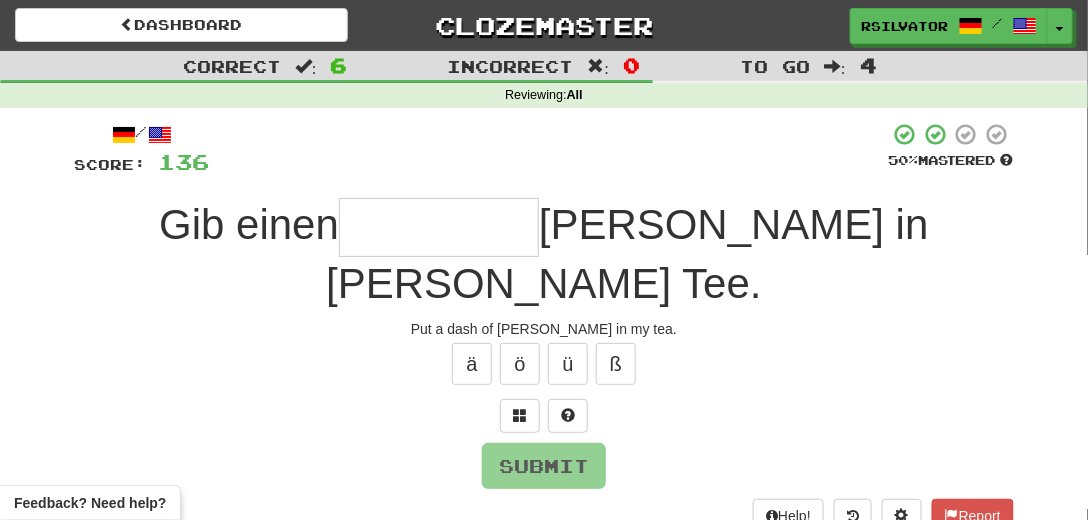 type on "******" 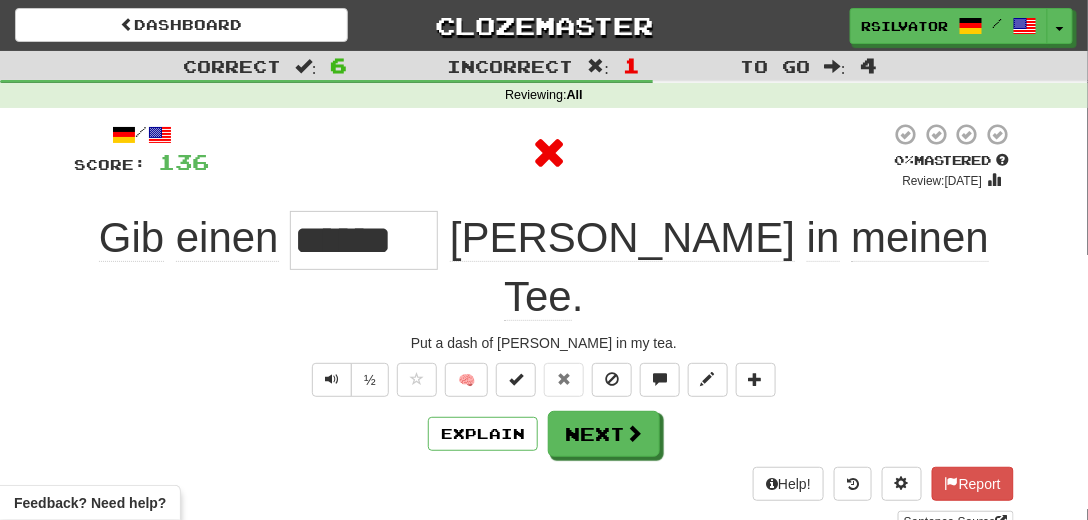 click on "******" at bounding box center (364, 240) 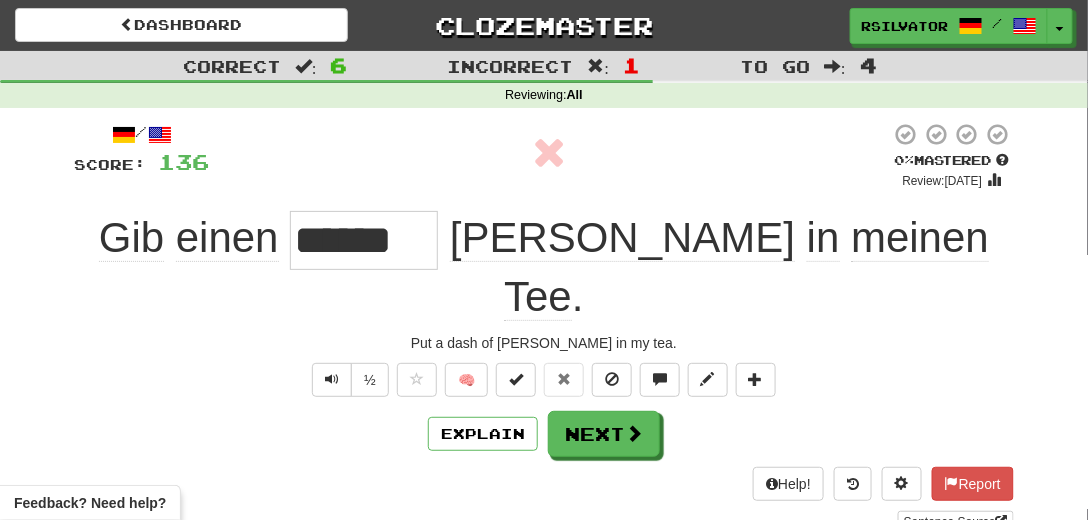 click on "******" at bounding box center [364, 240] 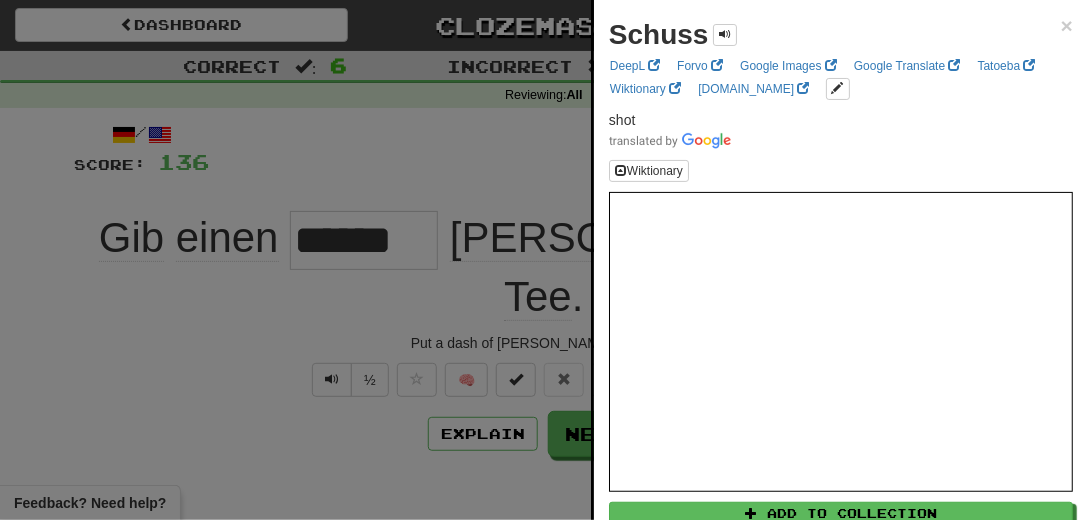 click at bounding box center [544, 260] 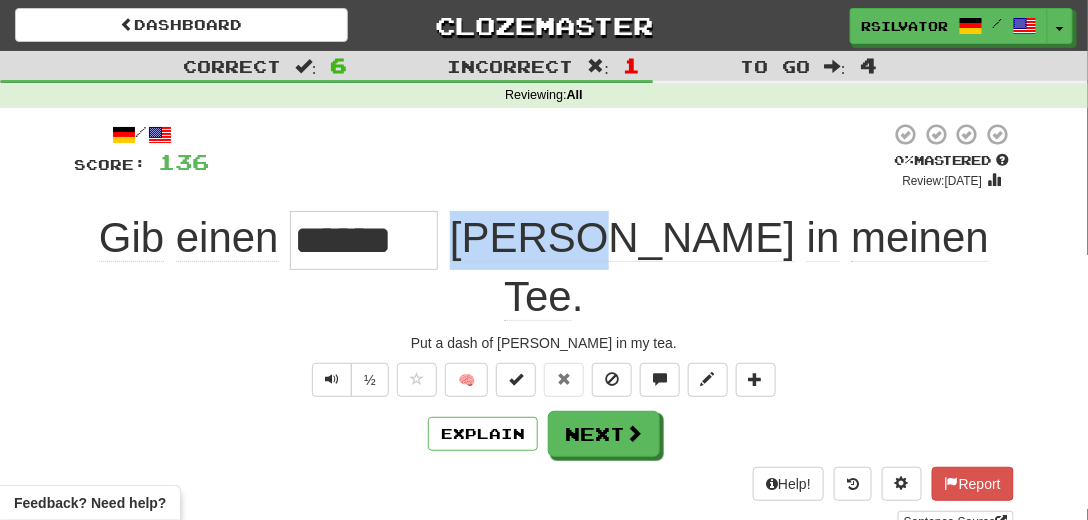 drag, startPoint x: 510, startPoint y: 240, endPoint x: 641, endPoint y: 232, distance: 131.24405 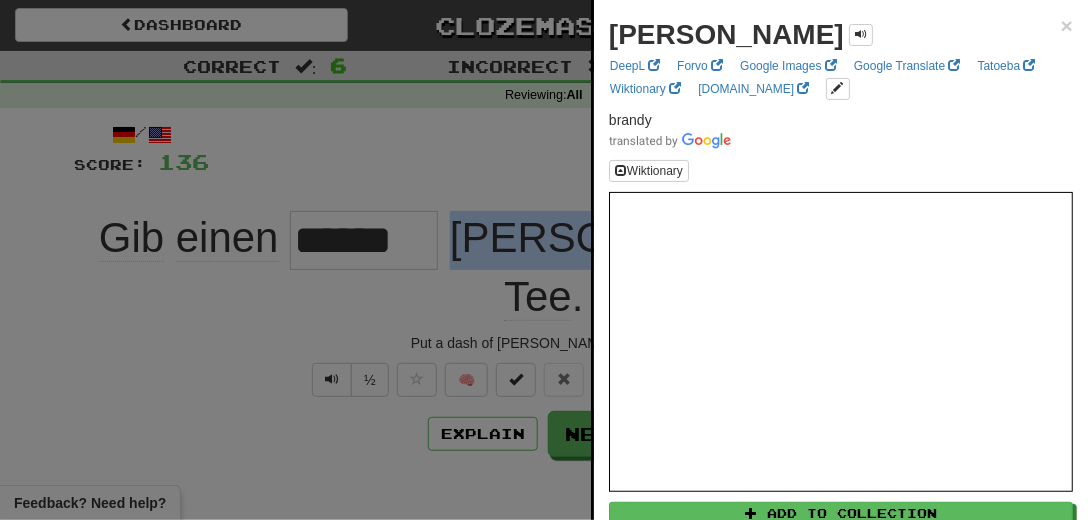 copy on "[PERSON_NAME]" 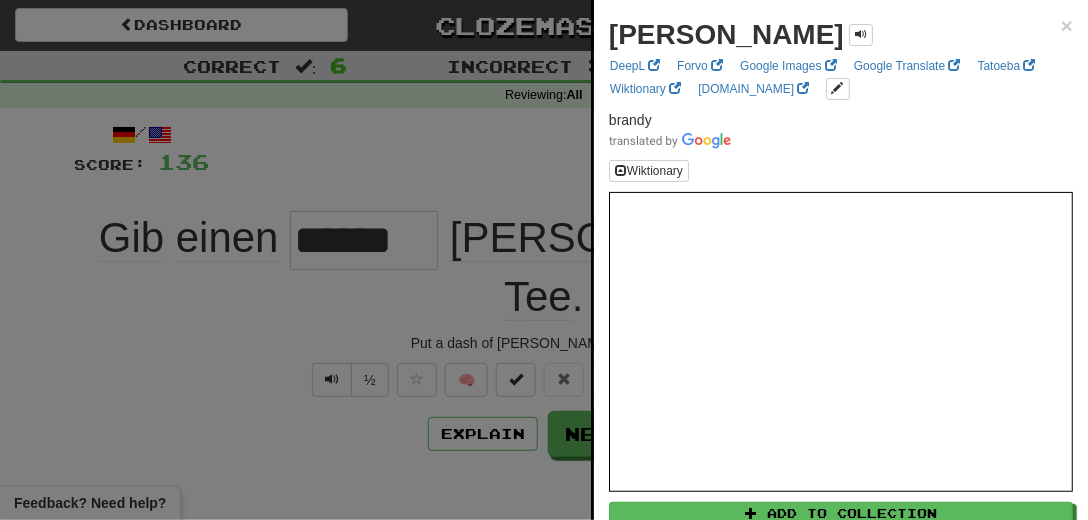 click at bounding box center (544, 260) 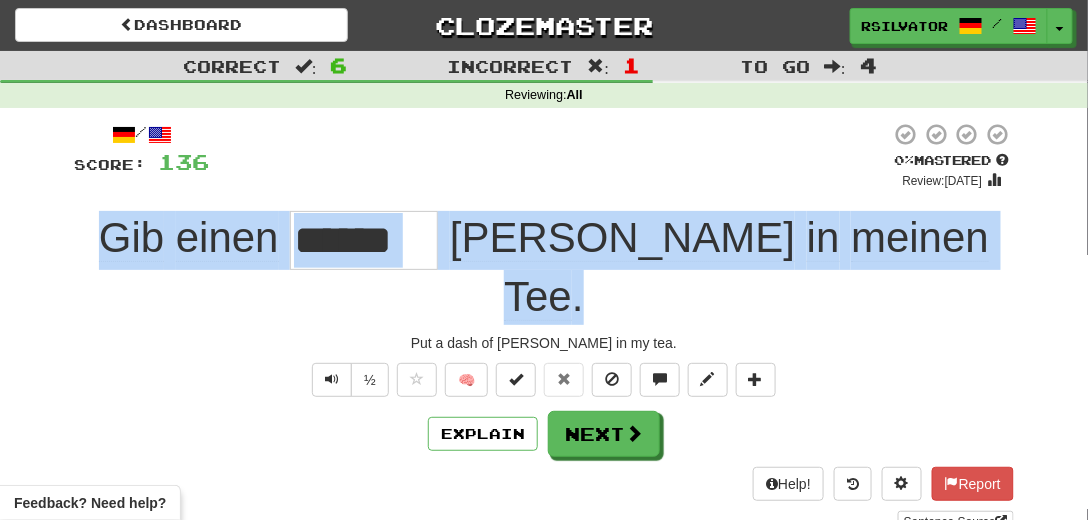 drag, startPoint x: 149, startPoint y: 232, endPoint x: 945, endPoint y: 235, distance: 796.0057 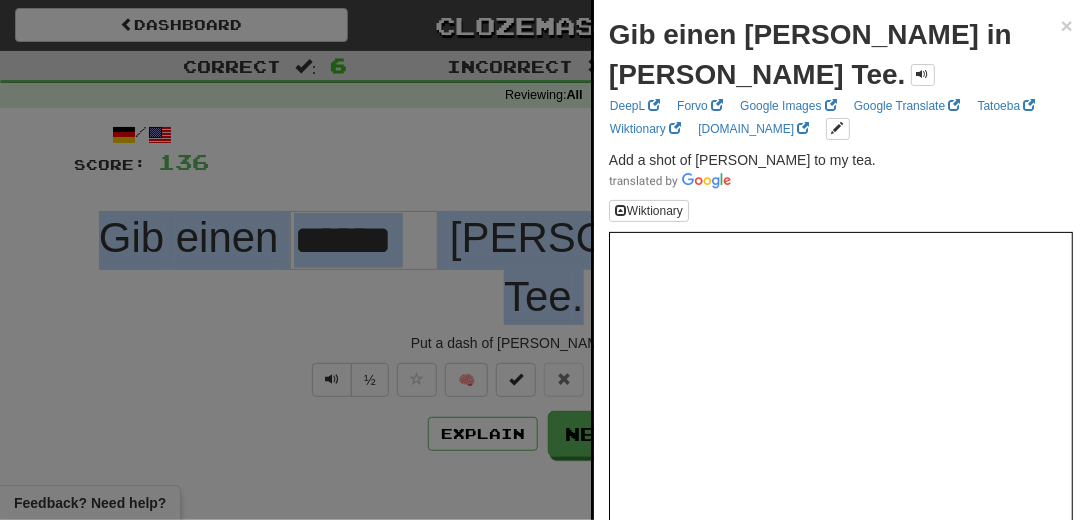 copy on "Gib   einen     [PERSON_NAME]   in   [PERSON_NAME]   Tee ." 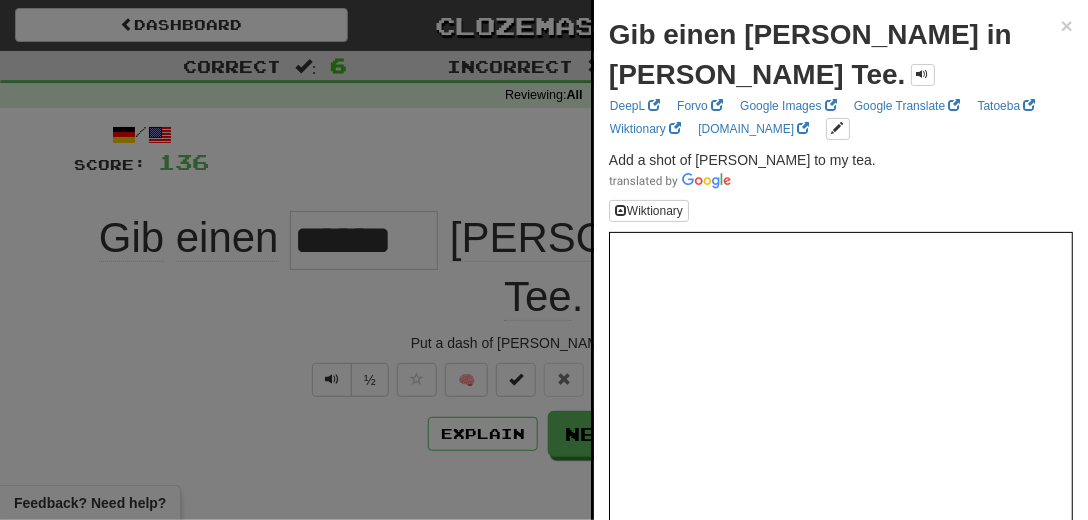 click at bounding box center (544, 260) 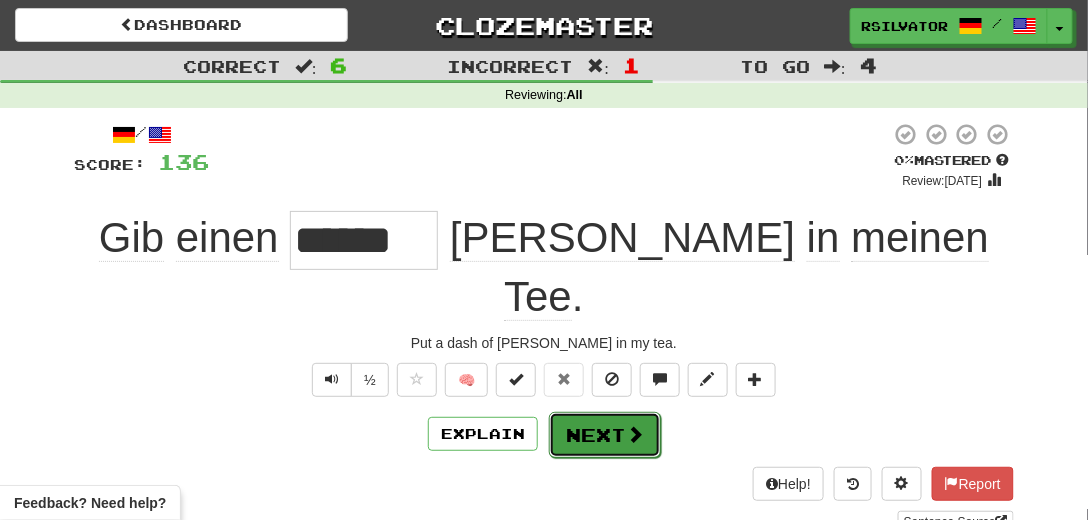 click on "Next" at bounding box center (605, 435) 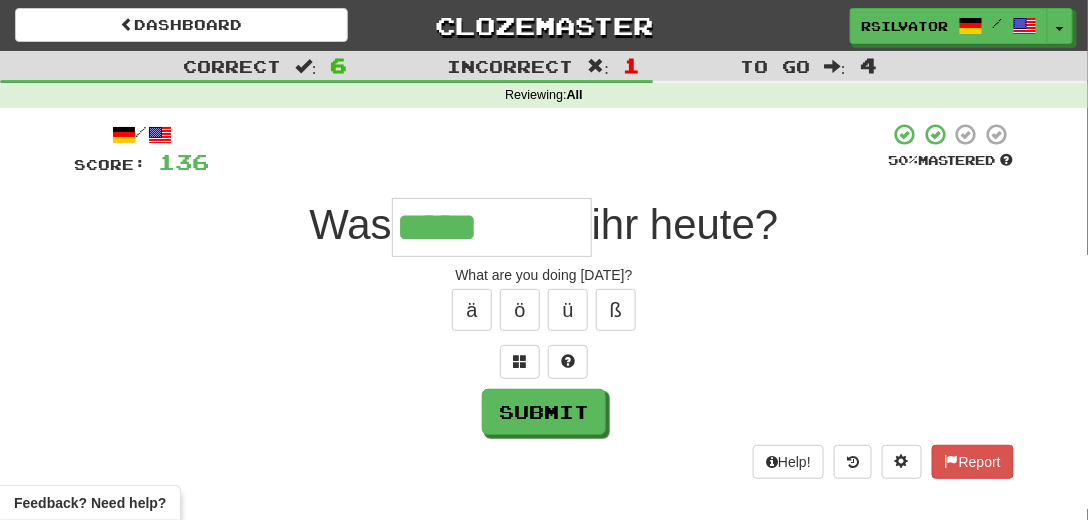 type on "*****" 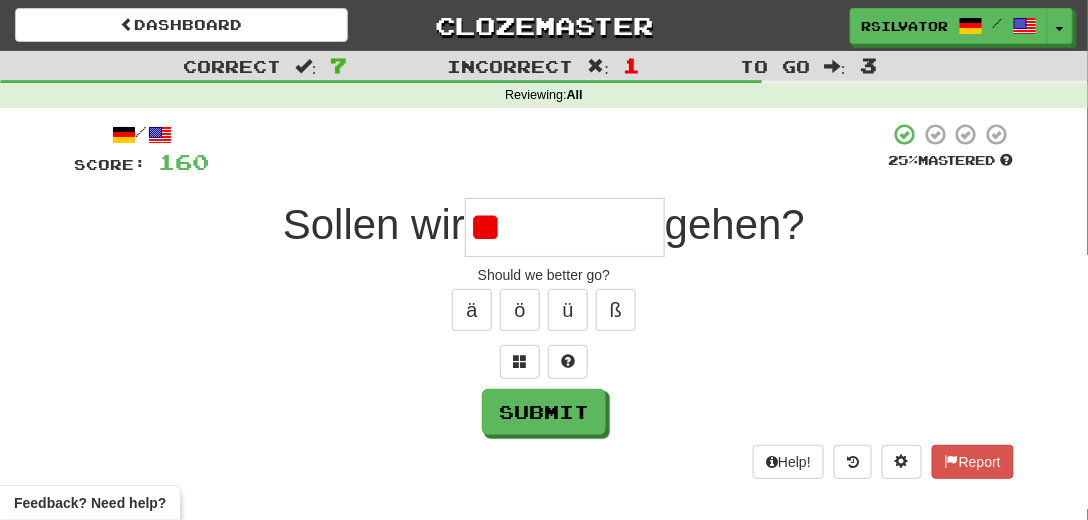 type on "*" 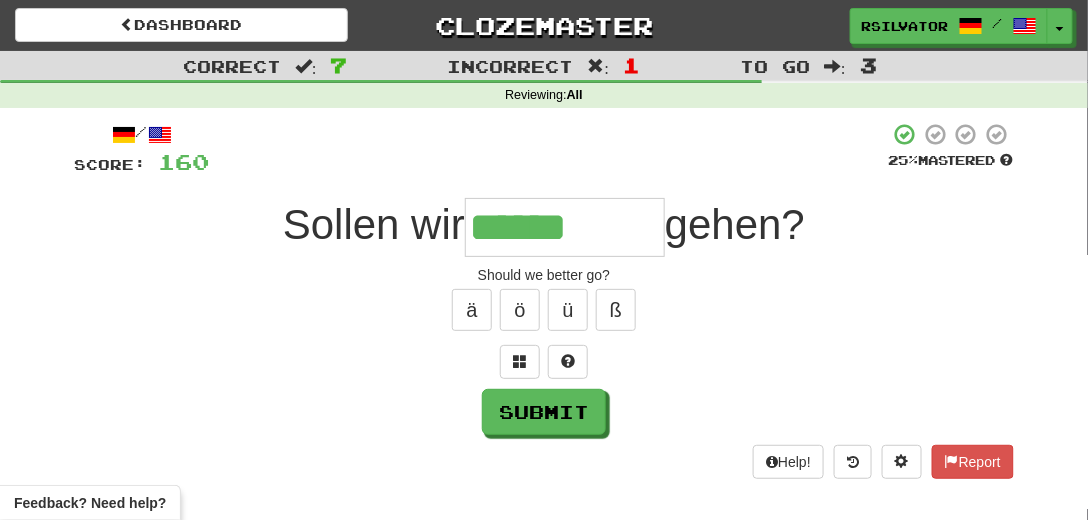 type on "******" 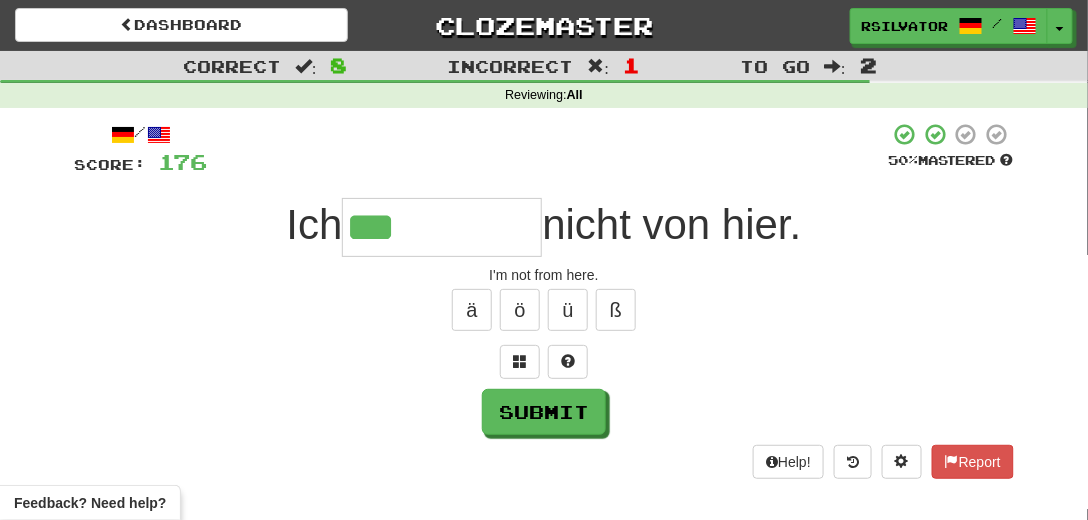 type on "***" 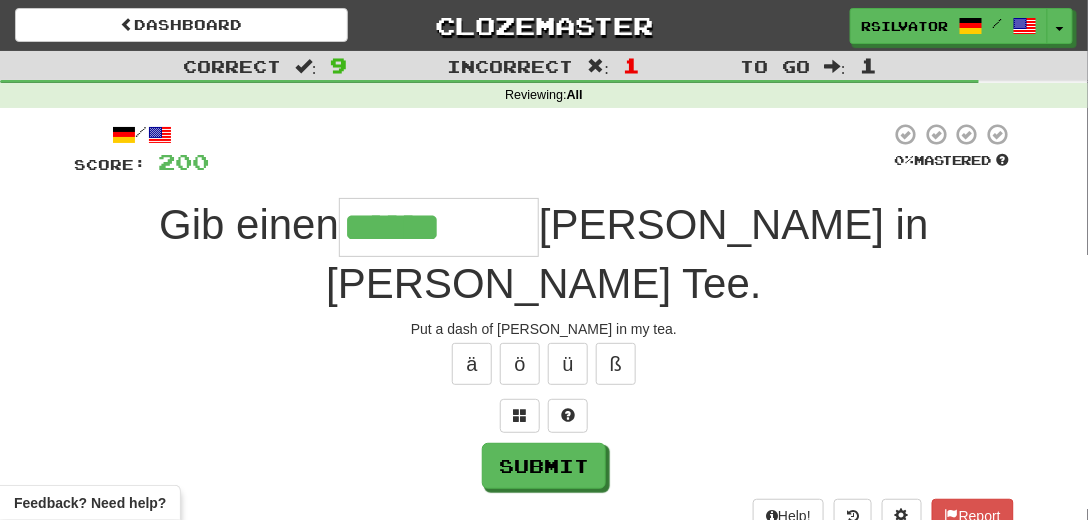 type on "******" 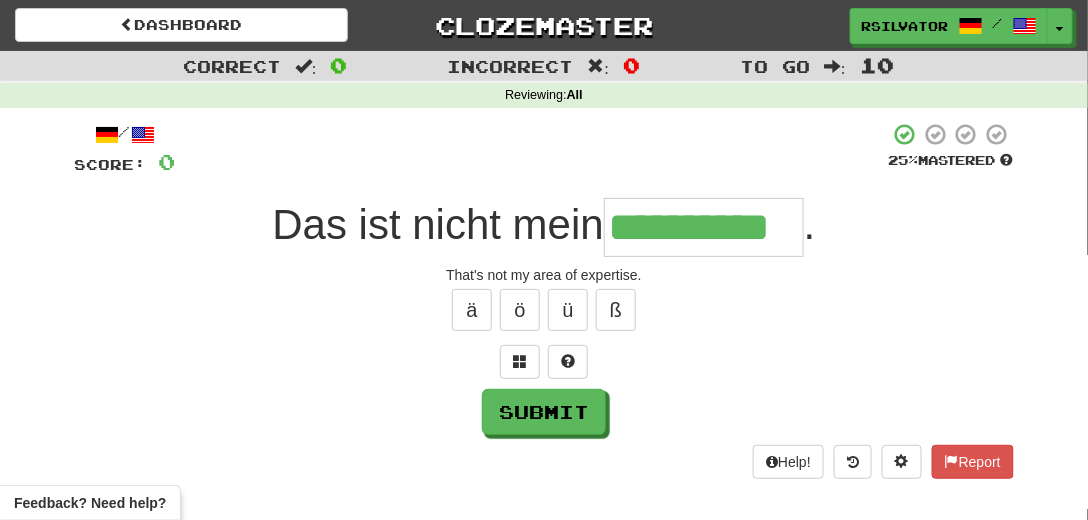 scroll, scrollTop: 0, scrollLeft: 14, axis: horizontal 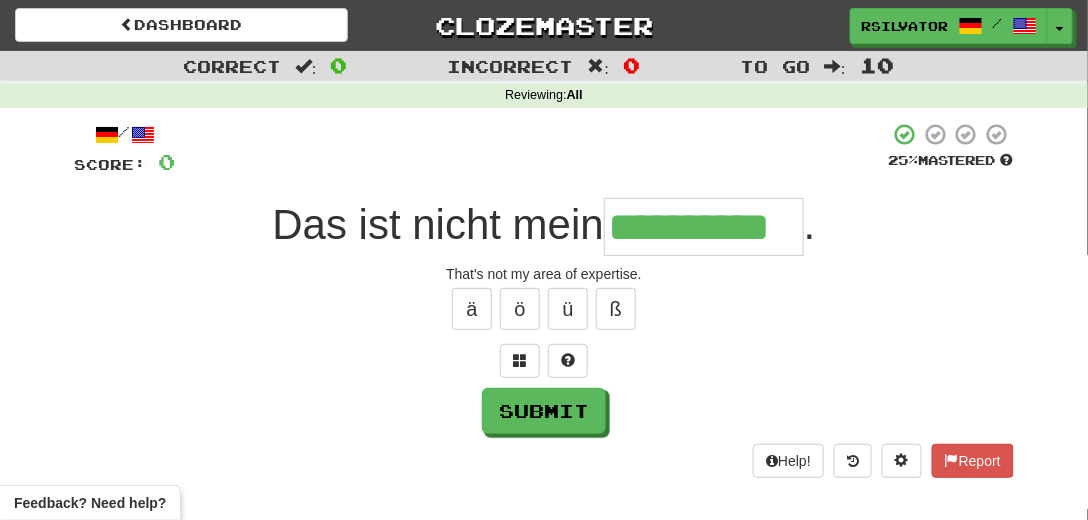type on "**********" 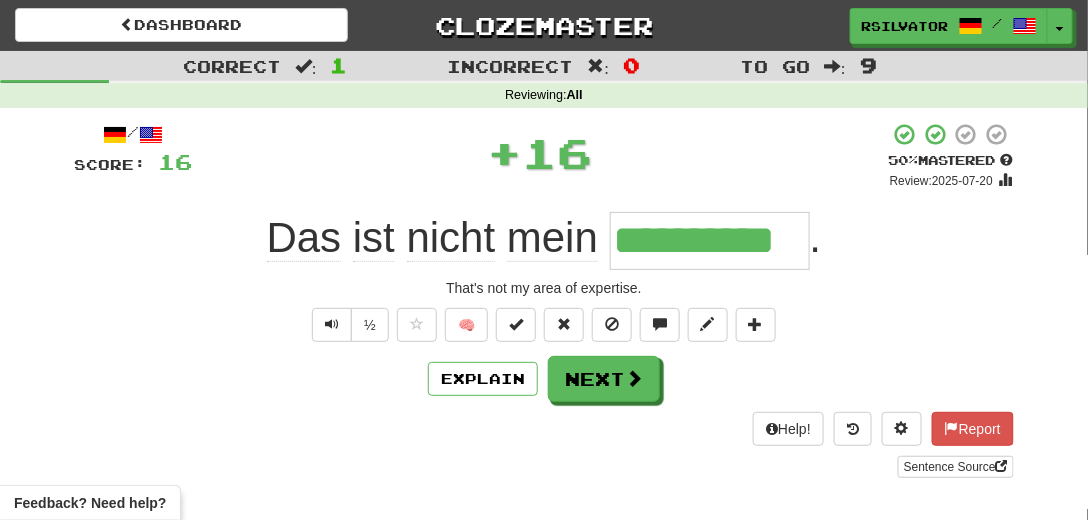 scroll, scrollTop: 0, scrollLeft: 0, axis: both 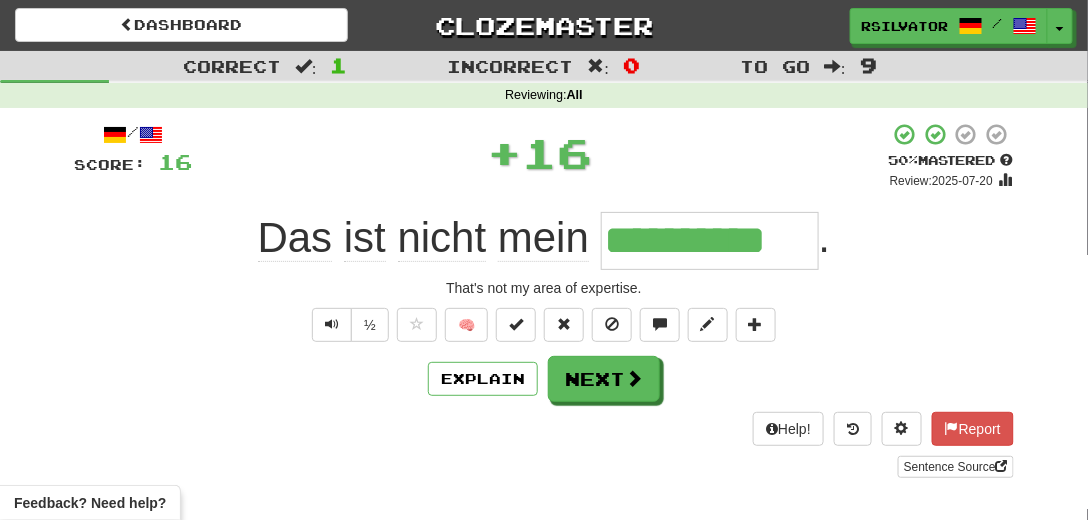 click on "**********" at bounding box center [710, 241] 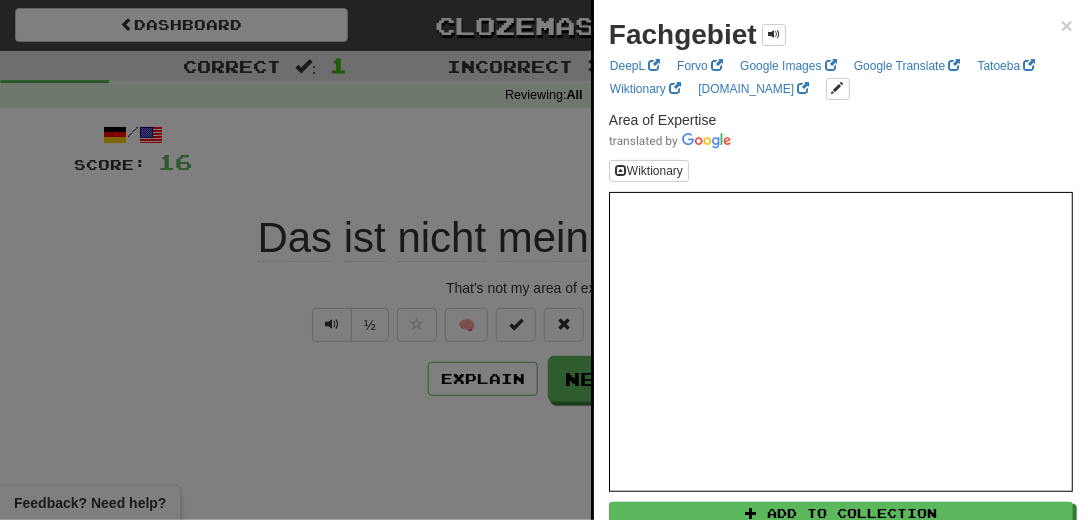 click at bounding box center [544, 260] 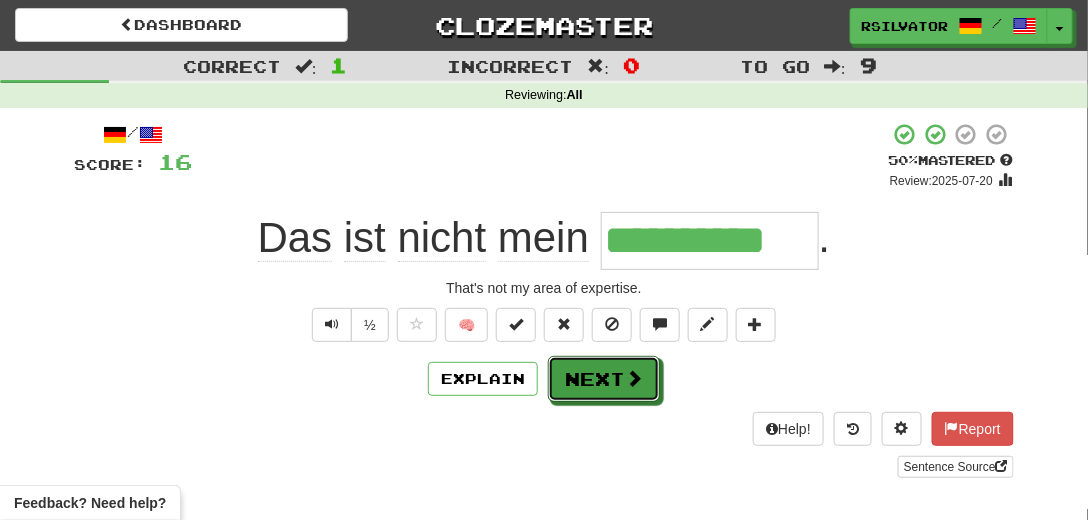 click on "Next" at bounding box center [604, 379] 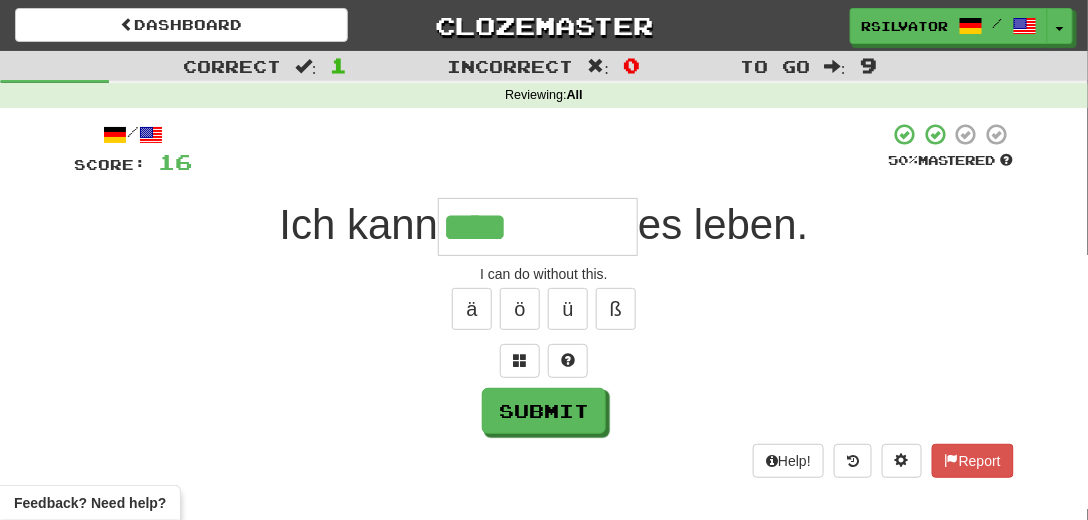 type on "****" 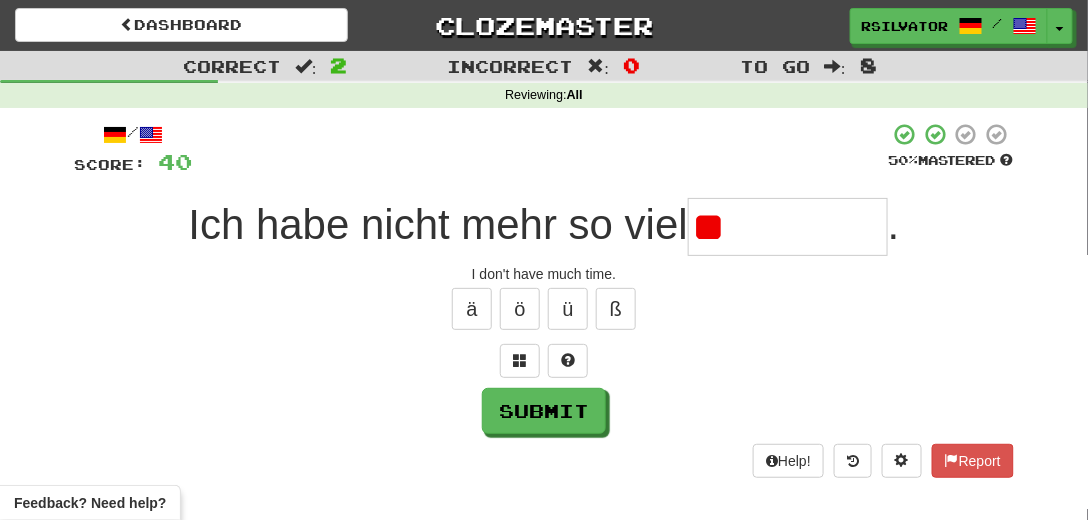 type on "*" 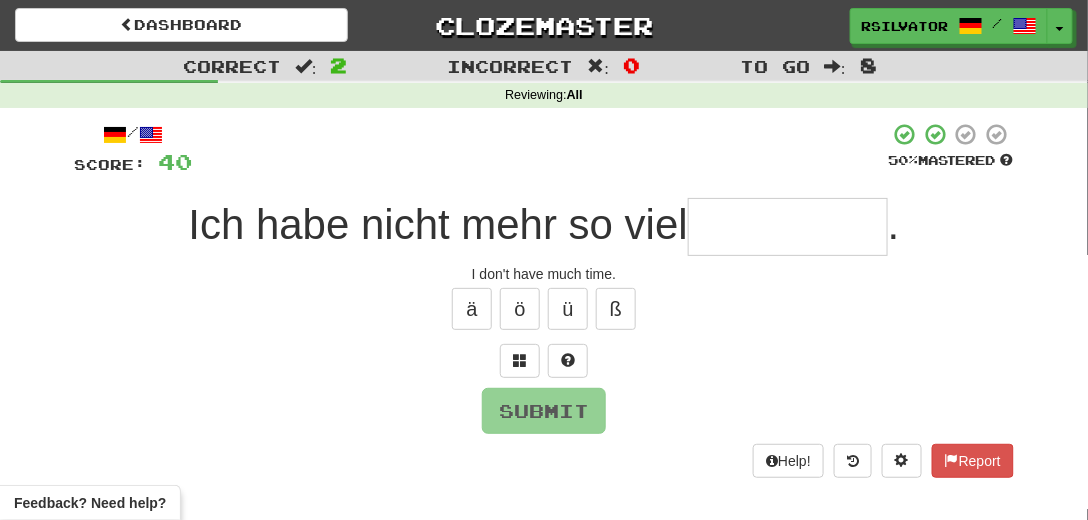 type on "*" 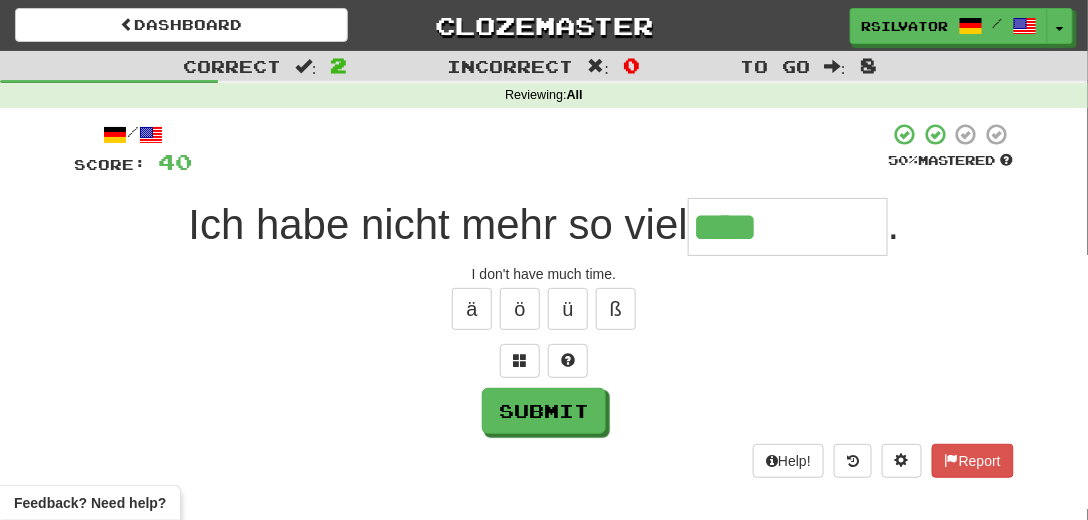 type on "****" 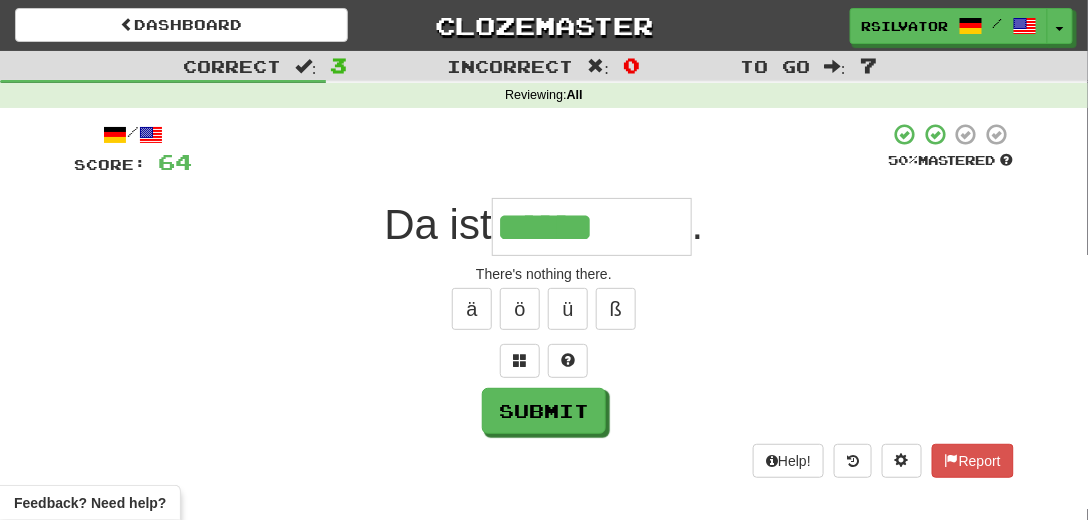 type on "******" 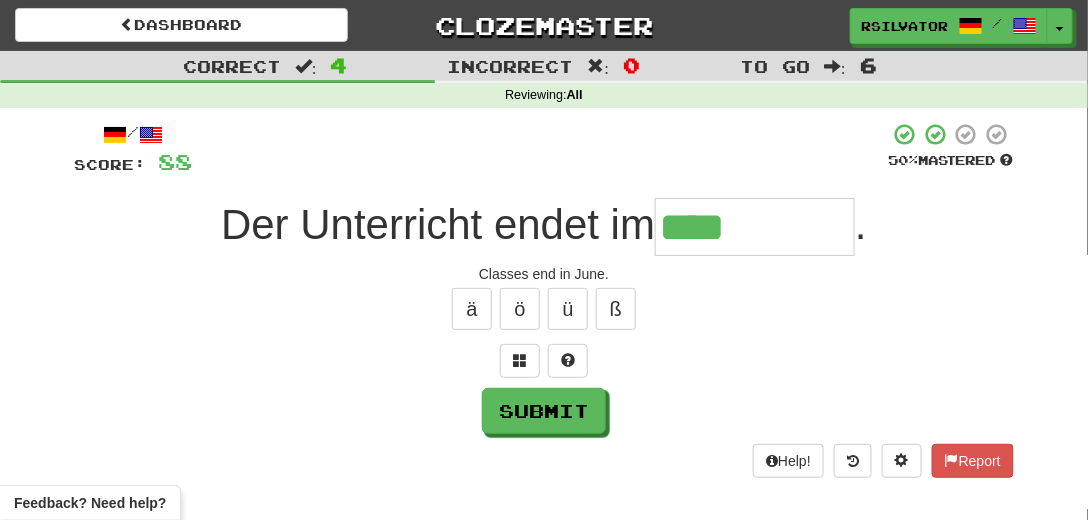 type on "****" 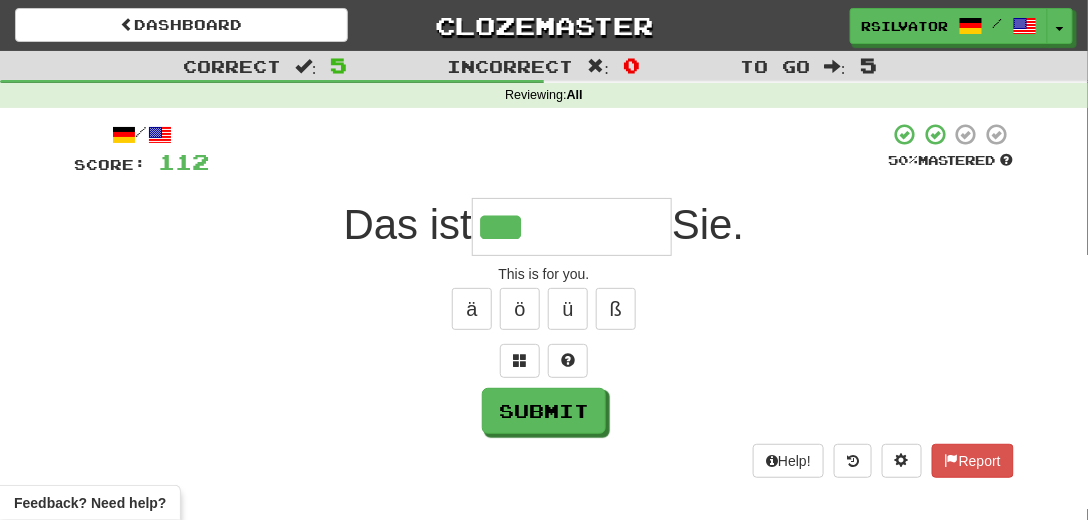 type on "***" 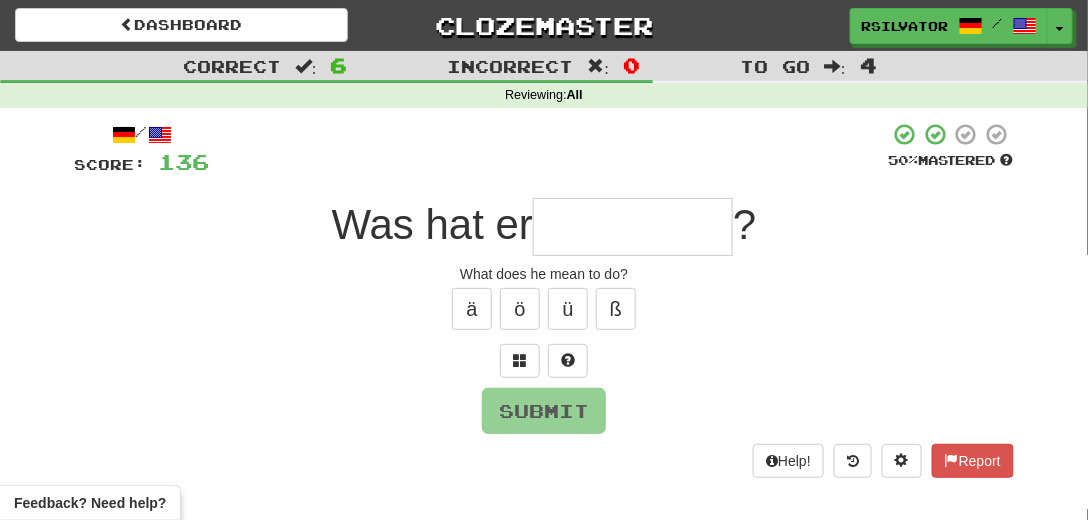 type on "*" 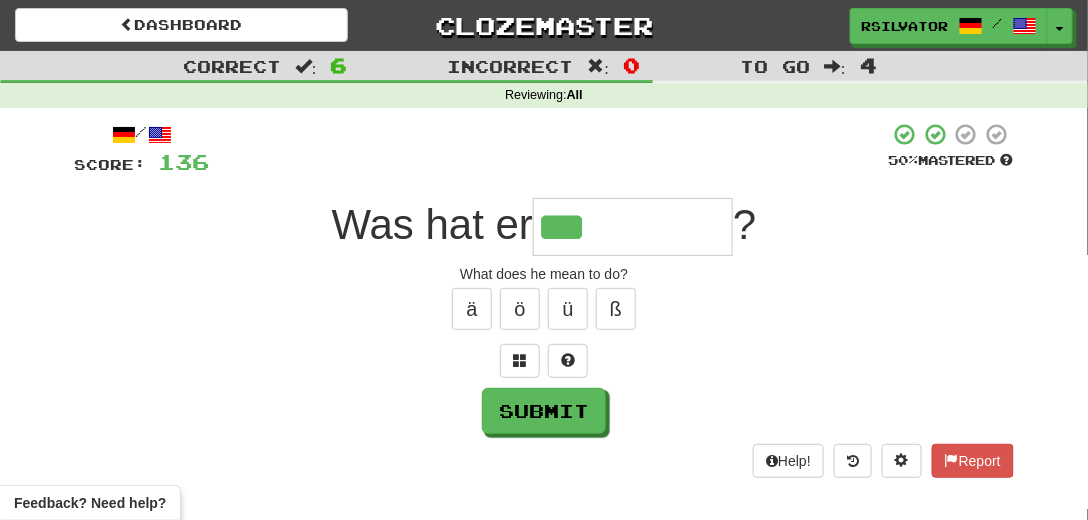 type on "***" 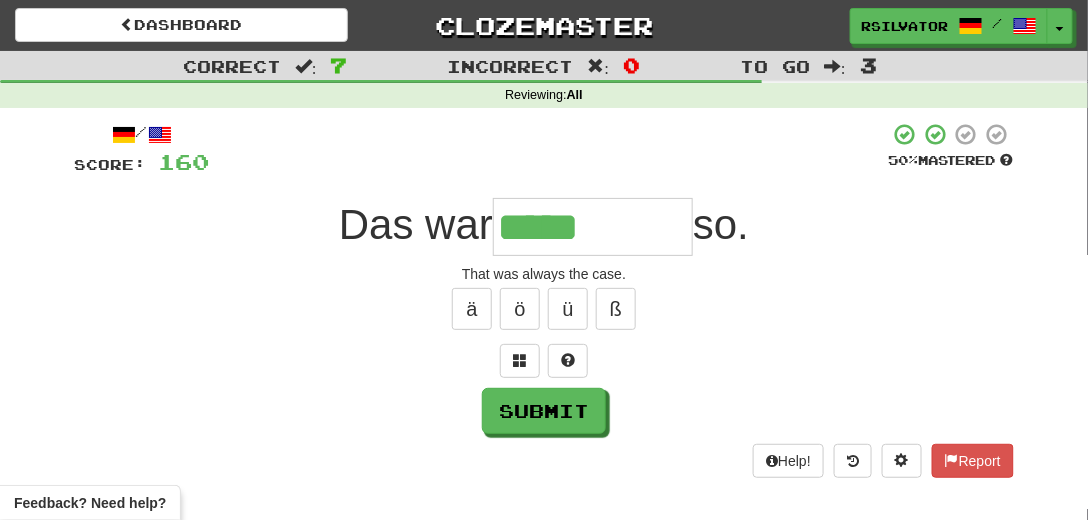type on "*****" 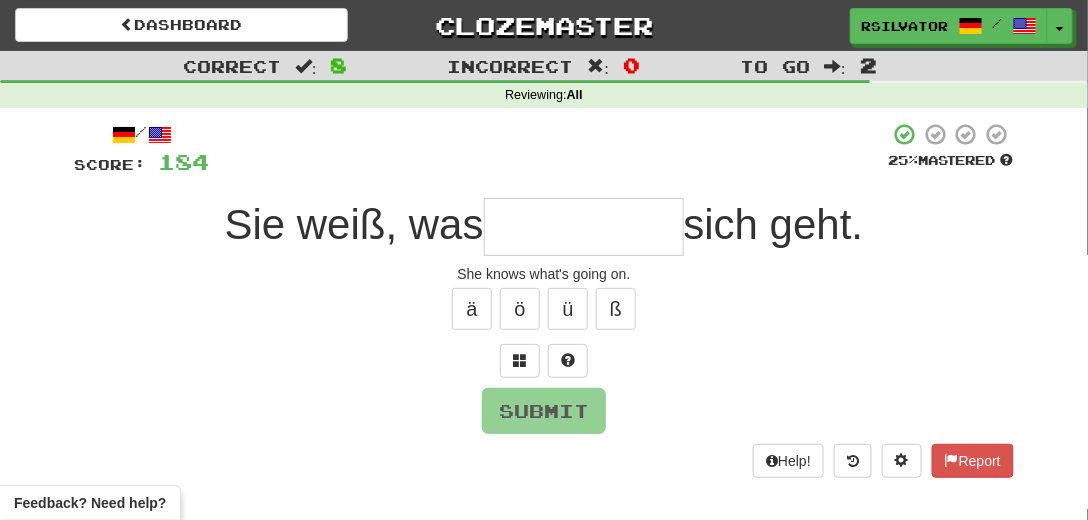 type on "*" 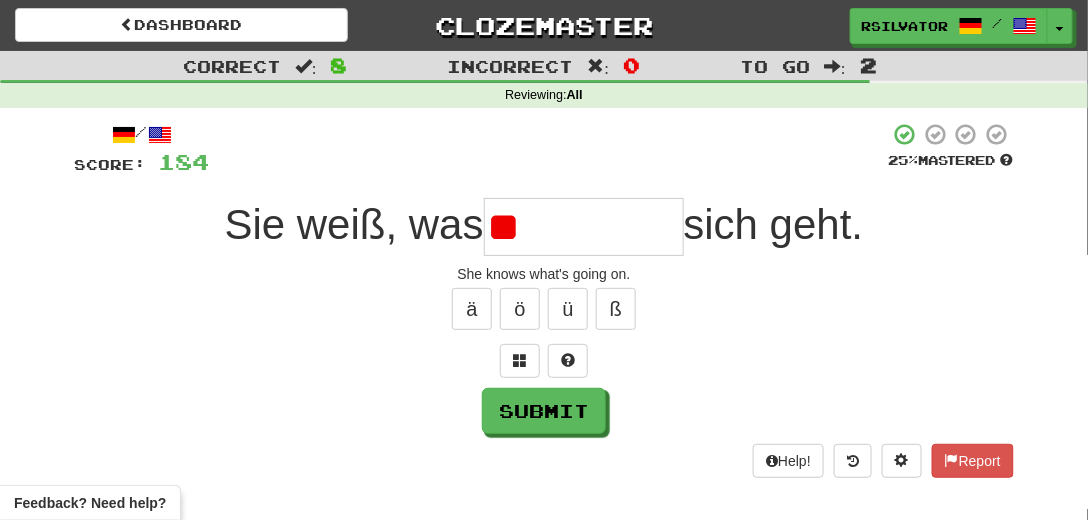 type on "*" 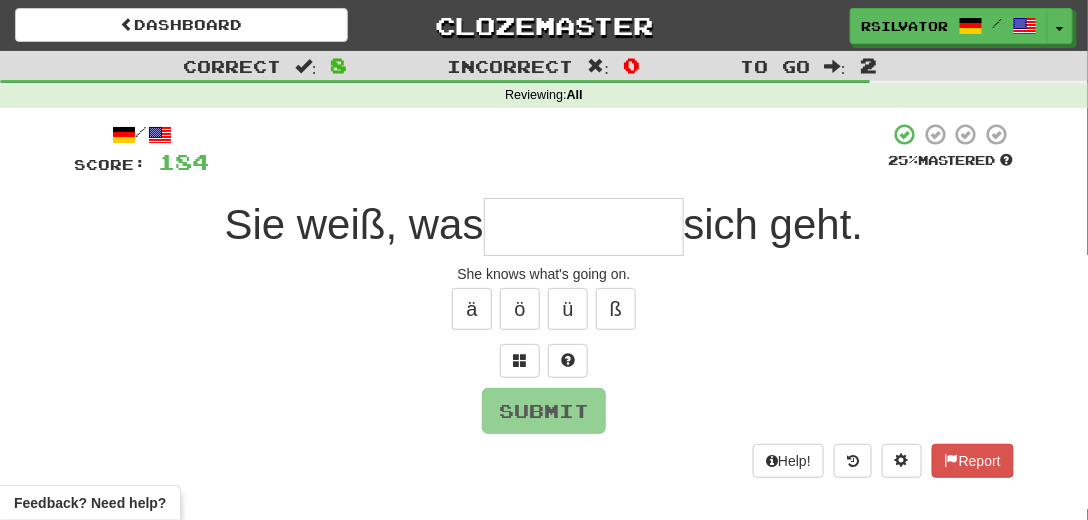 type on "*" 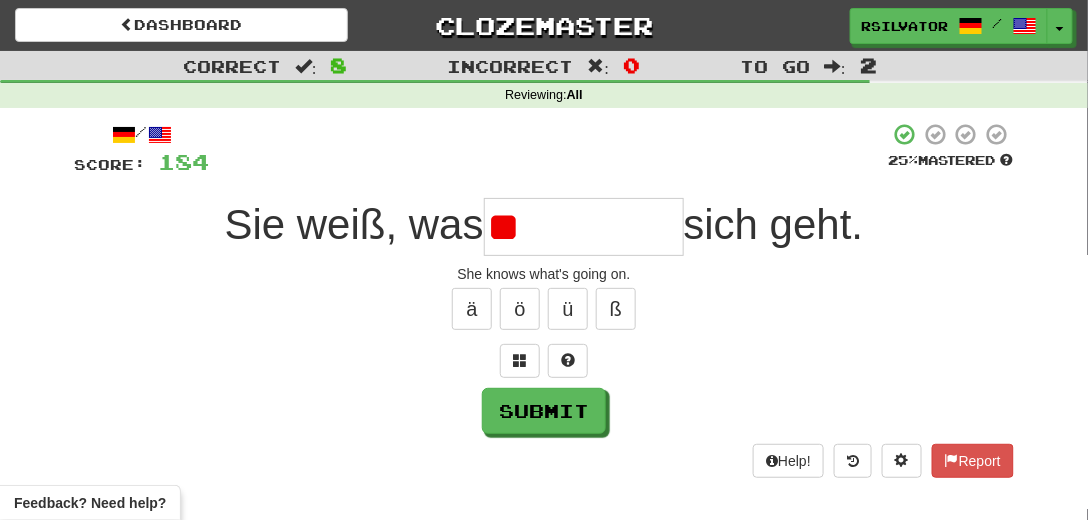 type on "*" 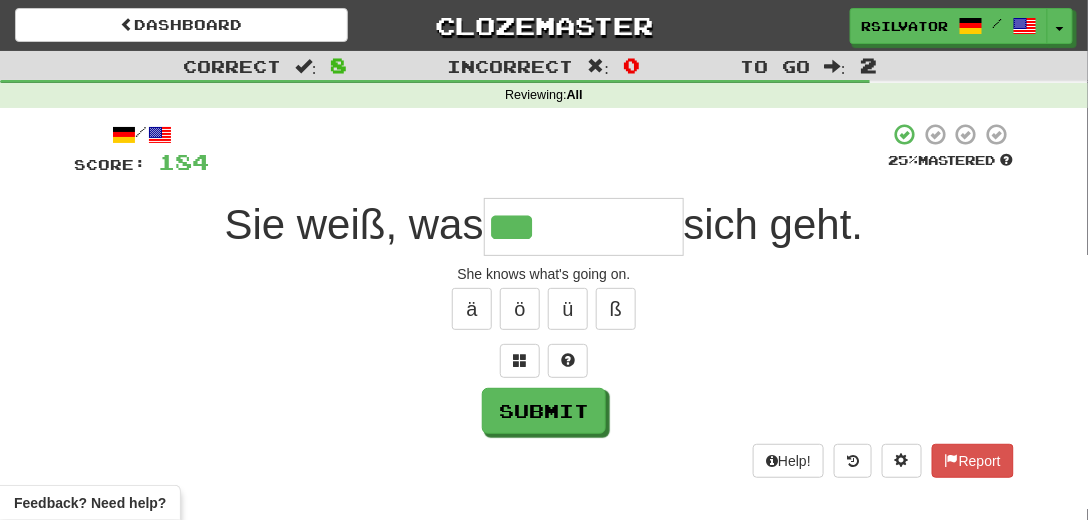 type on "***" 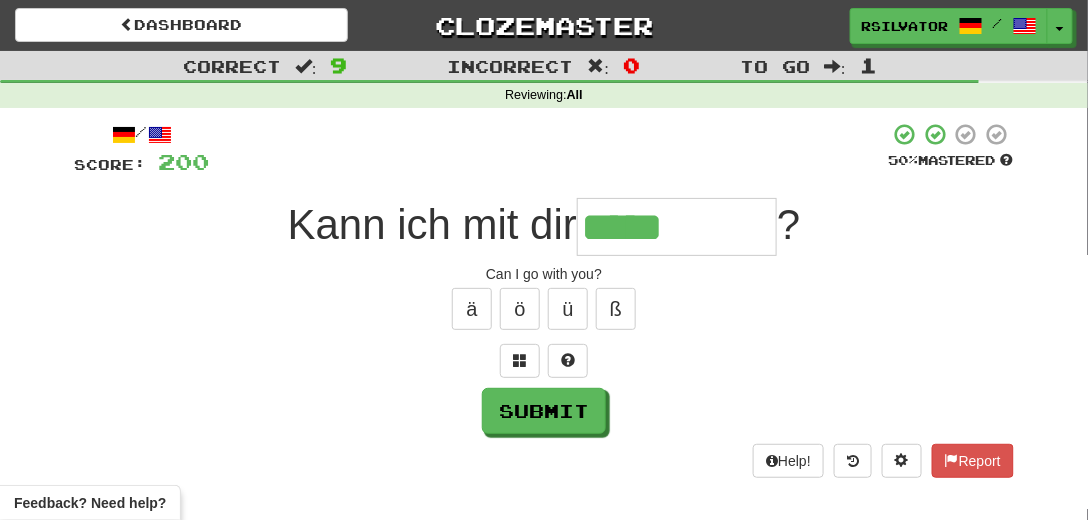 type on "*****" 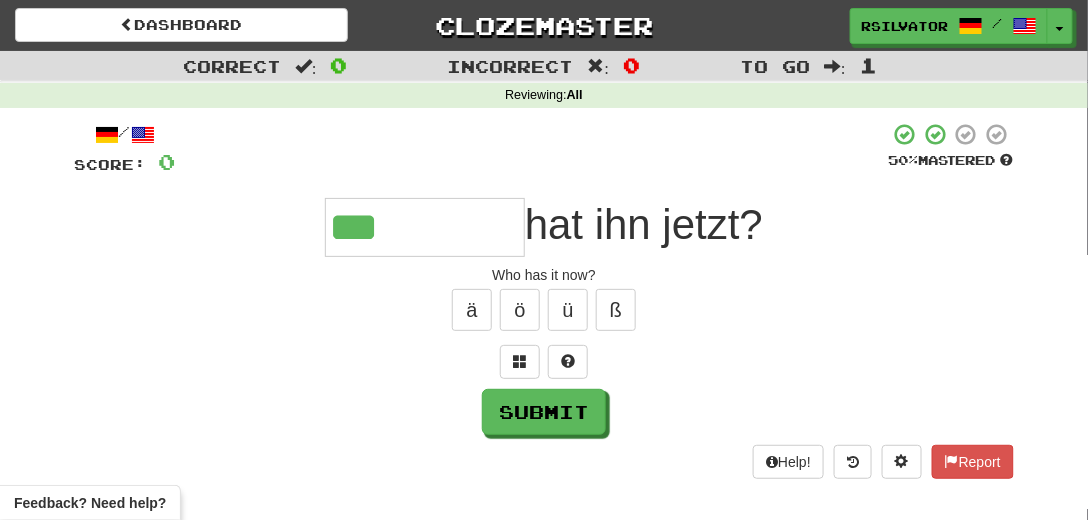 type on "***" 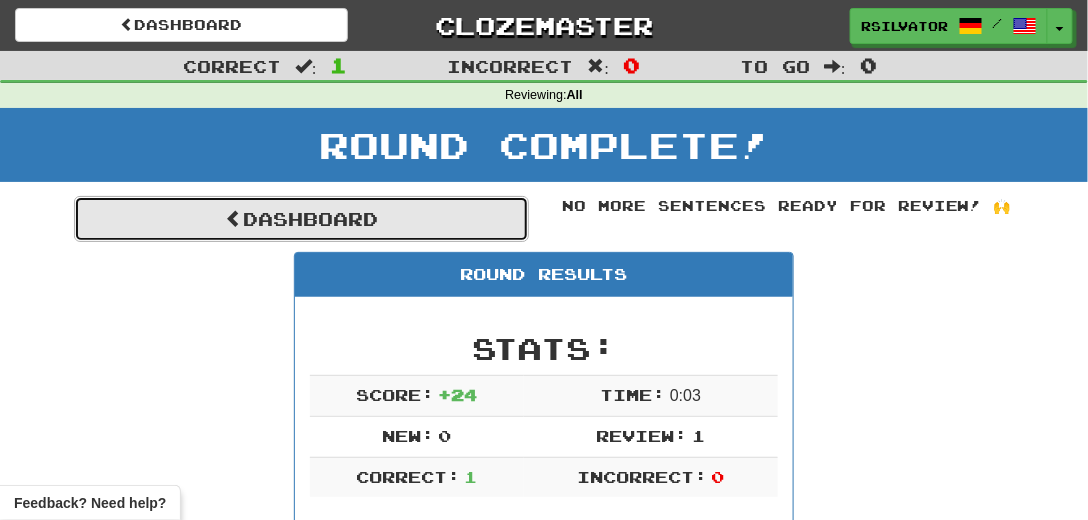 click on "Dashboard" at bounding box center (301, 219) 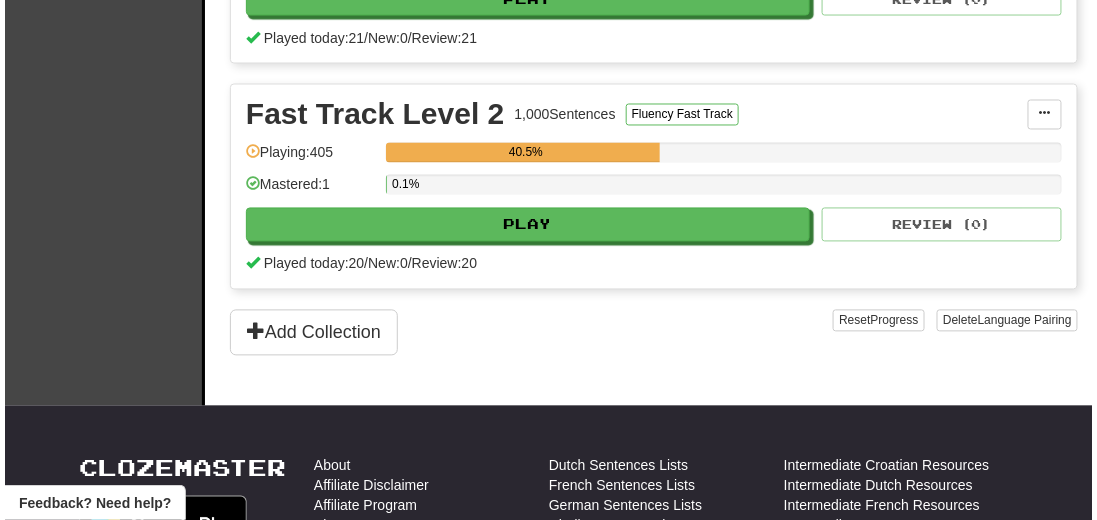 scroll, scrollTop: 800, scrollLeft: 0, axis: vertical 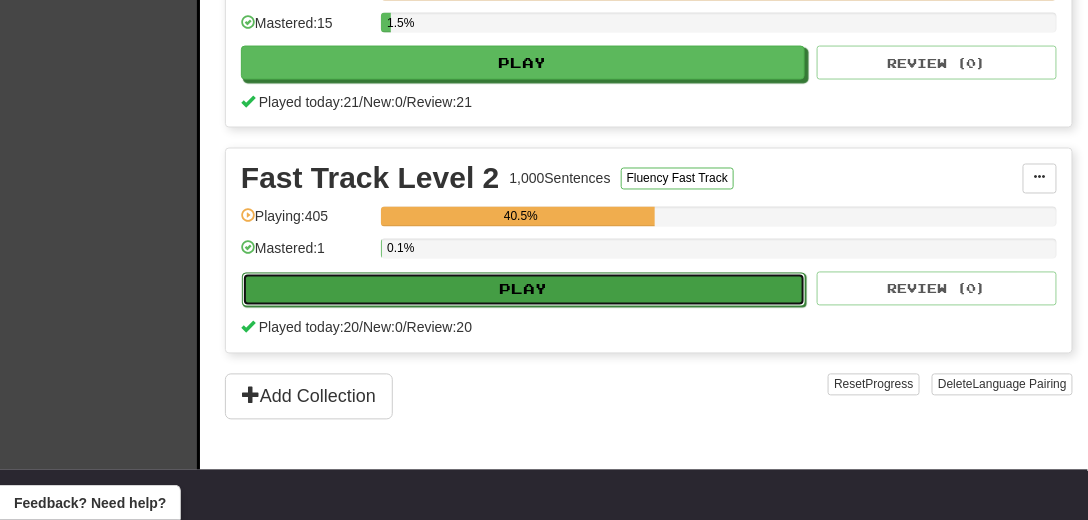 click on "Play" at bounding box center [524, 290] 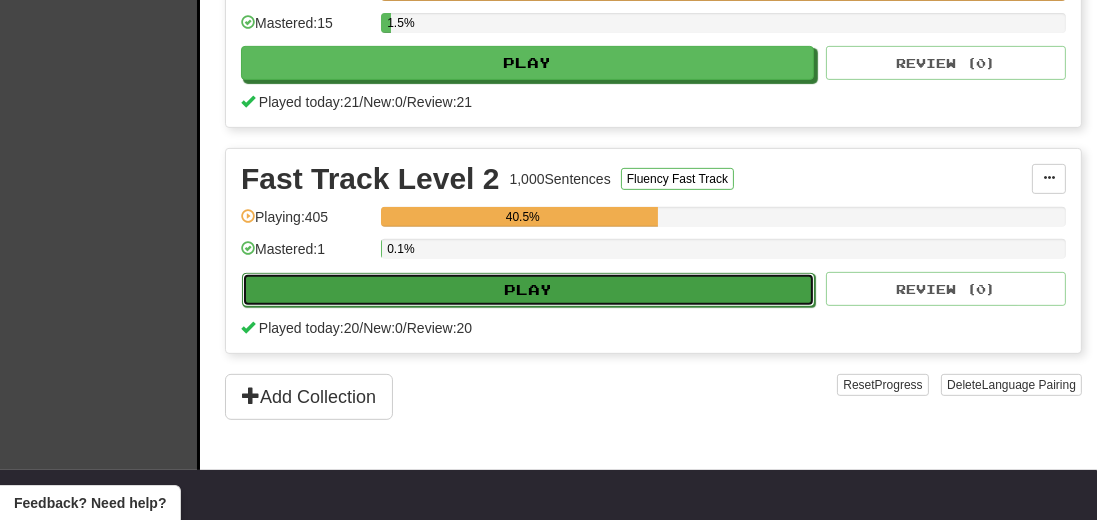 select on "**" 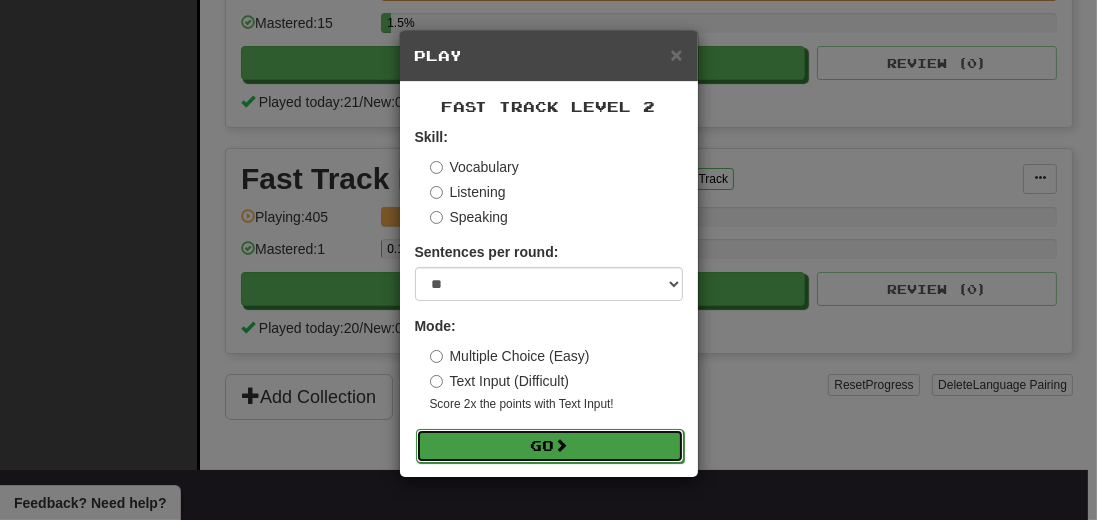 click on "Go" at bounding box center (550, 446) 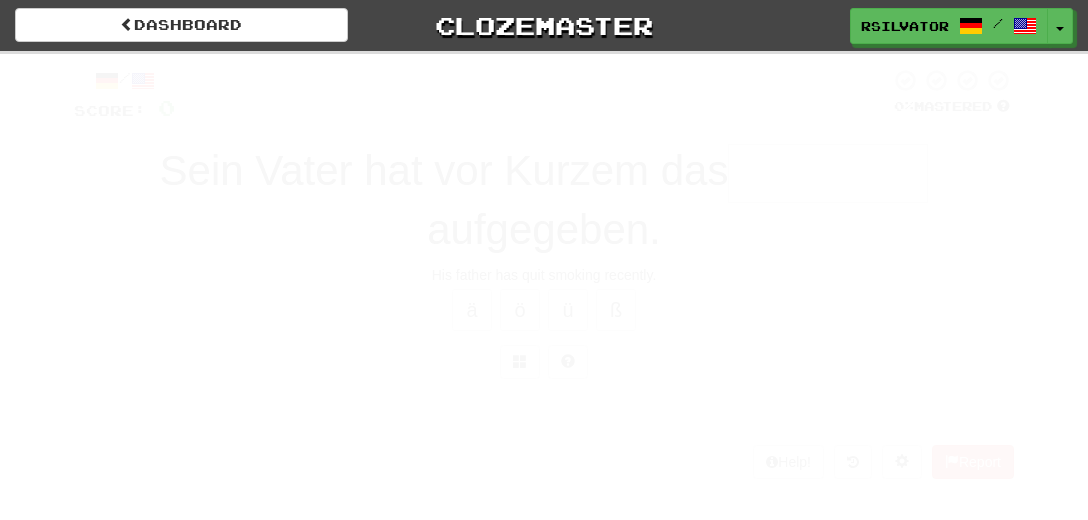 scroll, scrollTop: 0, scrollLeft: 0, axis: both 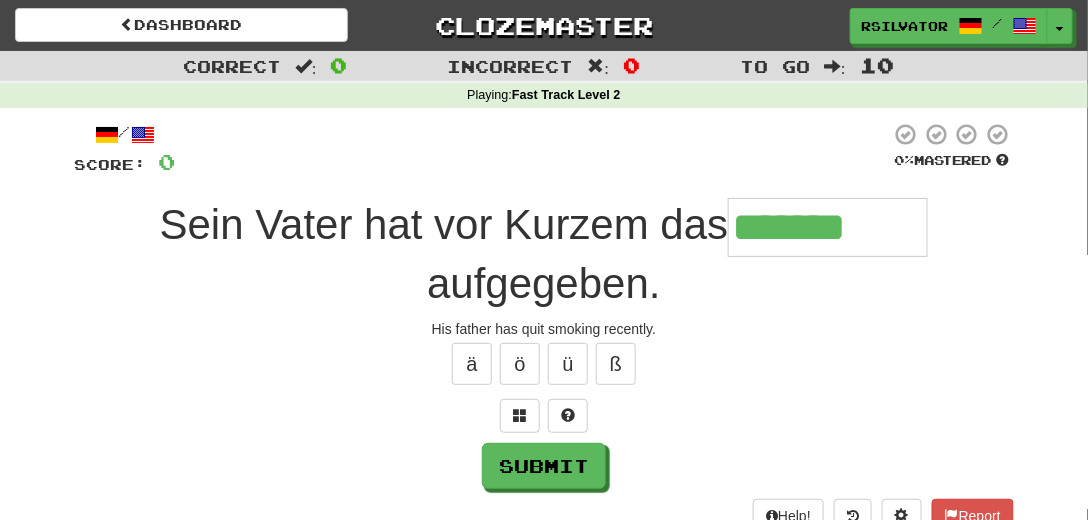 type on "*******" 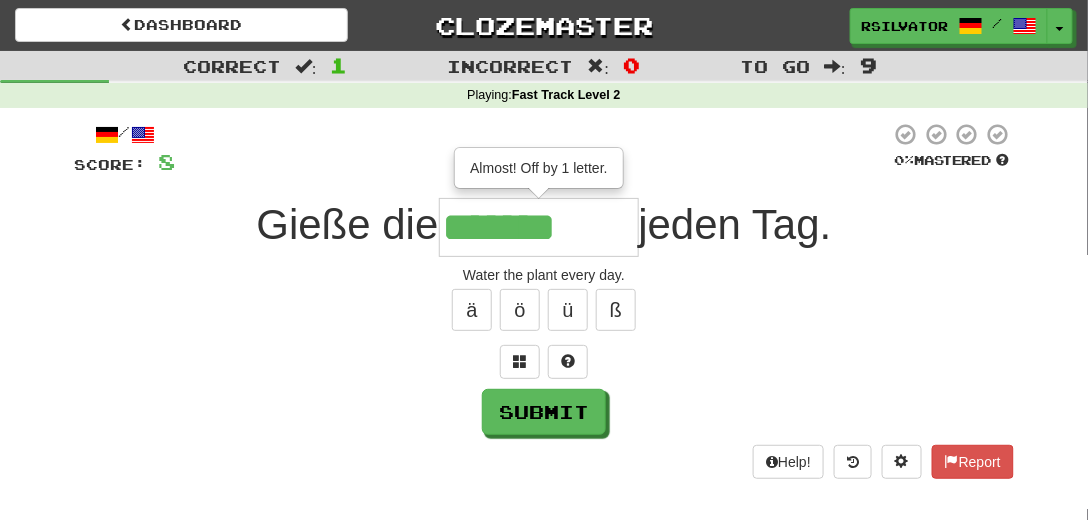type on "*******" 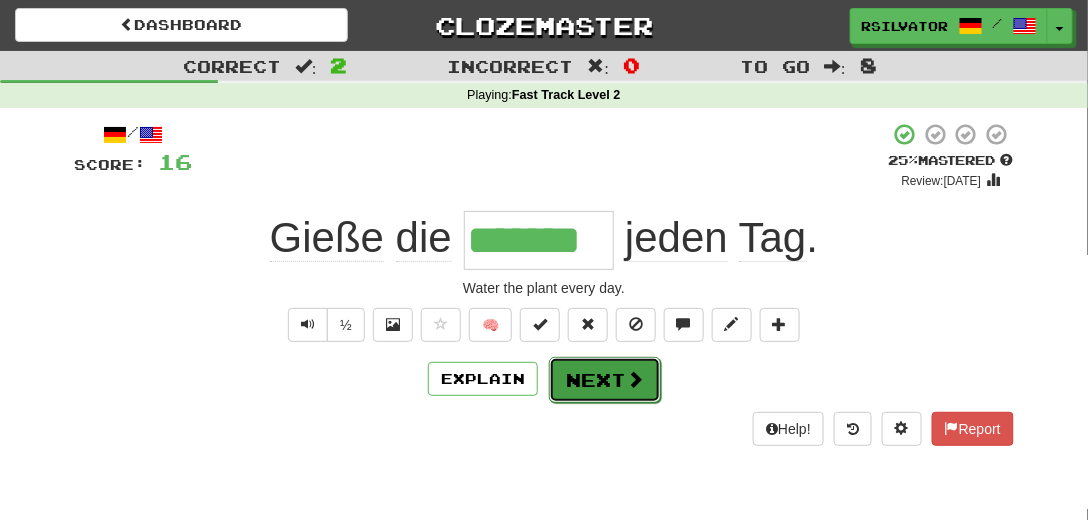 click on "Next" at bounding box center (605, 380) 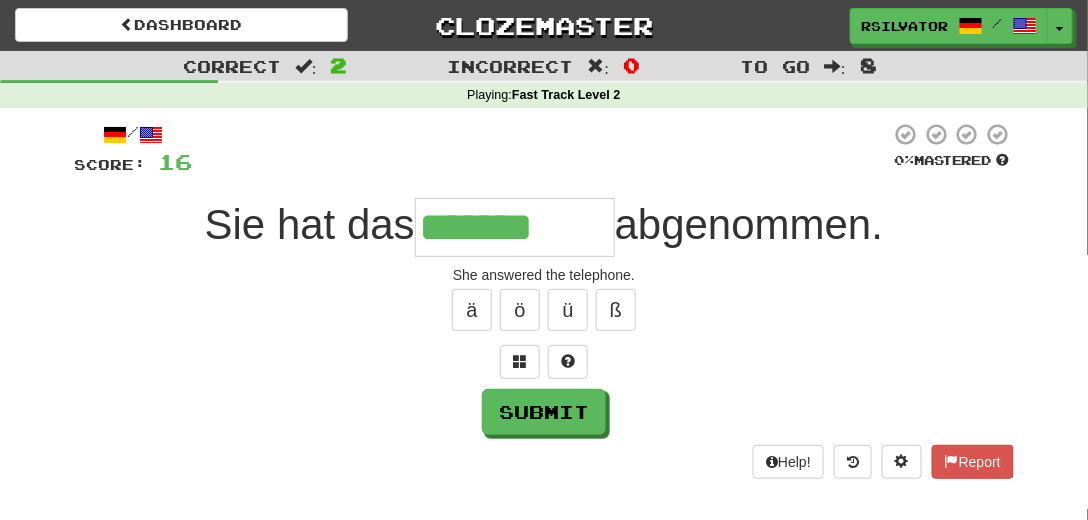 type on "*******" 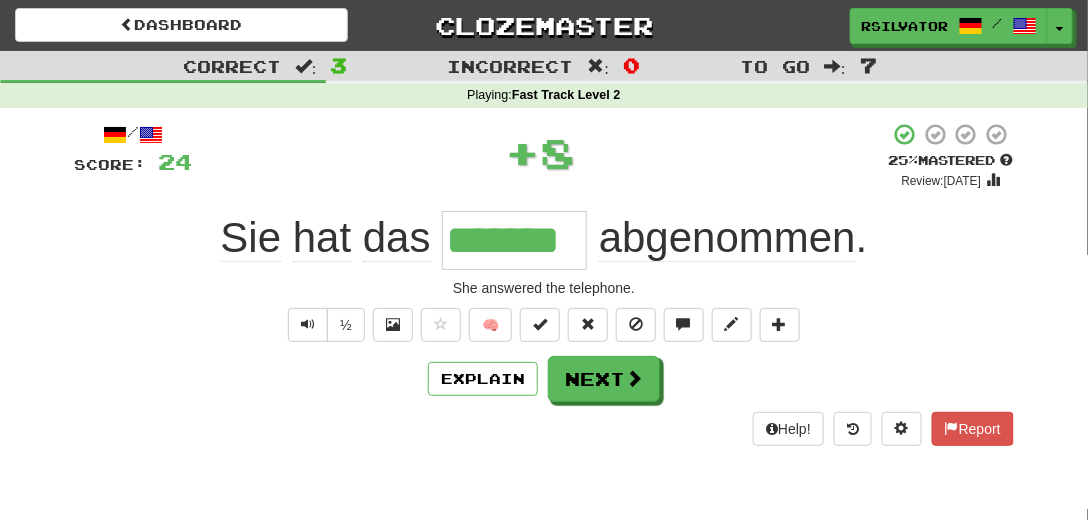 click on "abgenommen" at bounding box center [727, 238] 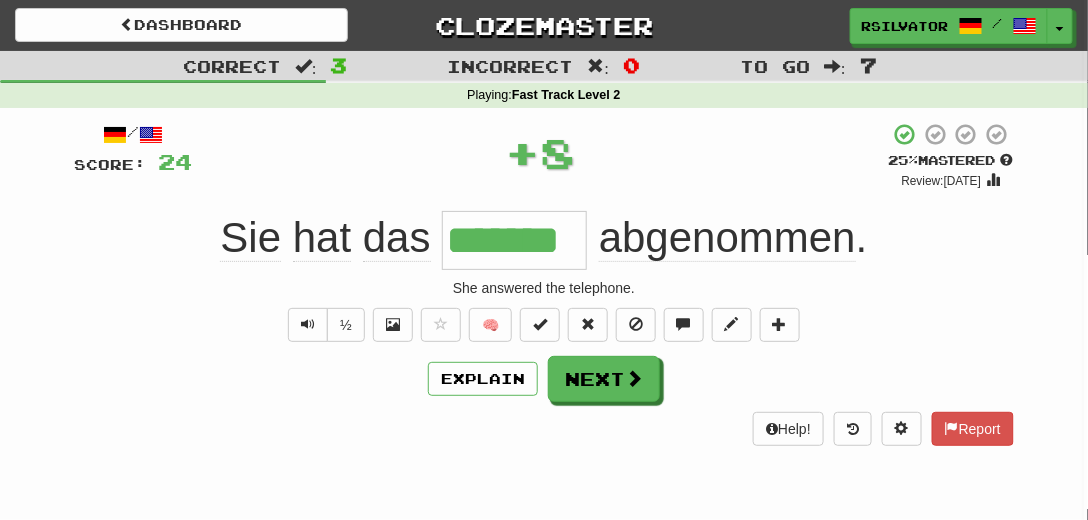 click at bounding box center (544, 260) 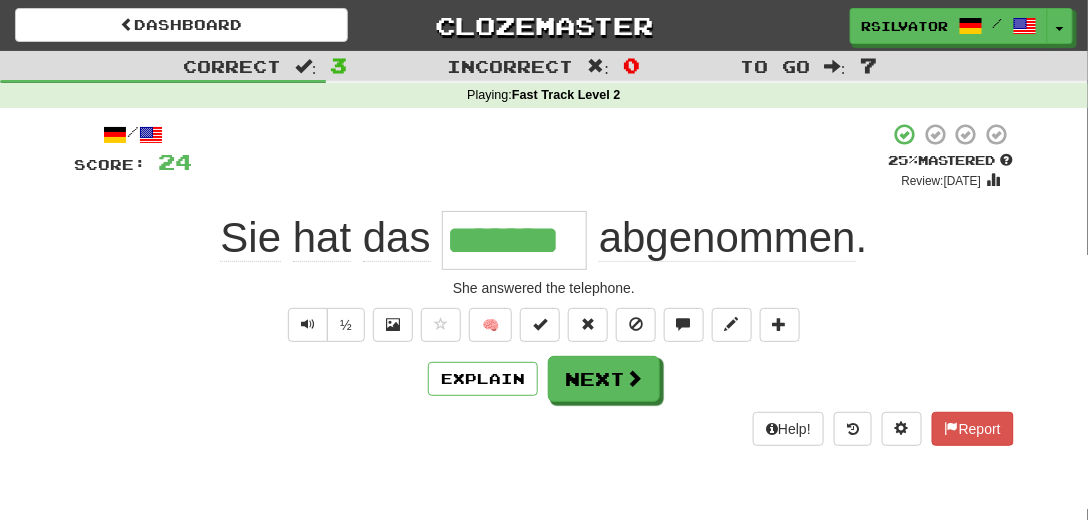 click on "abgenommen" at bounding box center [727, 238] 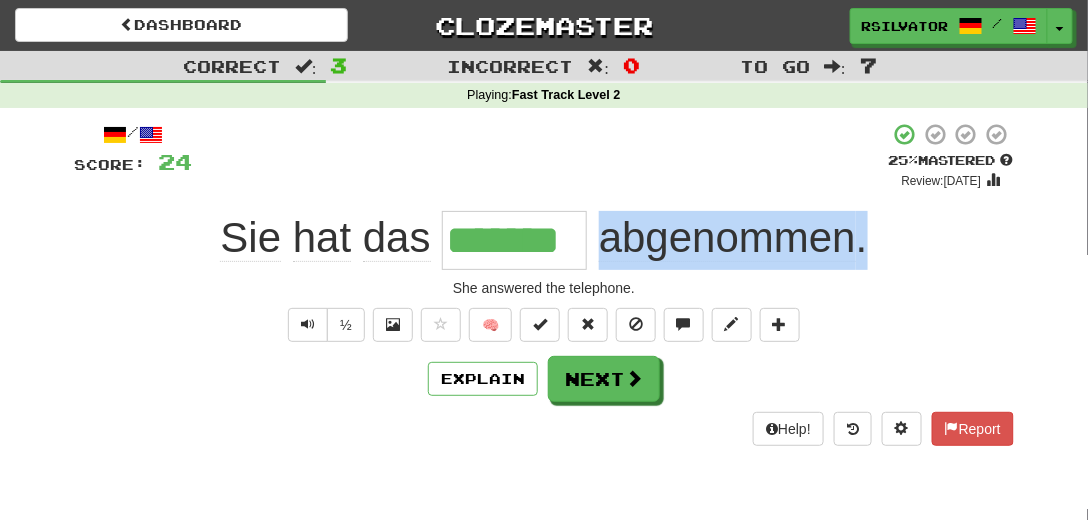drag, startPoint x: 600, startPoint y: 242, endPoint x: 864, endPoint y: 235, distance: 264.09277 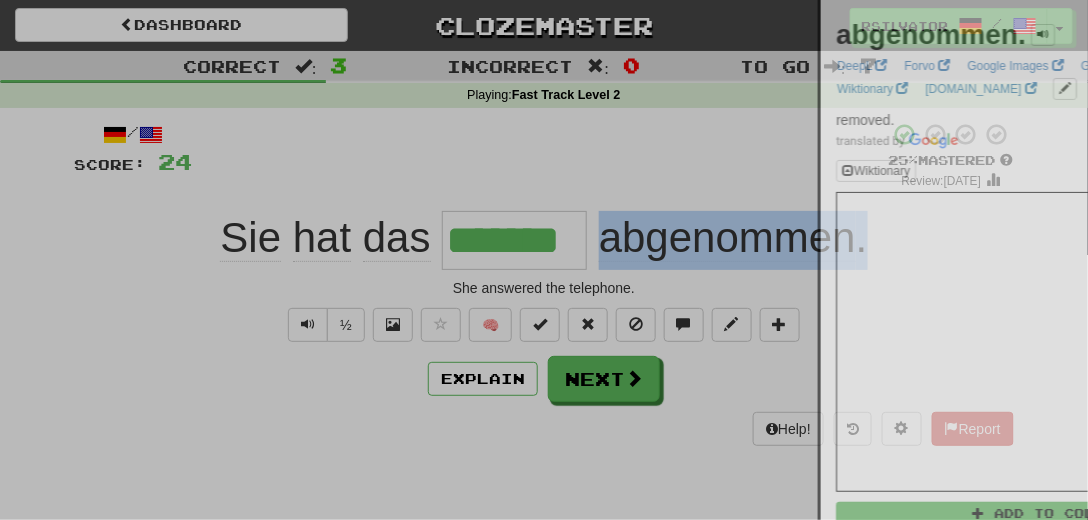 copy on "abgenommen ." 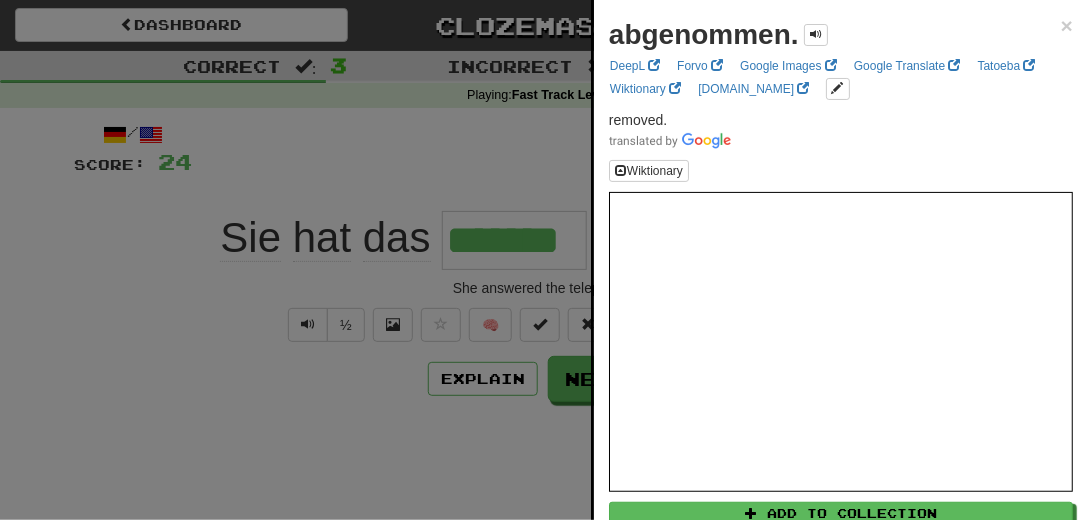 drag, startPoint x: 198, startPoint y: 420, endPoint x: 283, endPoint y: 417, distance: 85.052925 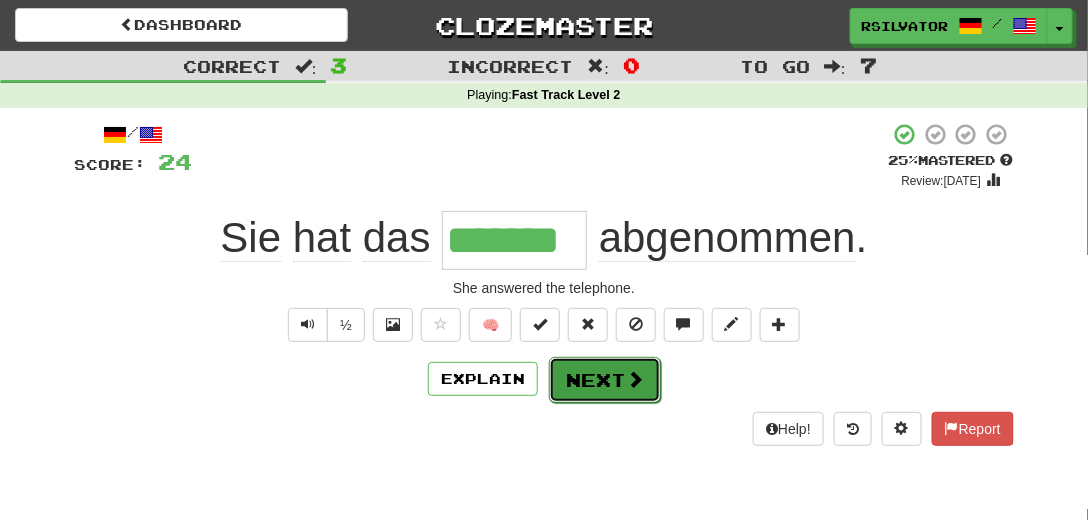 click on "Next" at bounding box center (605, 380) 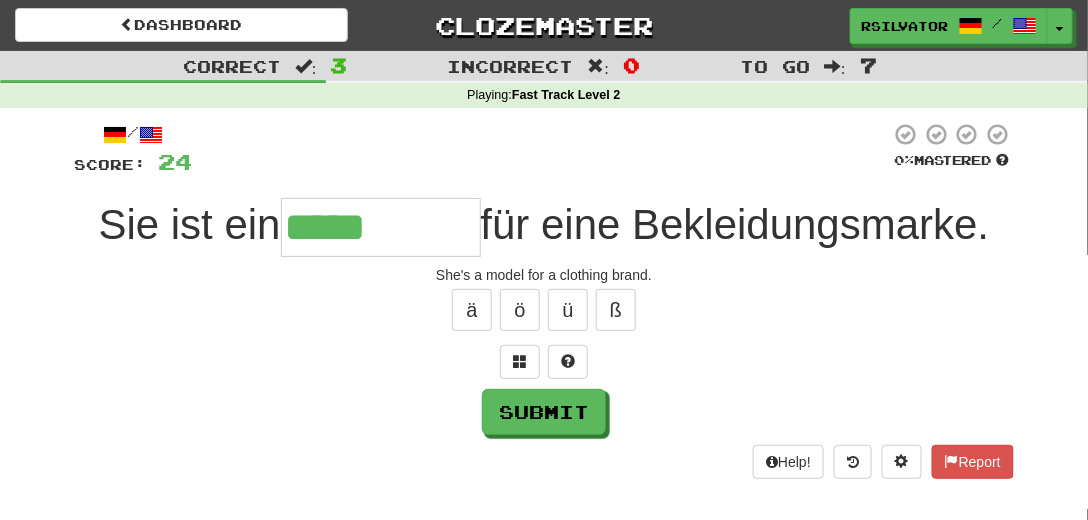 type on "*****" 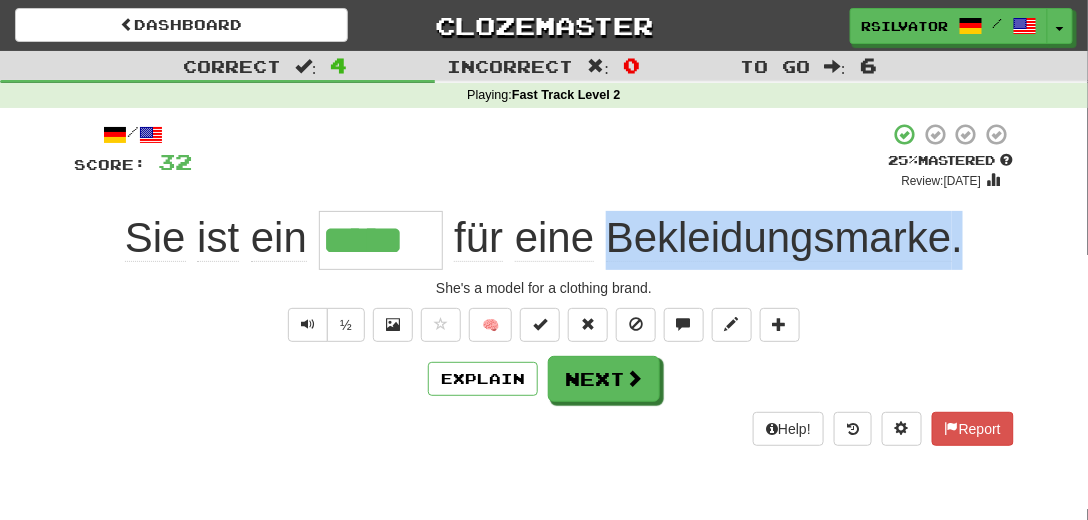 drag, startPoint x: 957, startPoint y: 238, endPoint x: 616, endPoint y: 228, distance: 341.1466 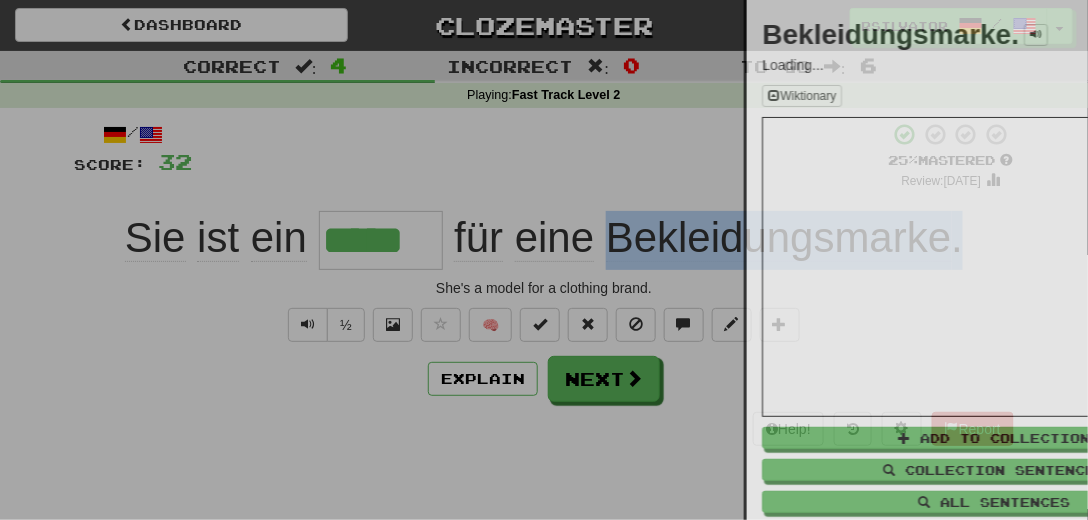 copy on "Bekleidungsmarke ." 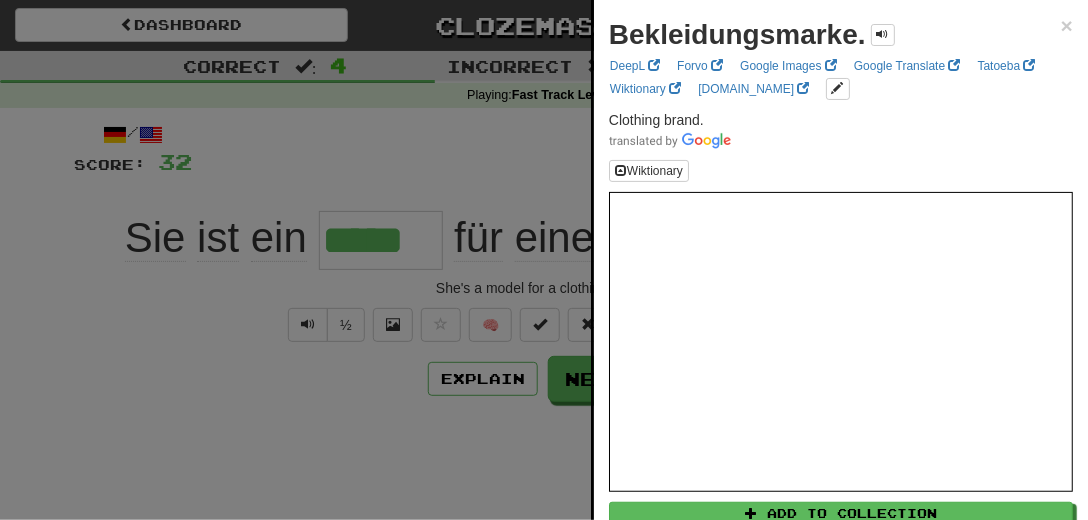 drag, startPoint x: 249, startPoint y: 421, endPoint x: 309, endPoint y: 422, distance: 60.00833 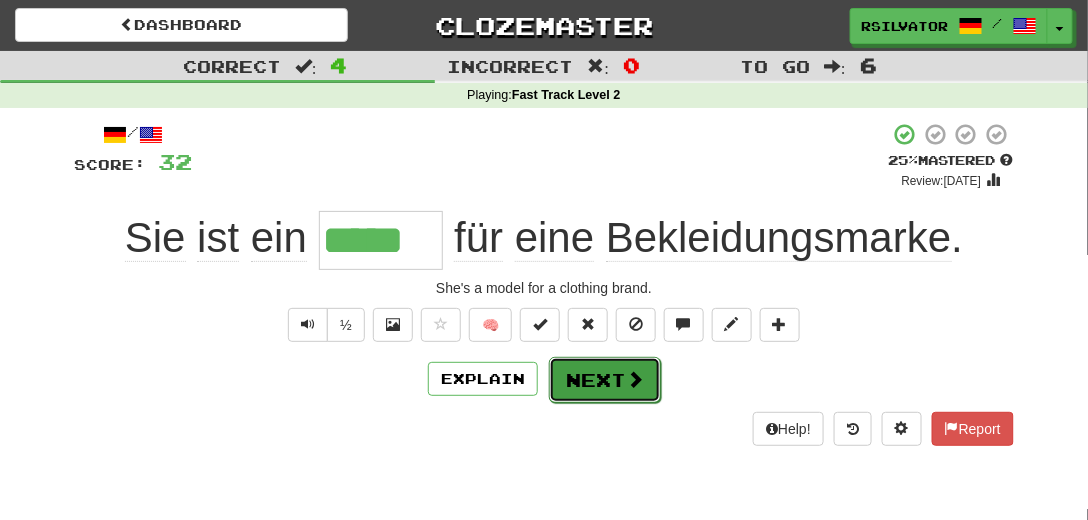 click at bounding box center (635, 379) 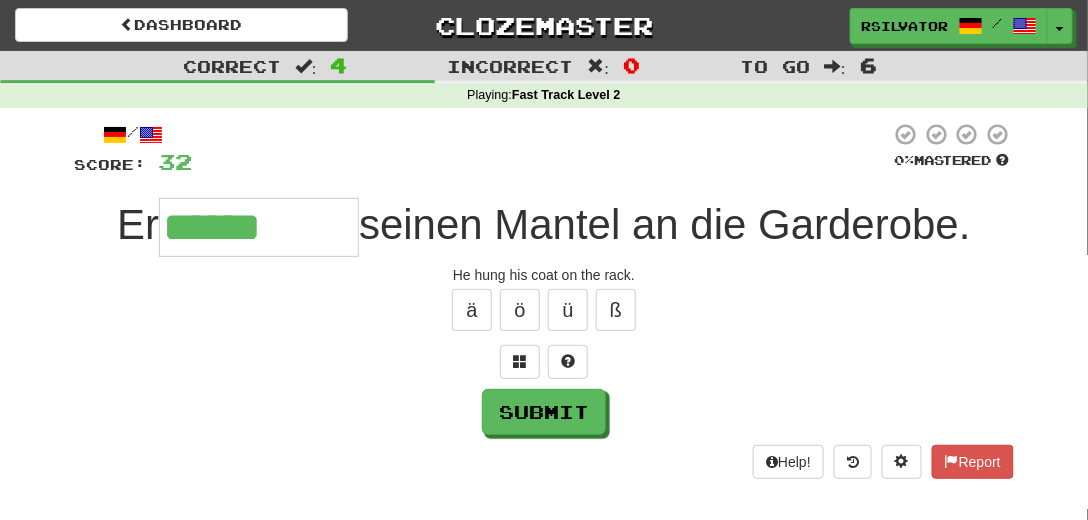 type on "******" 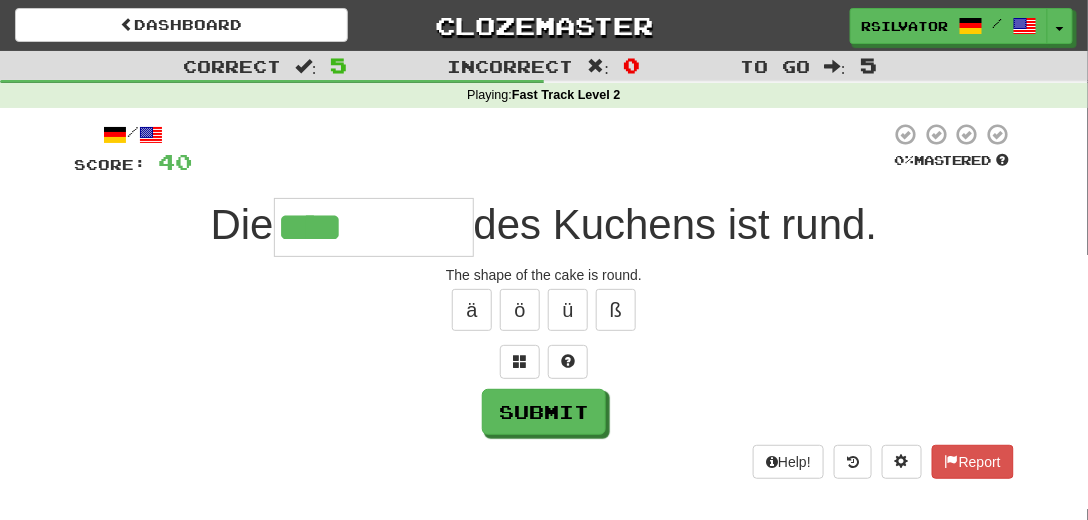 type on "****" 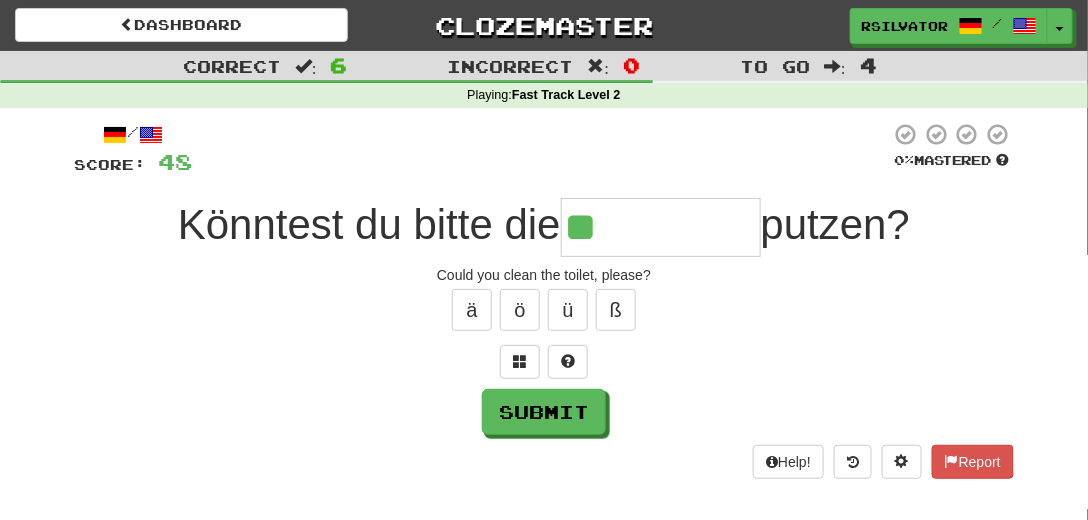 type on "*" 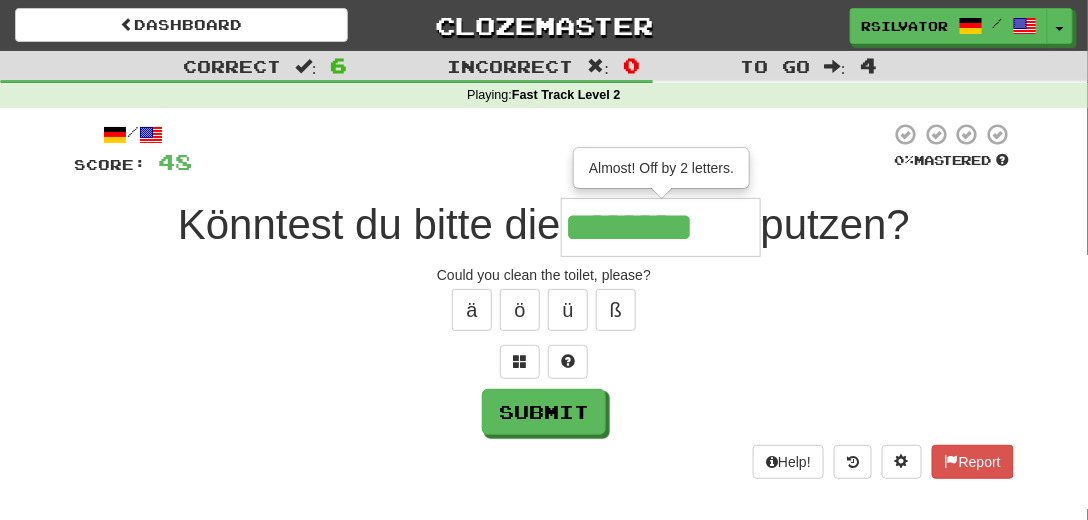 type on "********" 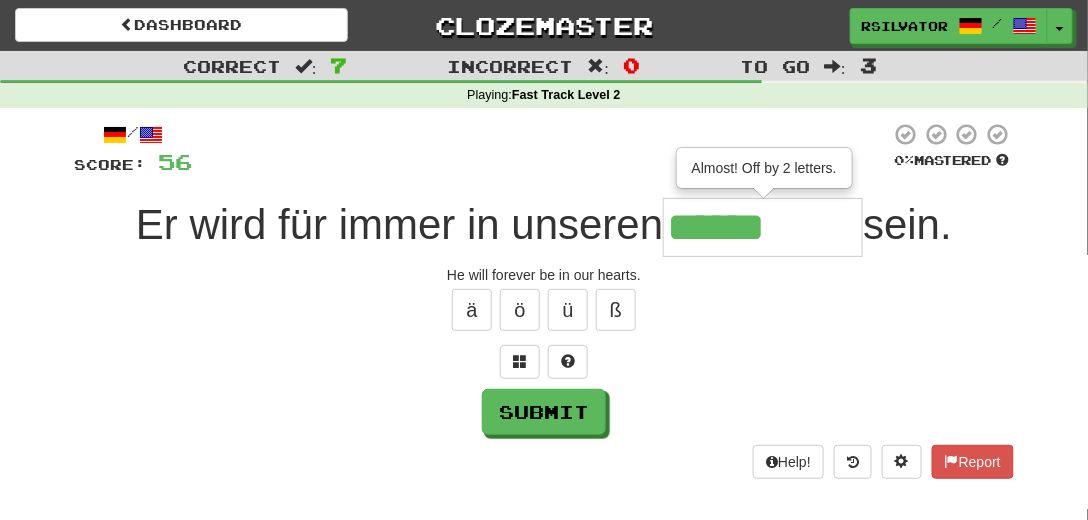 type on "******" 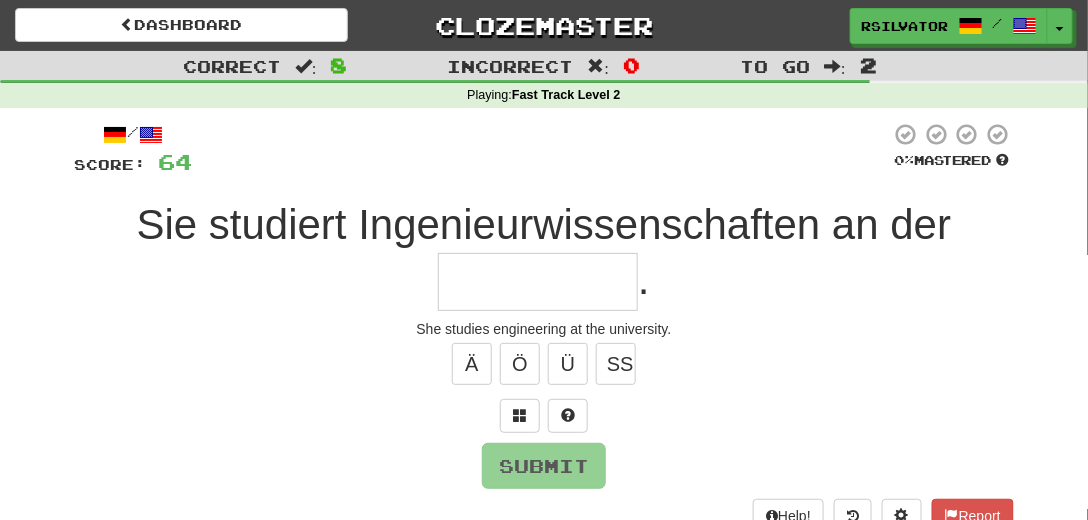 type on "*" 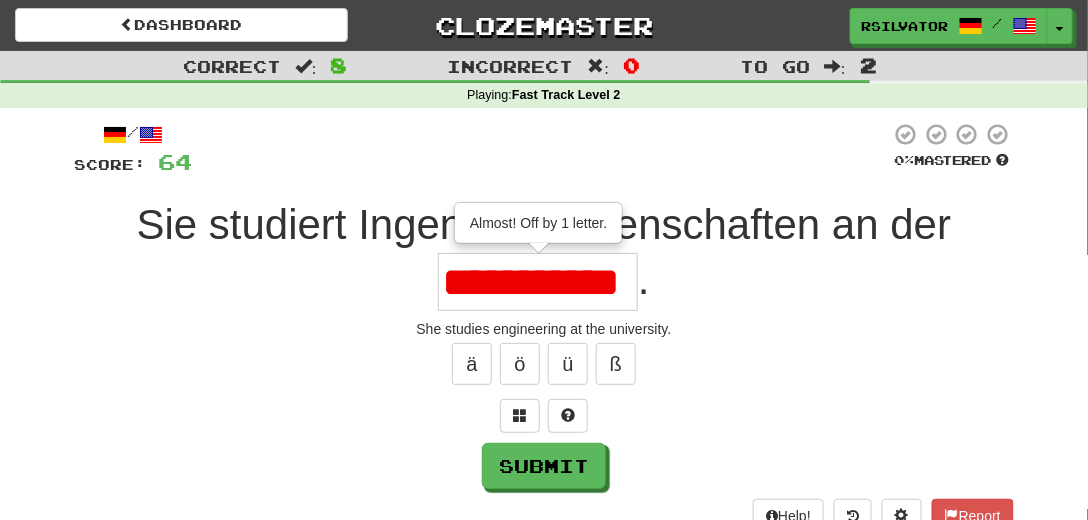 scroll, scrollTop: 0, scrollLeft: 5, axis: horizontal 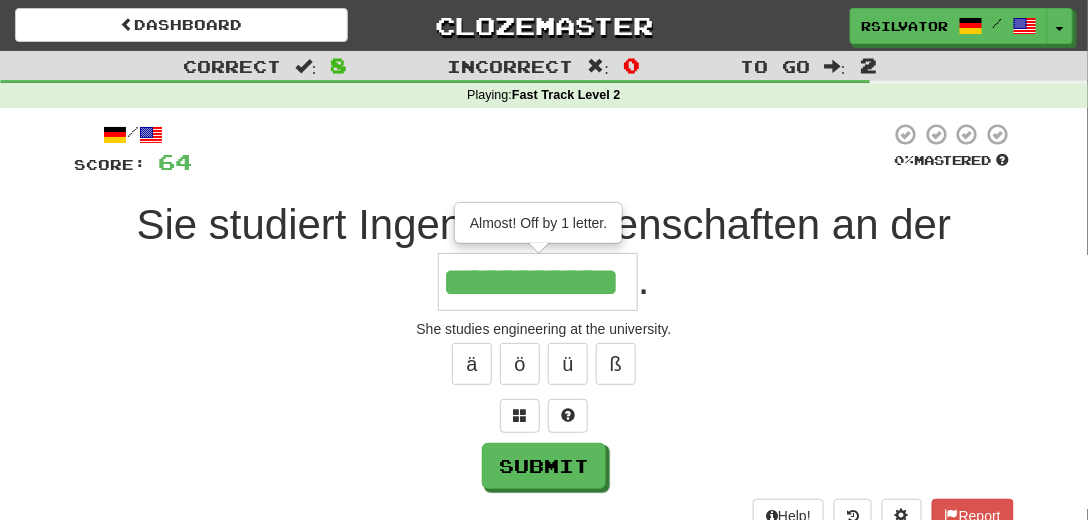 type on "**********" 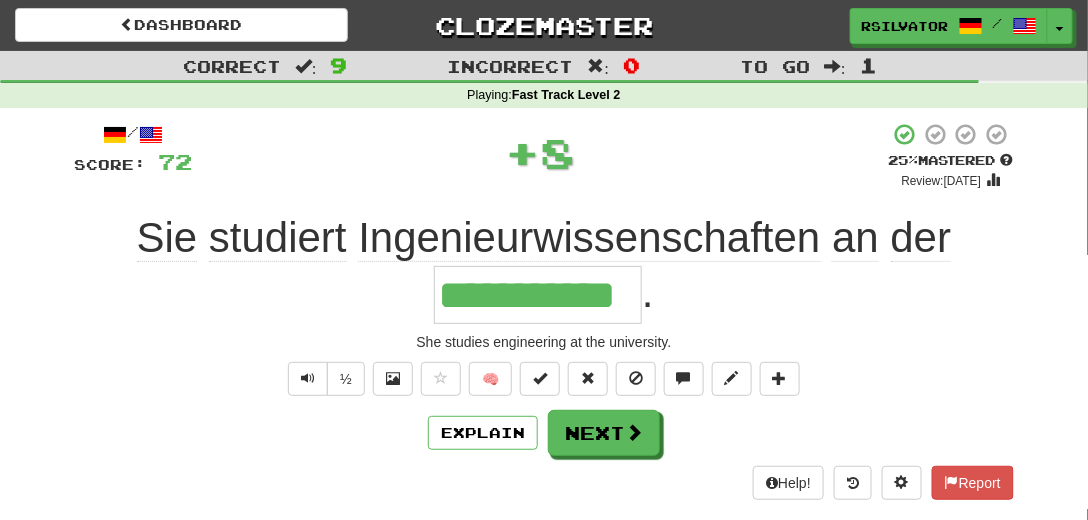 scroll, scrollTop: 0, scrollLeft: 0, axis: both 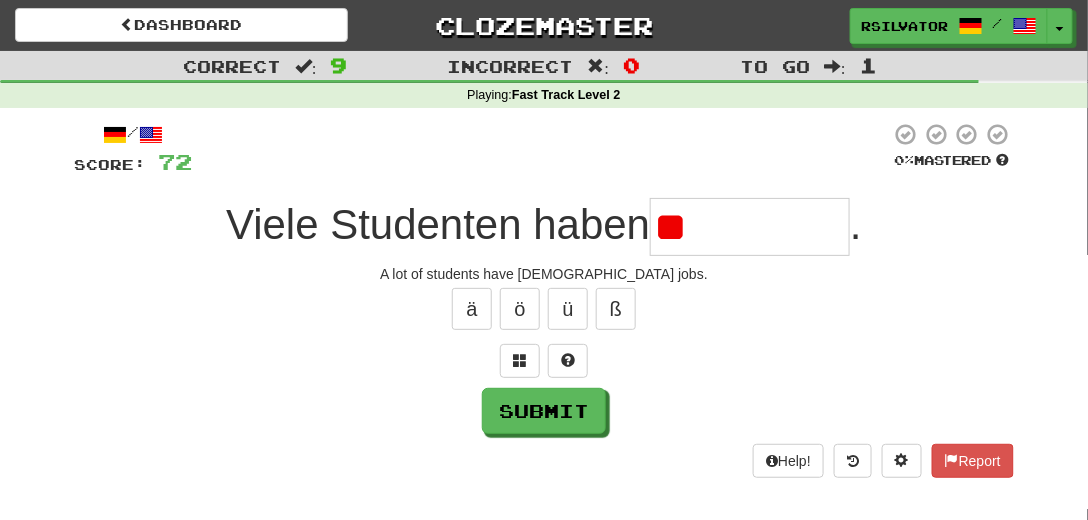 type on "*" 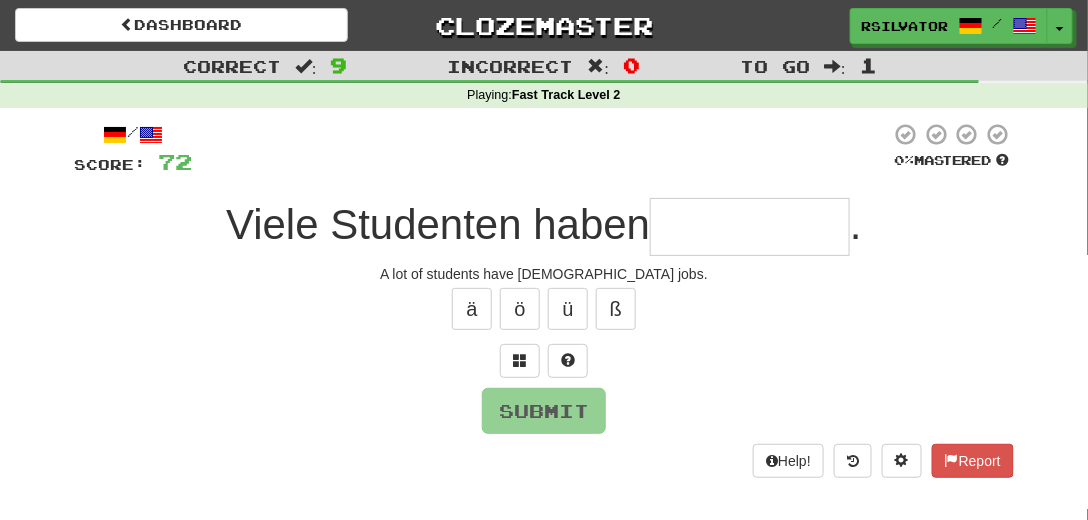 type on "*" 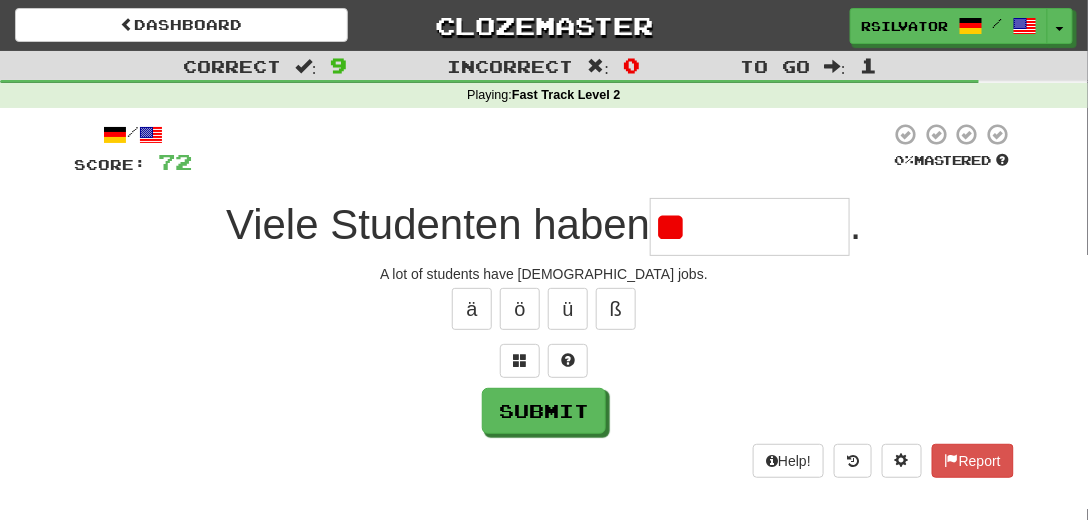 type on "*" 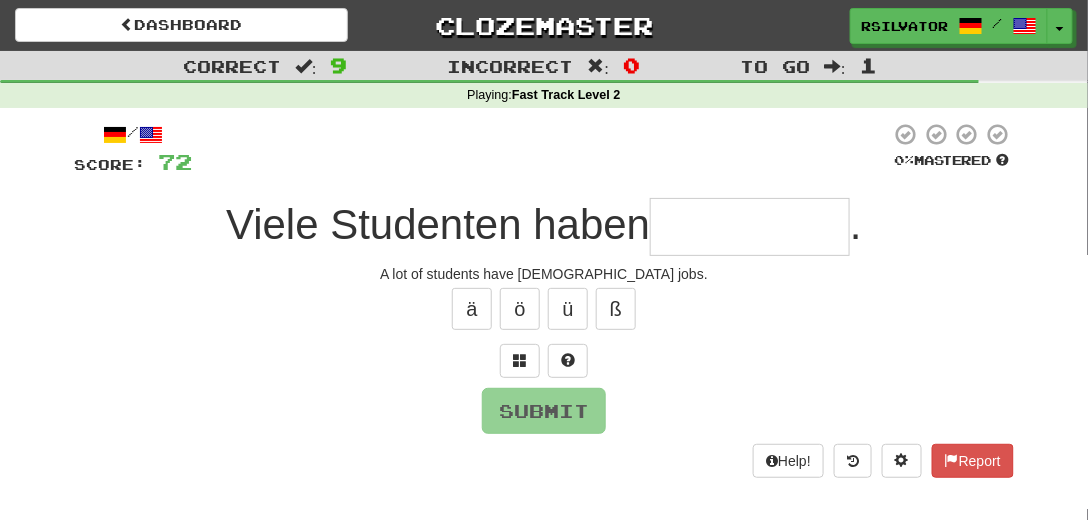 type on "*********" 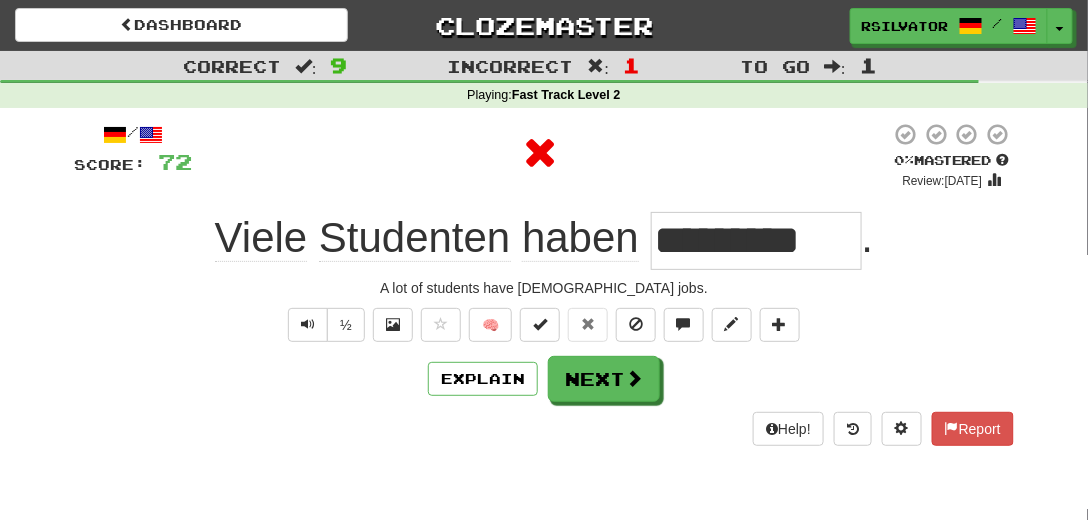 click on "*********" at bounding box center [756, 241] 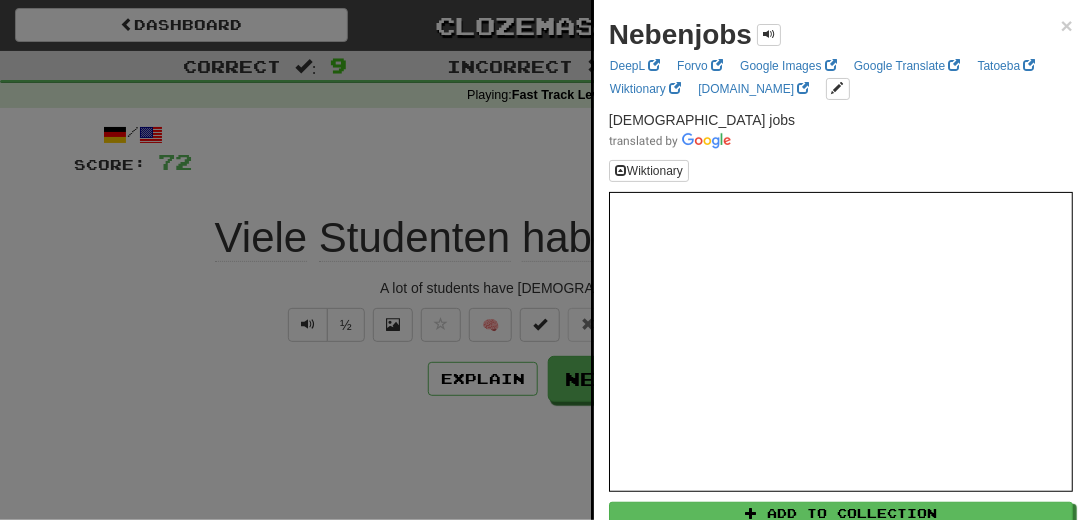 click at bounding box center (544, 260) 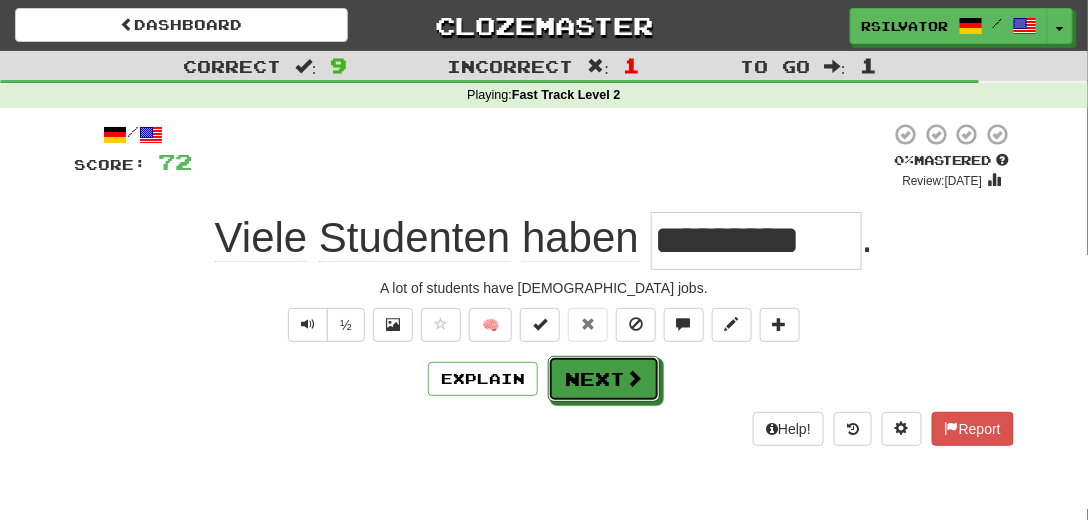 click on "Next" at bounding box center (604, 379) 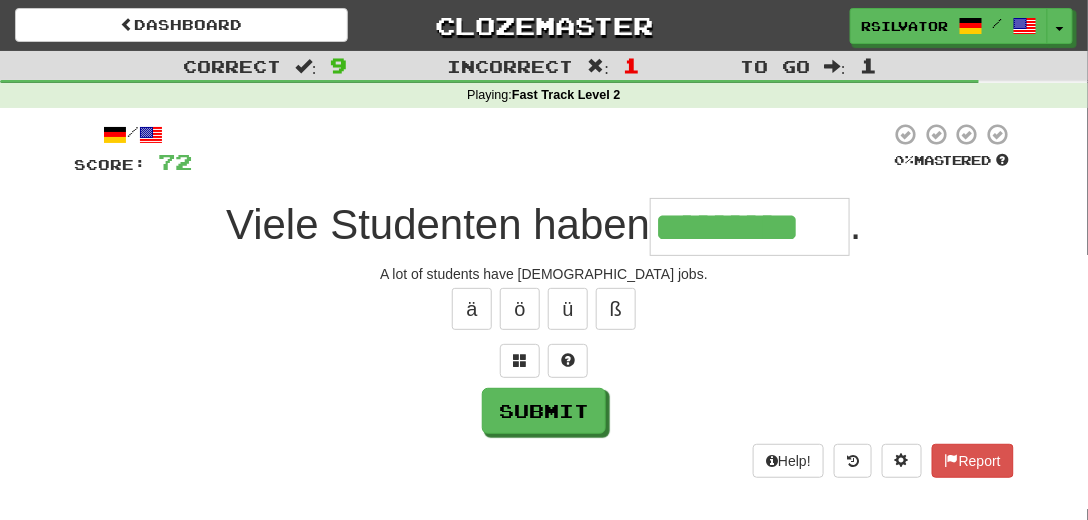 scroll, scrollTop: 0, scrollLeft: 7, axis: horizontal 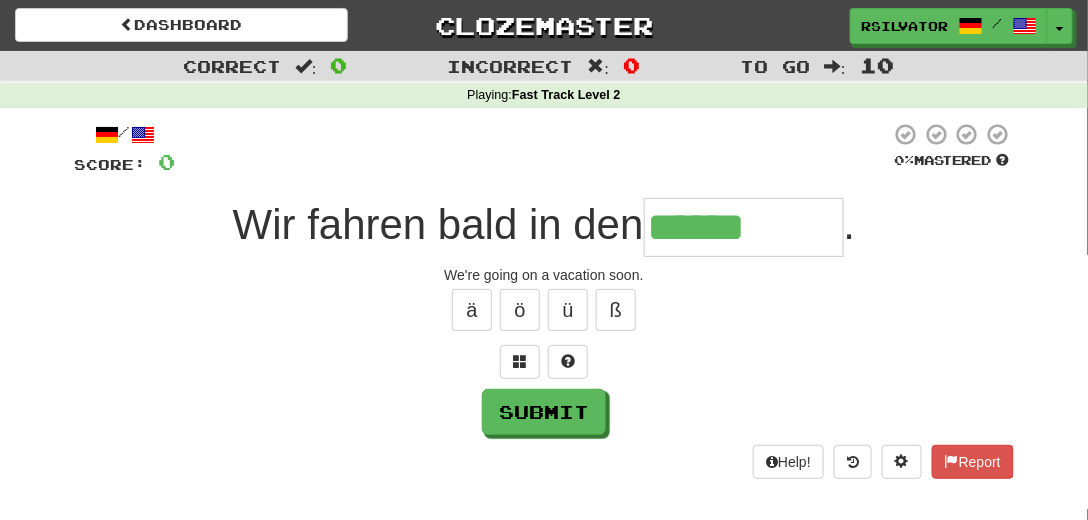 type on "******" 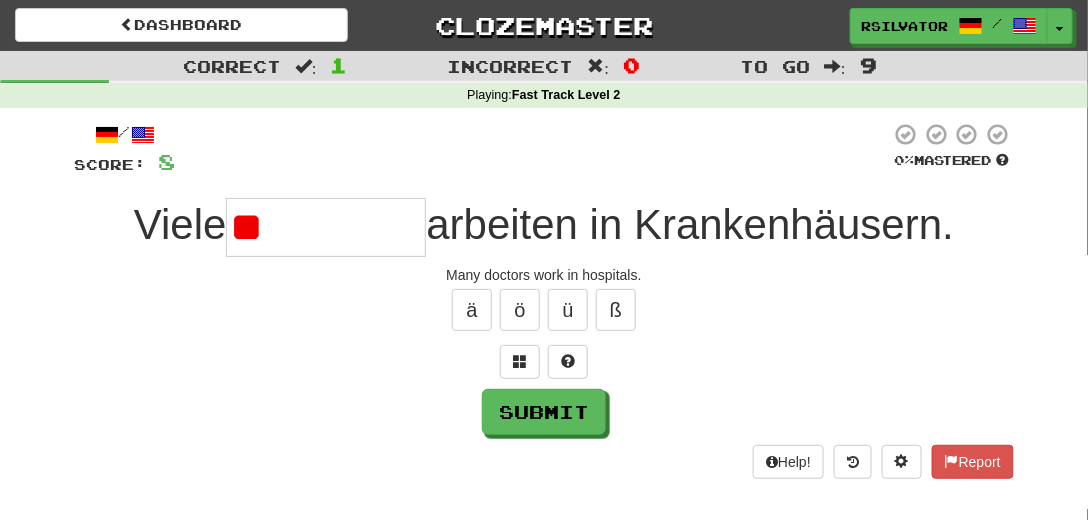 type on "*" 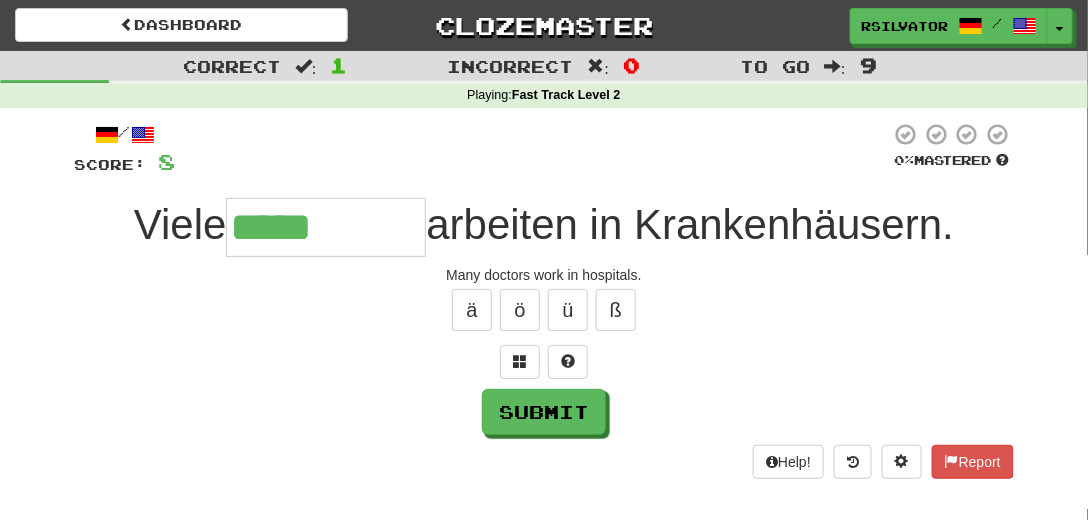 type on "*****" 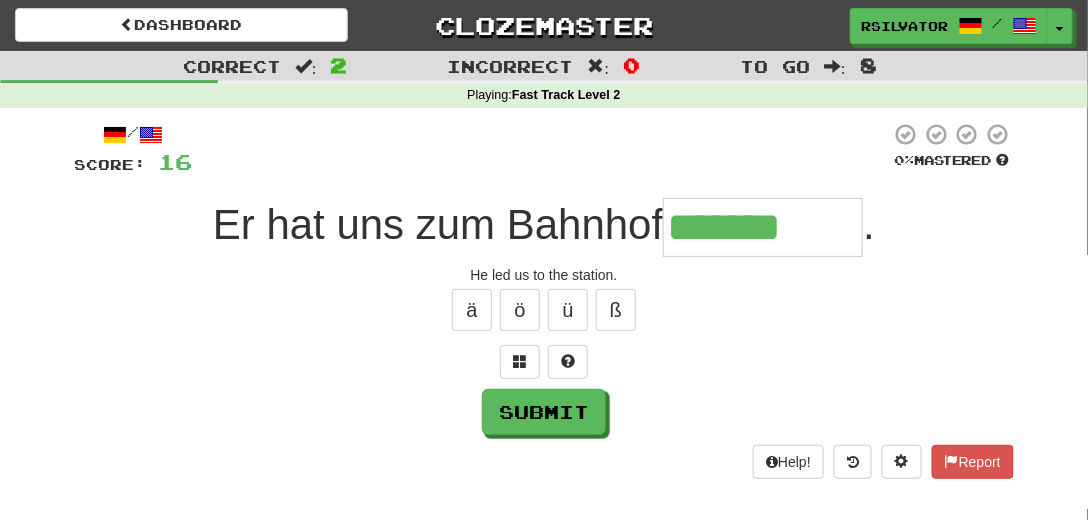 type on "*******" 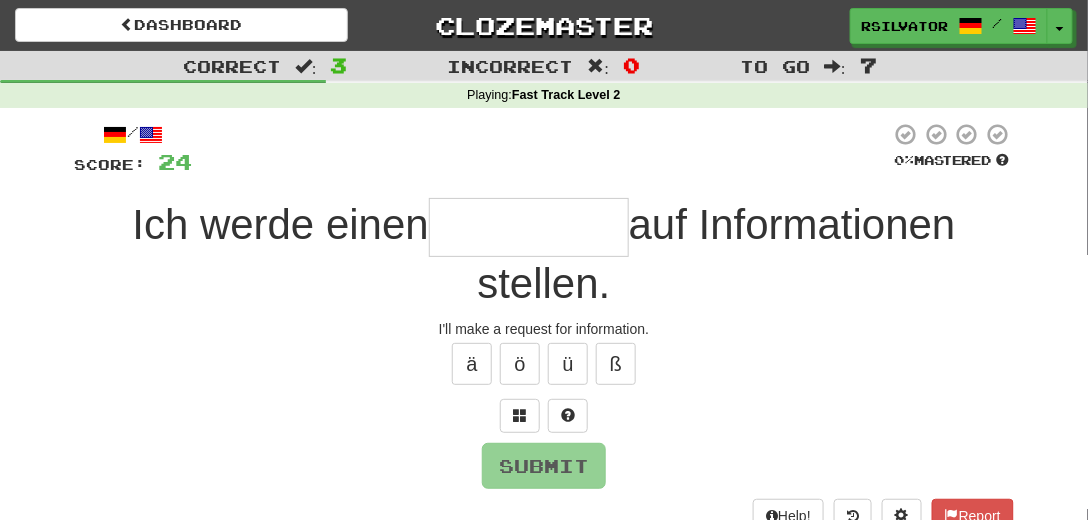 type on "*" 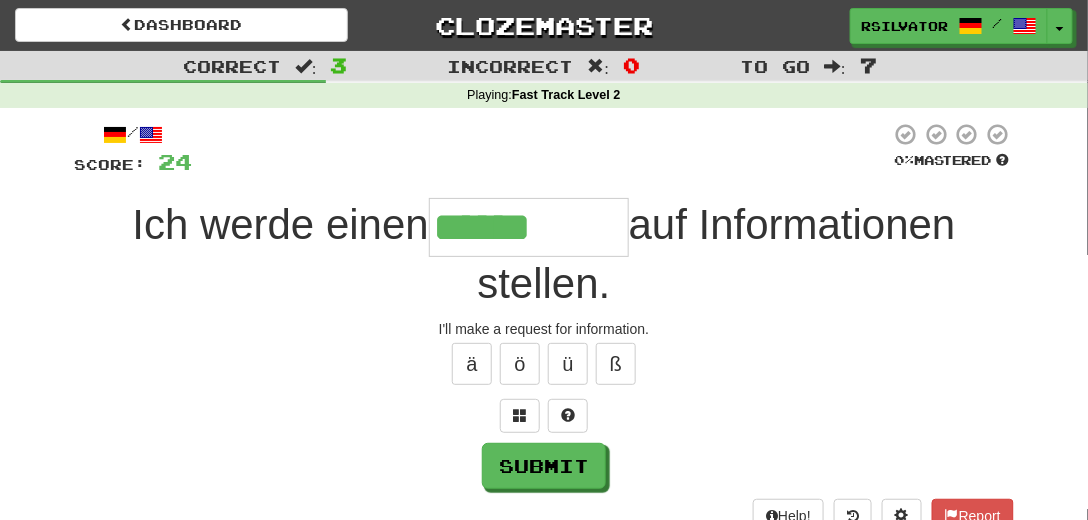 type on "******" 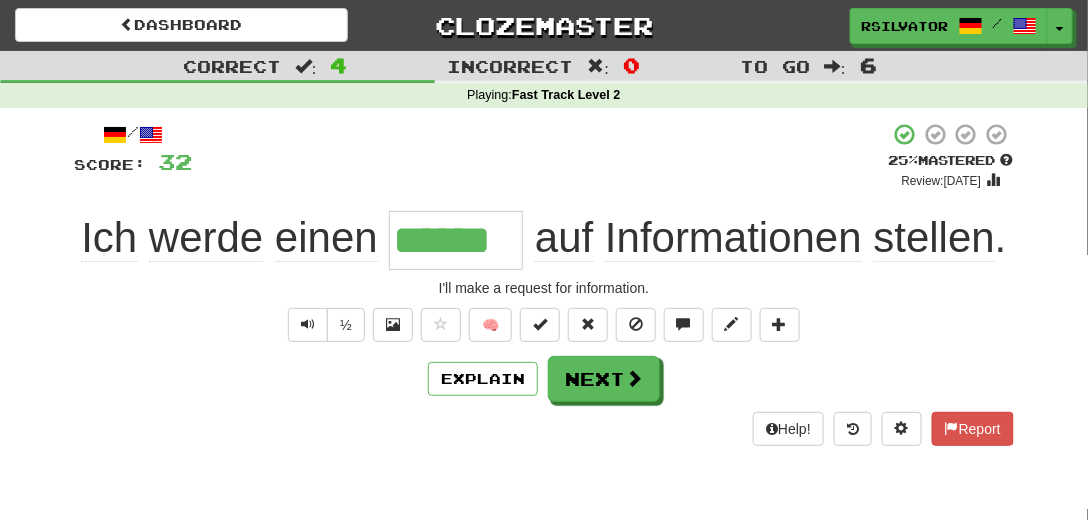 click on "******" at bounding box center (456, 240) 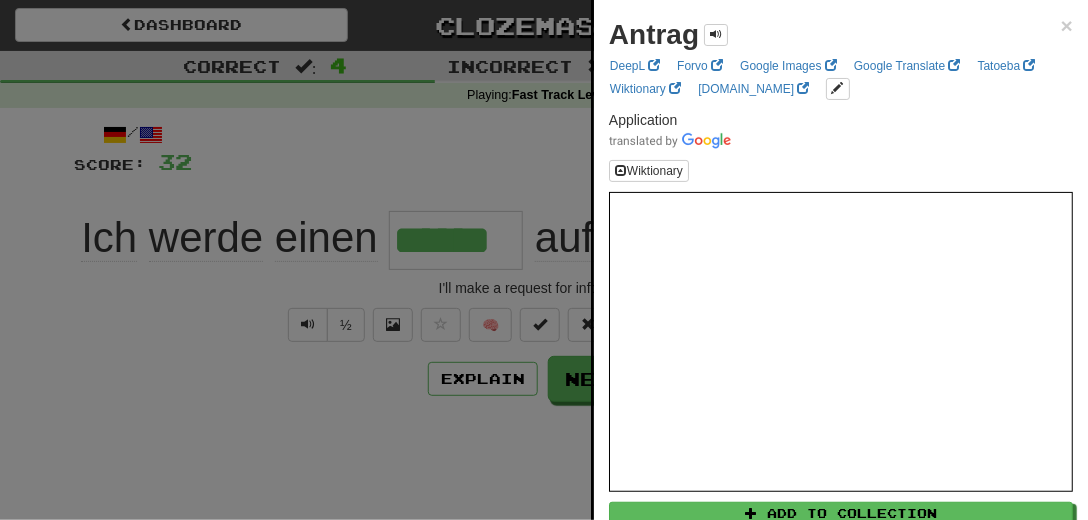 drag, startPoint x: 174, startPoint y: 446, endPoint x: 213, endPoint y: 460, distance: 41.4367 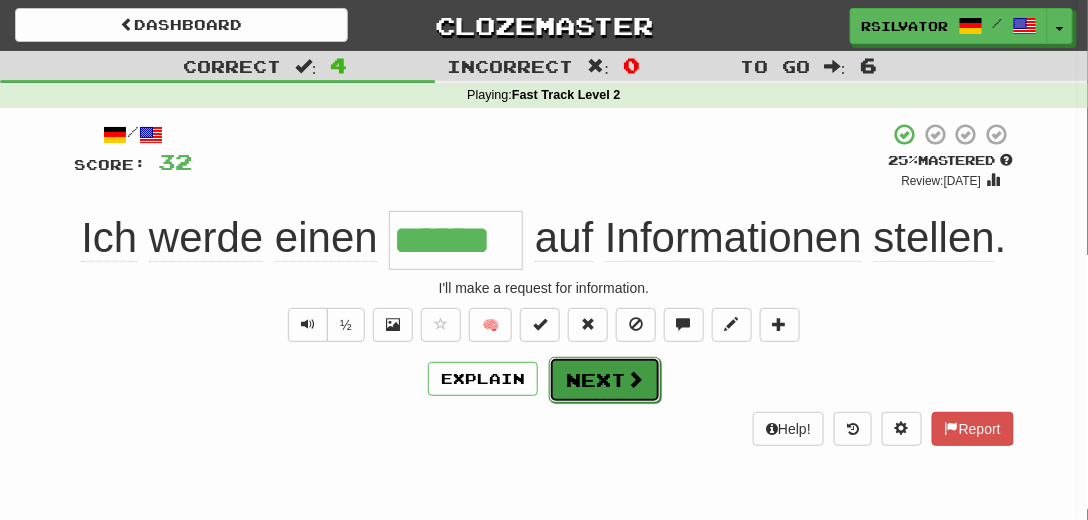 click on "Next" at bounding box center [605, 380] 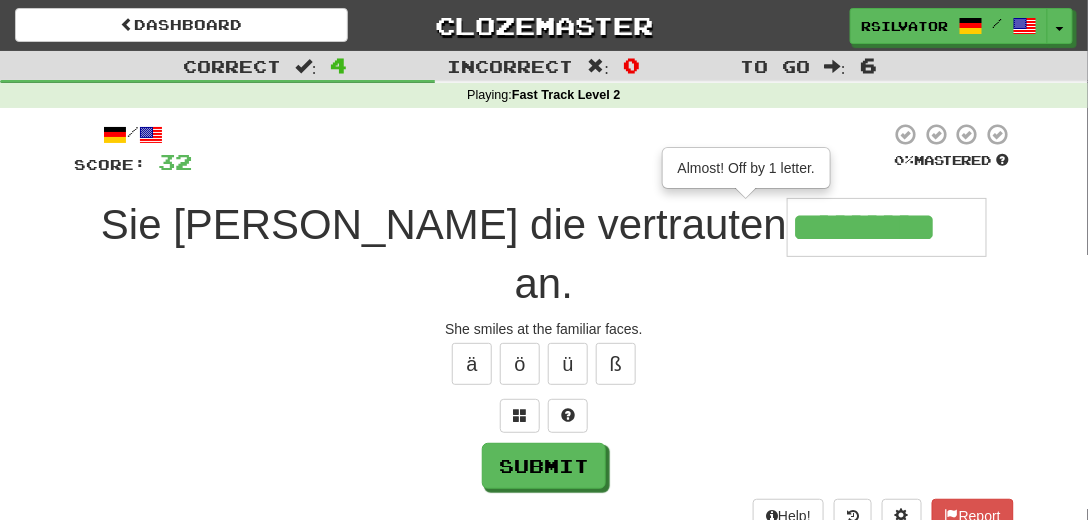 type on "*********" 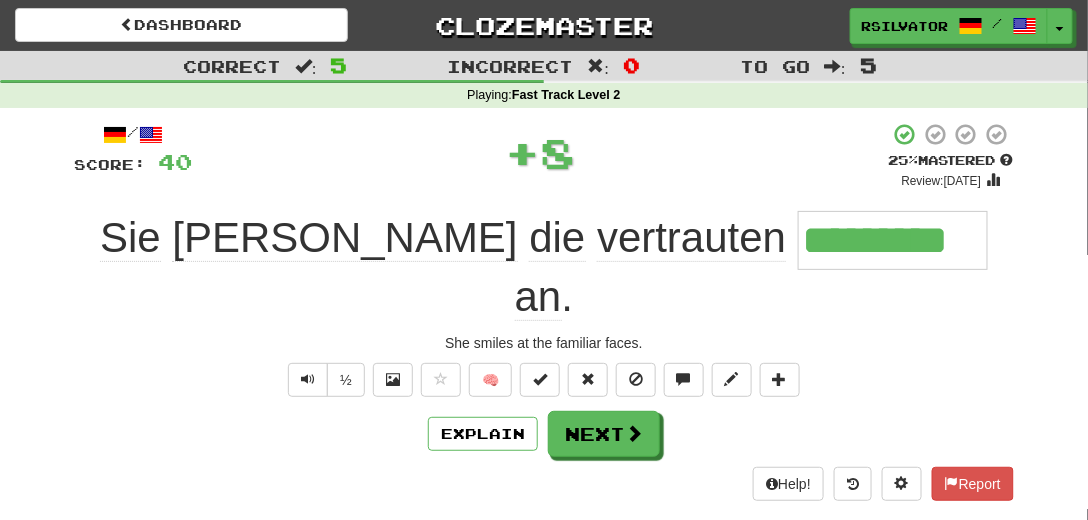 click on "*********" at bounding box center (893, 240) 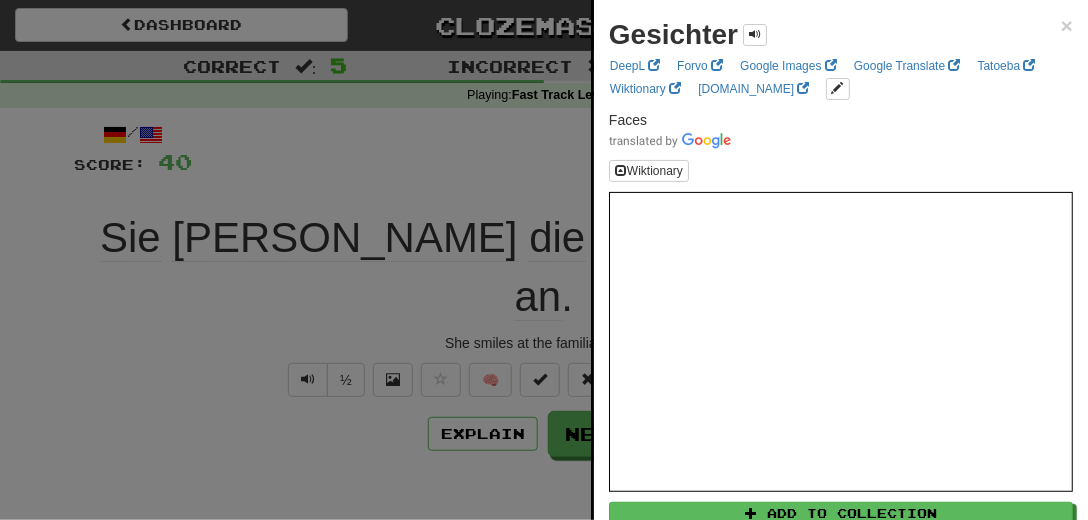 click at bounding box center (544, 260) 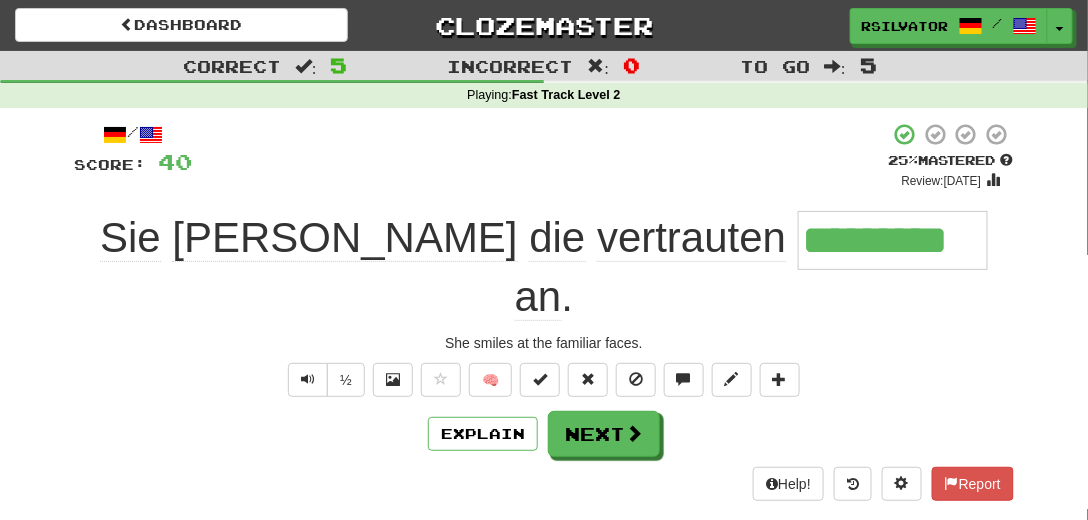 click on "vertrauten" 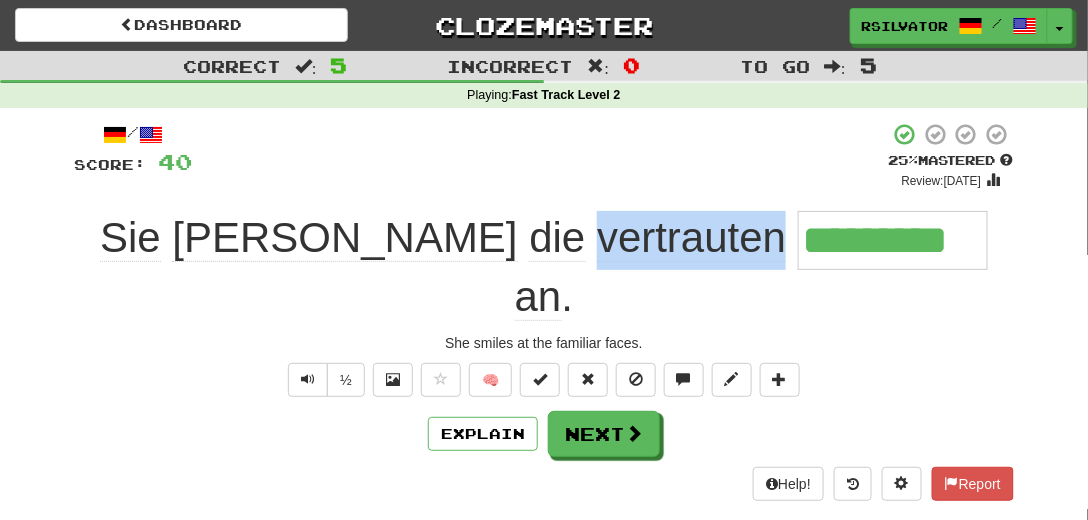 drag, startPoint x: 454, startPoint y: 240, endPoint x: 637, endPoint y: 246, distance: 183.09833 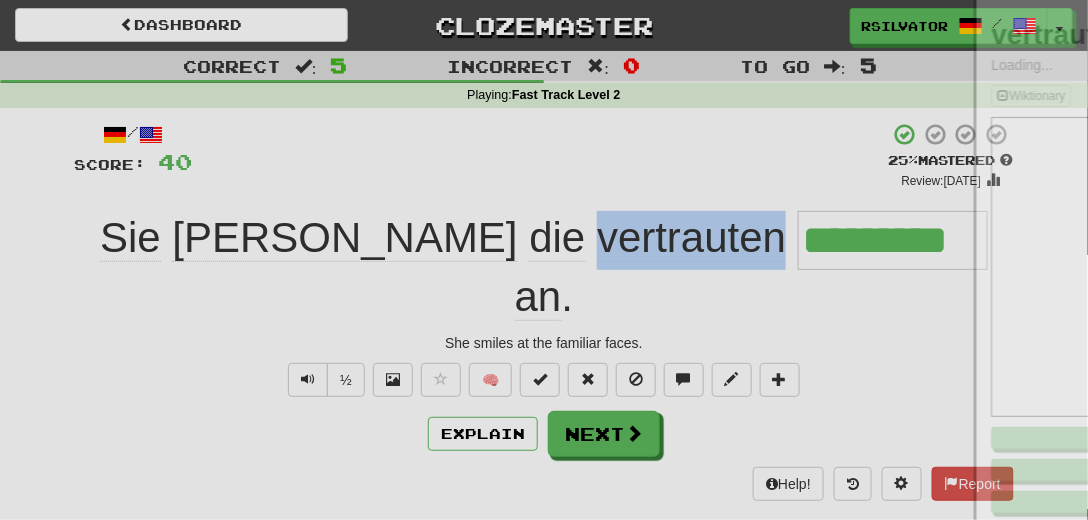 copy on "vertrauten" 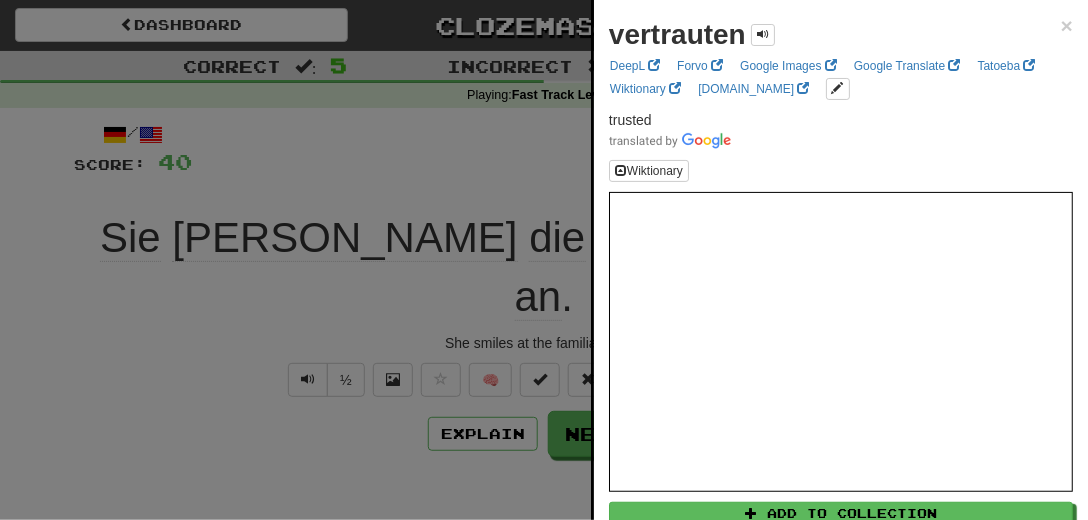 click at bounding box center [544, 260] 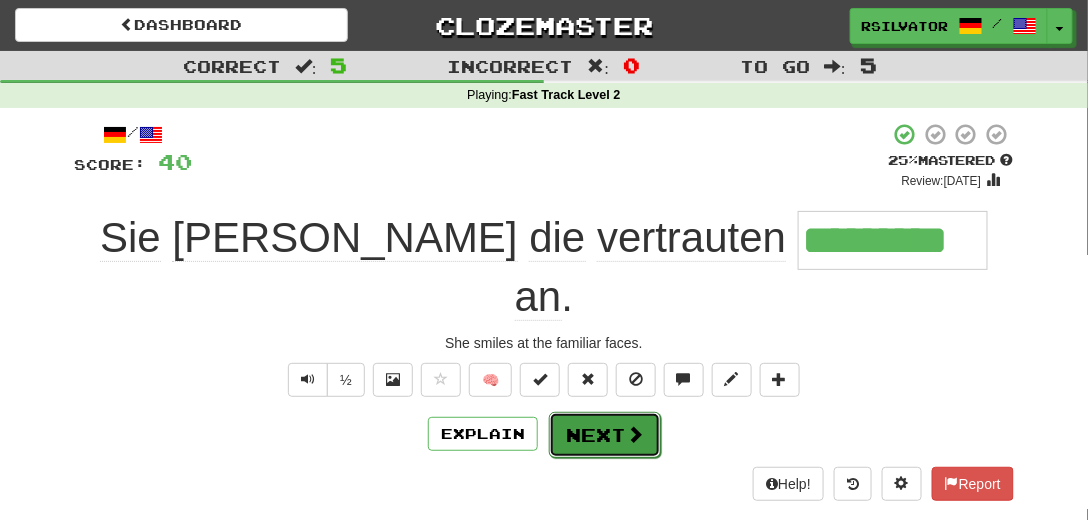 click on "Next" at bounding box center (605, 435) 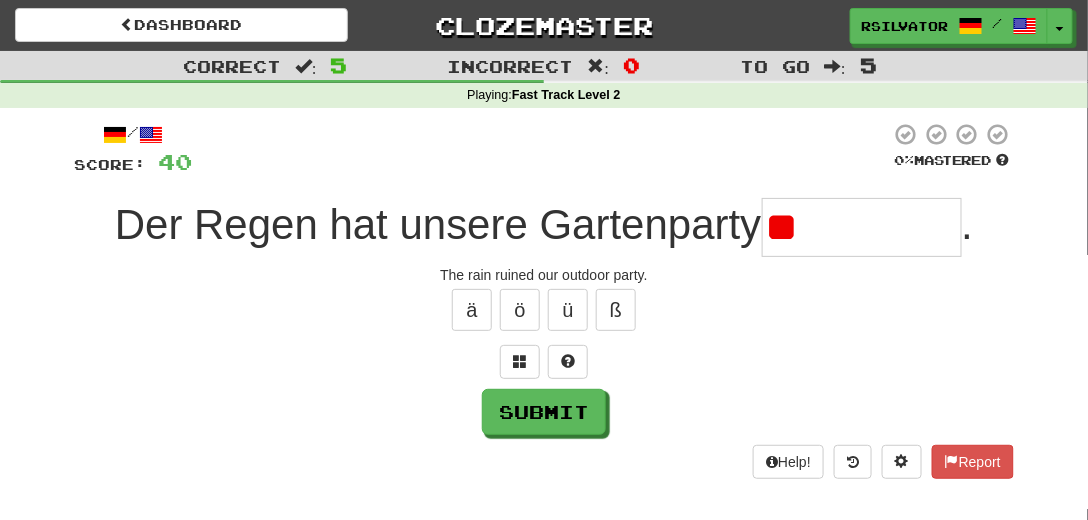 type on "*" 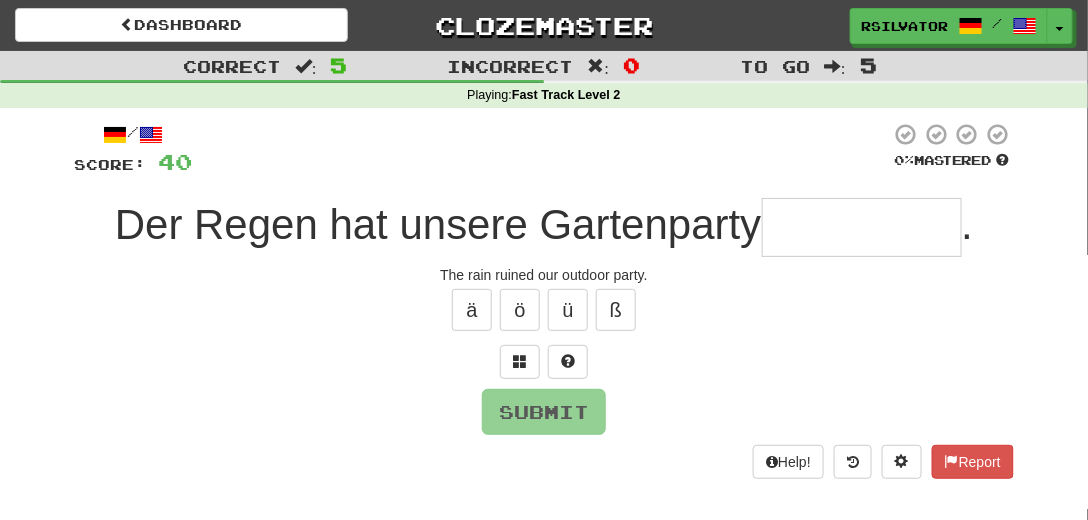type on "*" 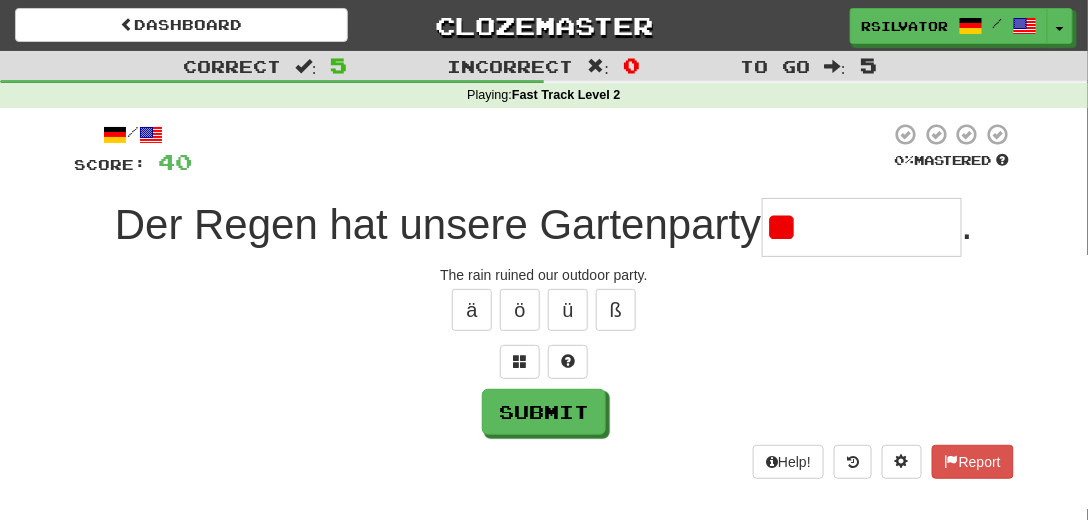 type on "*" 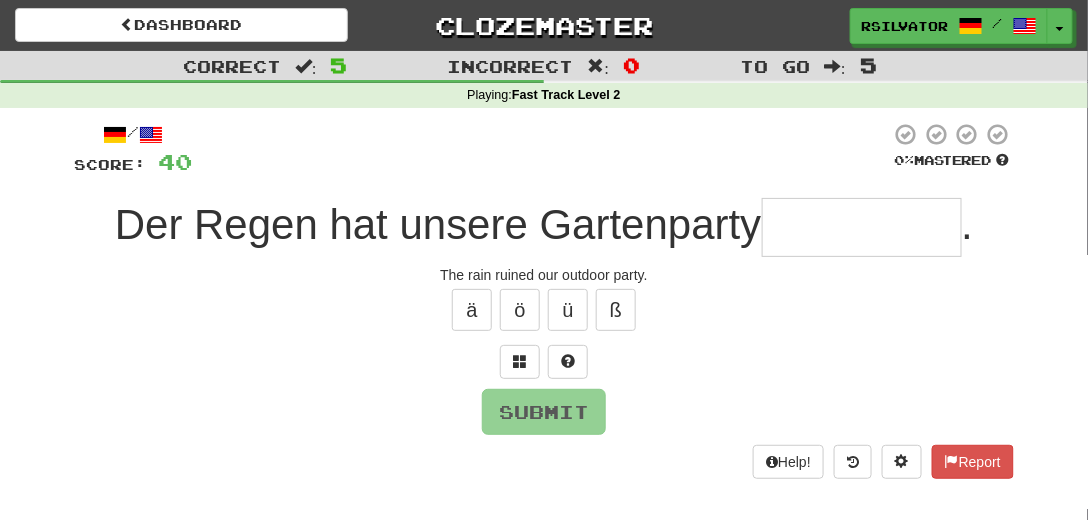 type on "*" 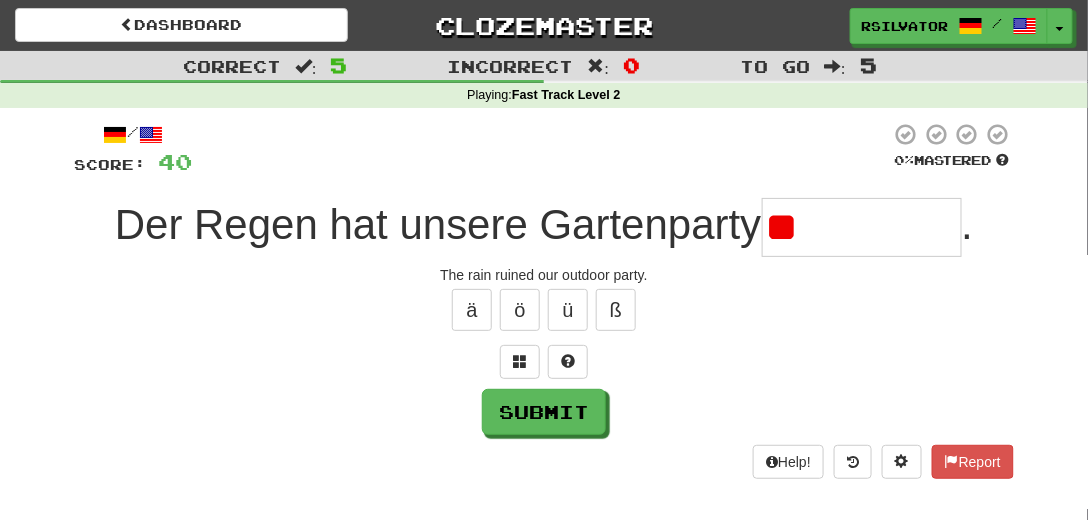 type on "*" 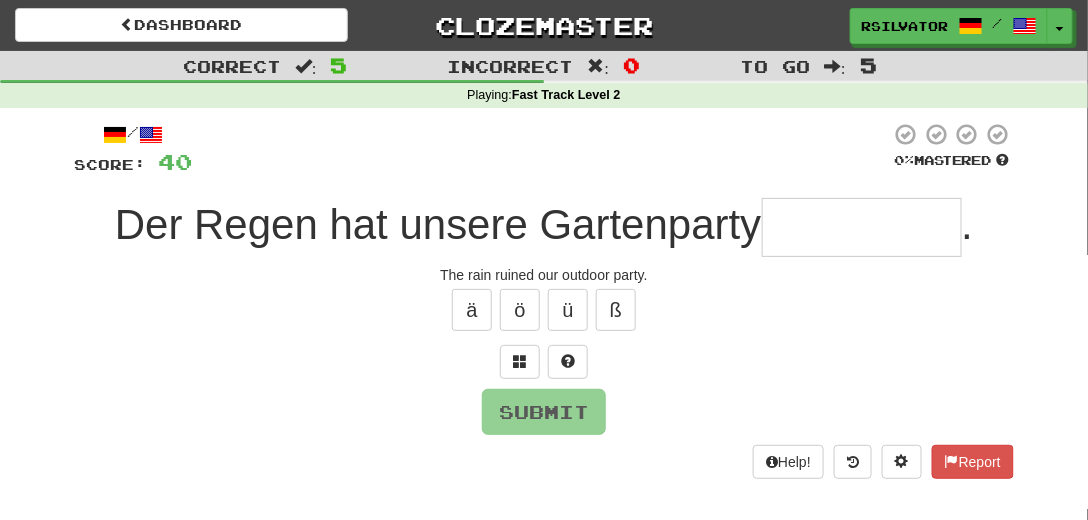 type on "*" 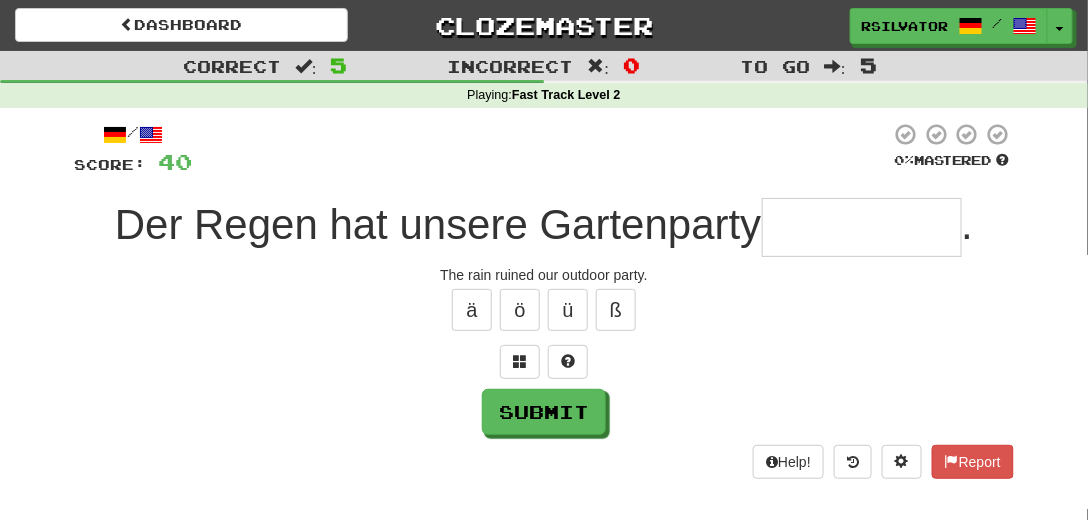 type on "*" 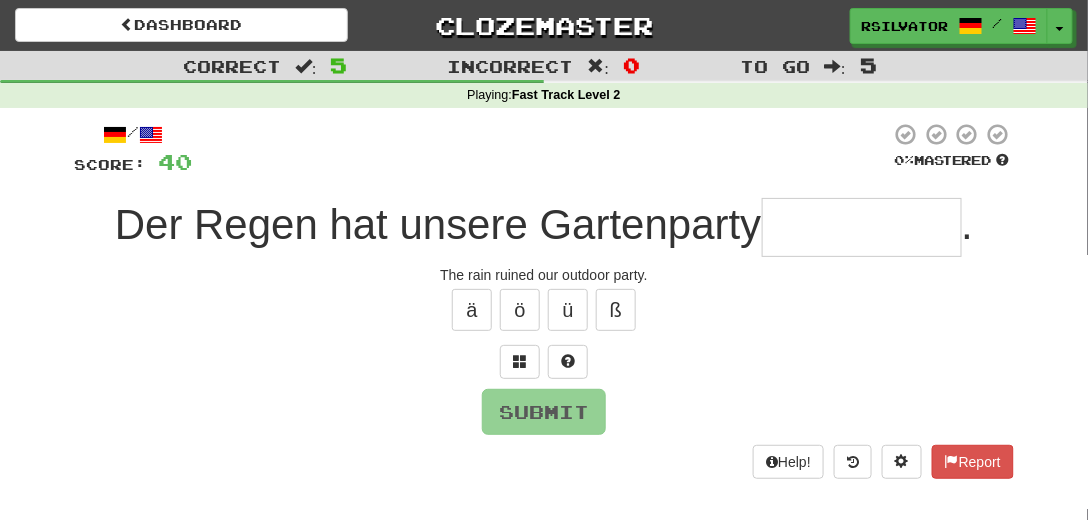 type on "*" 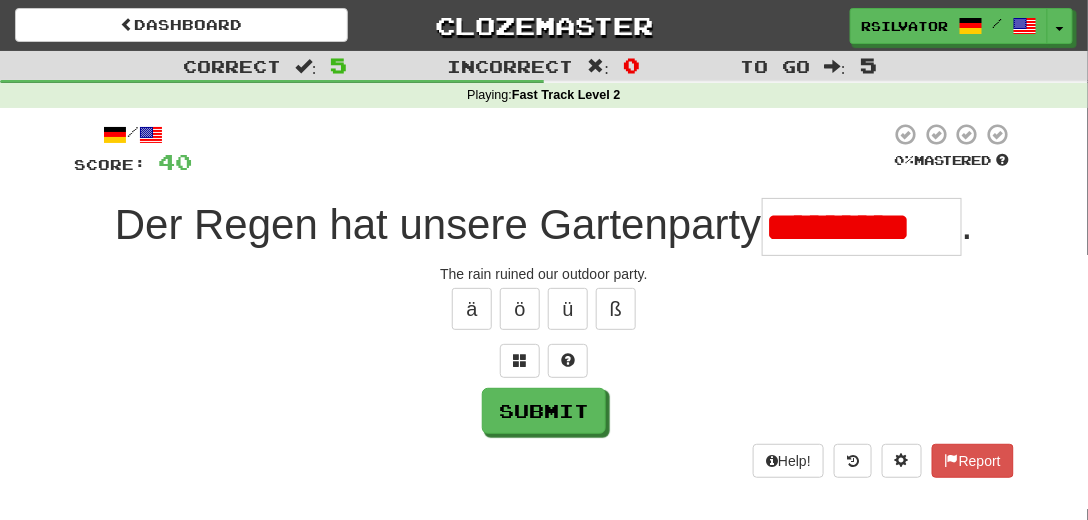 scroll, scrollTop: 0, scrollLeft: 0, axis: both 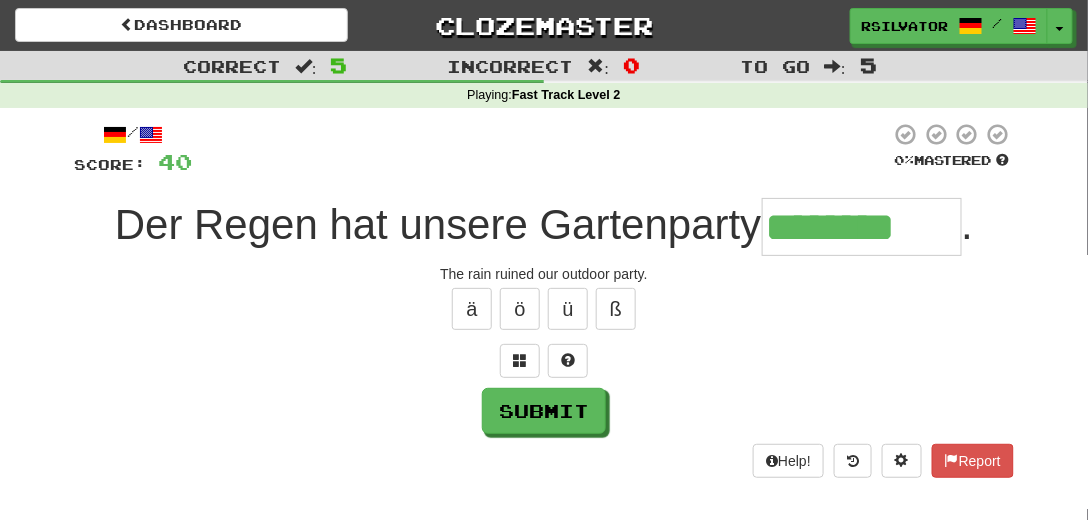 type on "********" 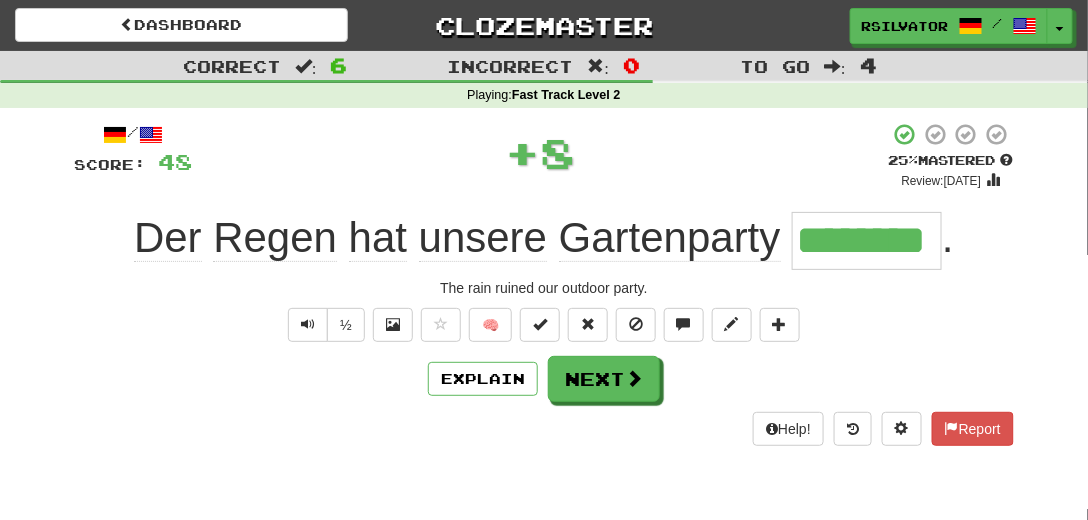 click on "********" at bounding box center [867, 241] 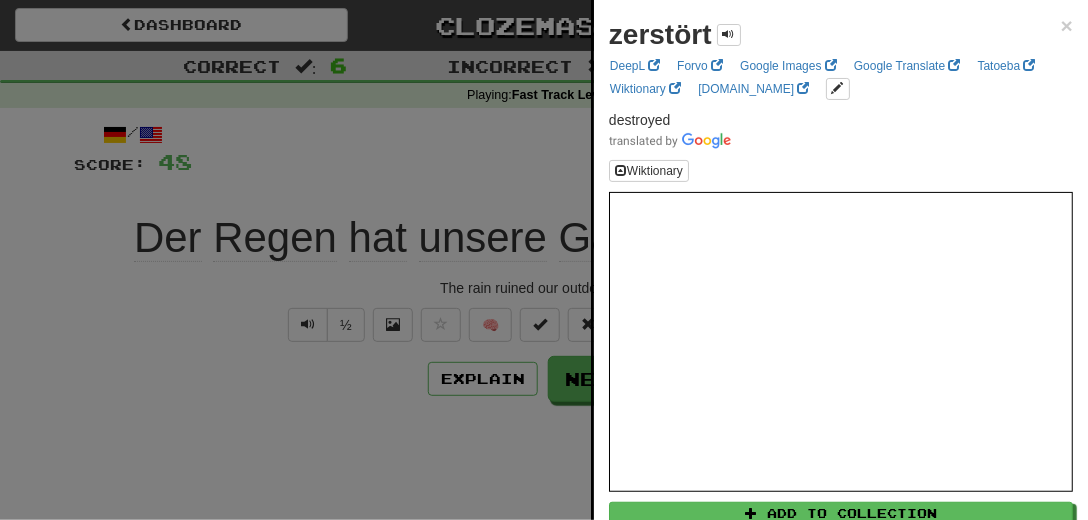 drag, startPoint x: 276, startPoint y: 422, endPoint x: 306, endPoint y: 422, distance: 30 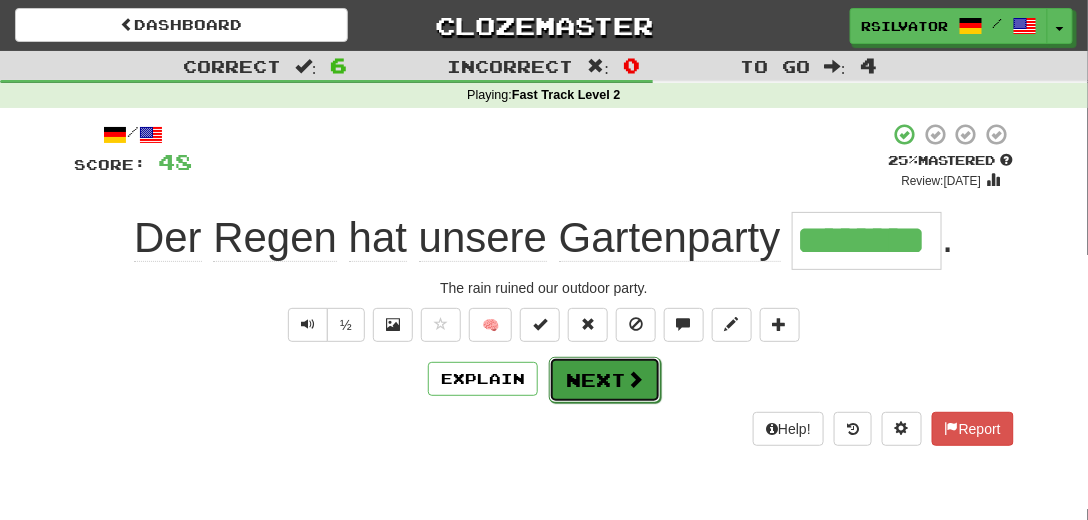 click on "Next" at bounding box center (605, 380) 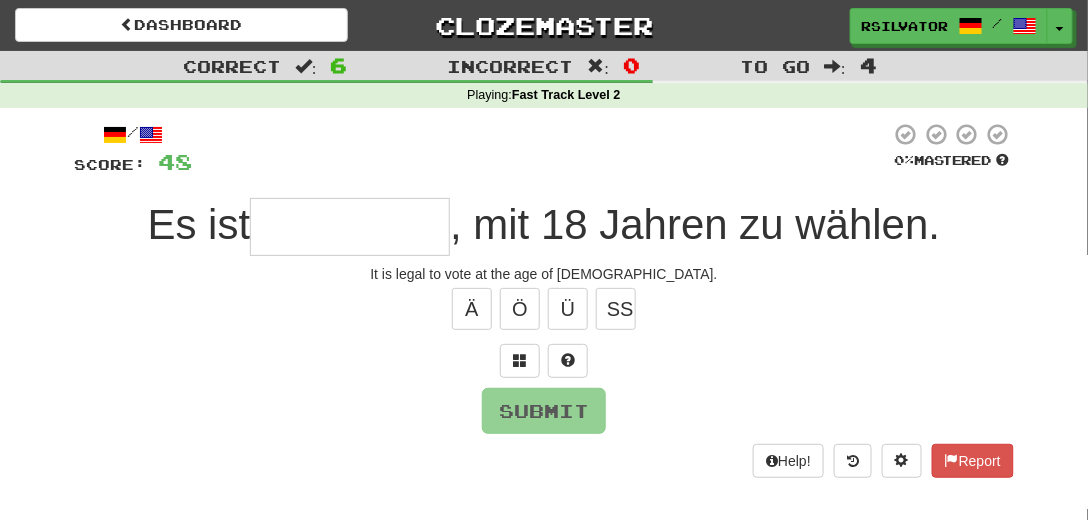 type on "*" 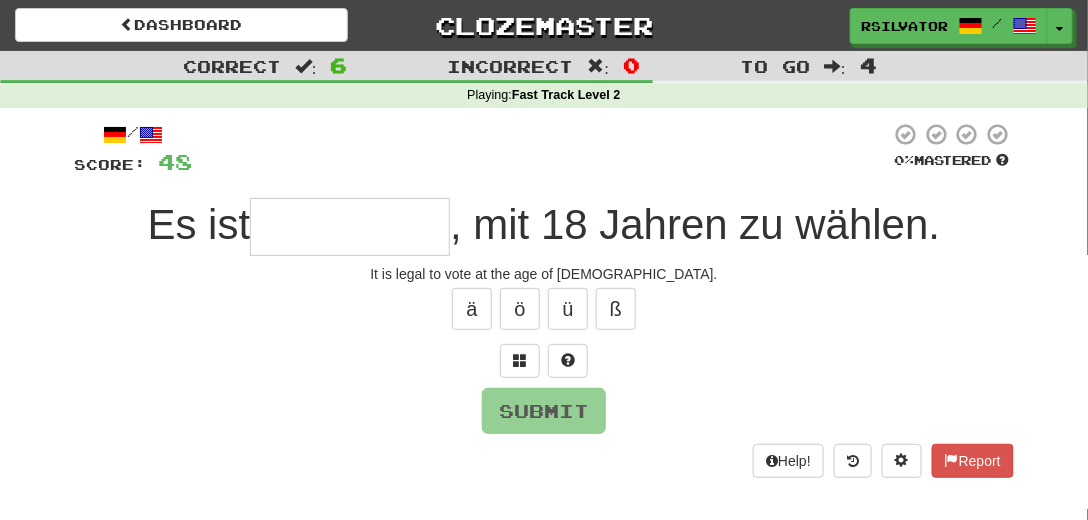 type on "*****" 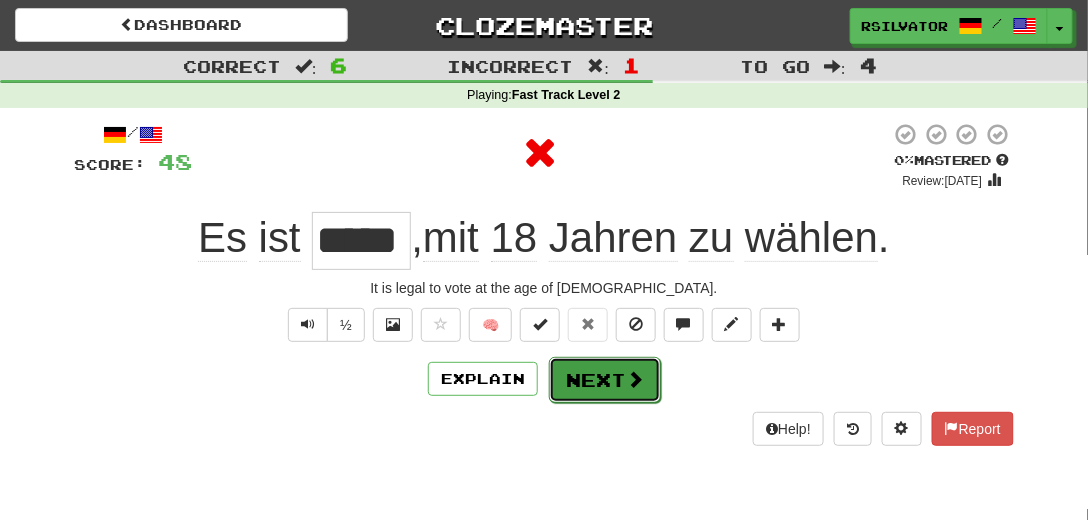 click on "Next" at bounding box center (605, 380) 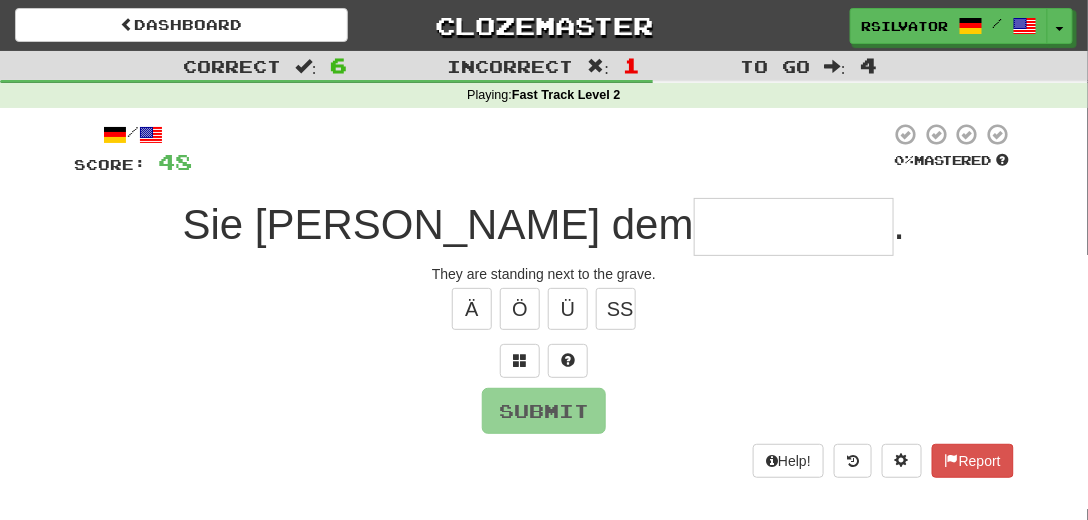 type on "*" 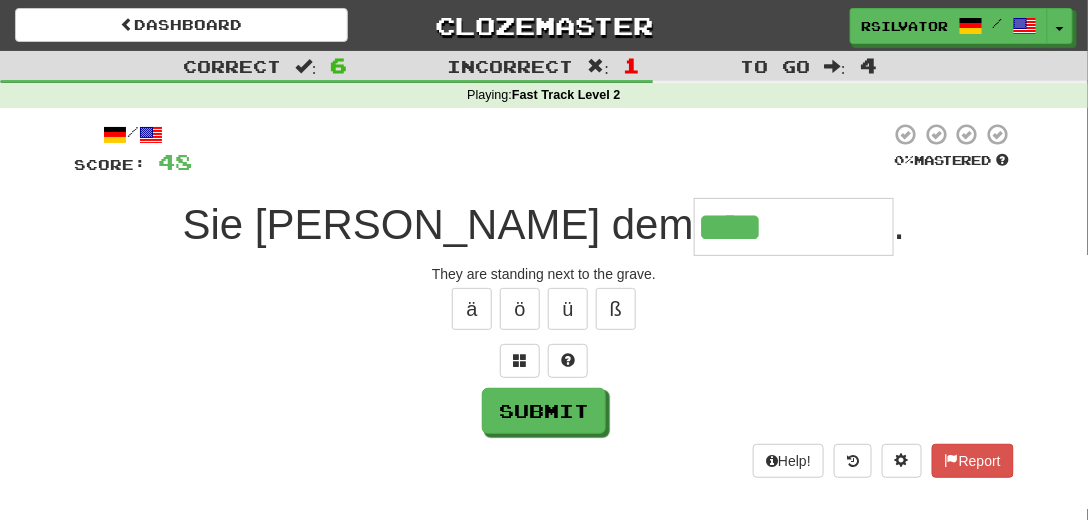 type on "****" 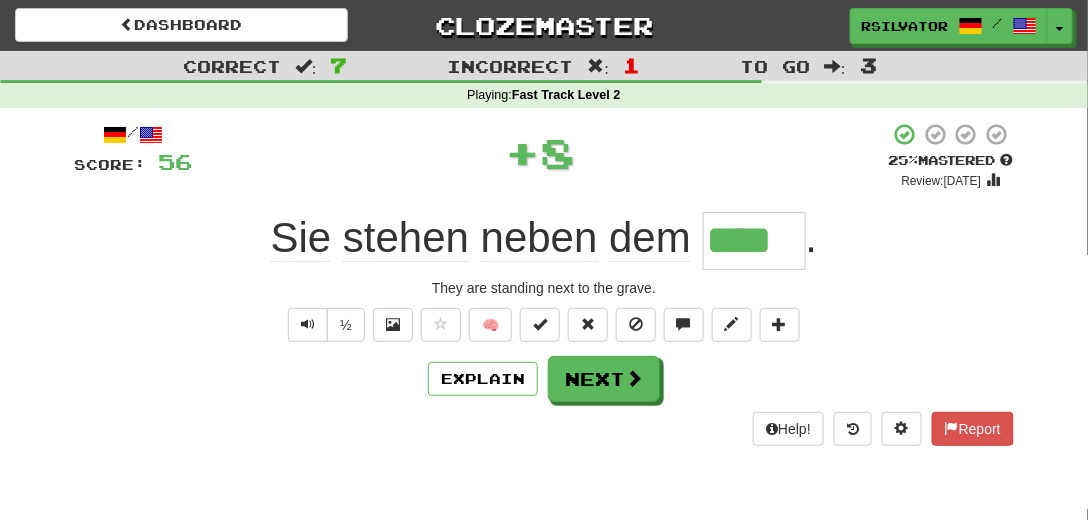 click on "****" at bounding box center (754, 241) 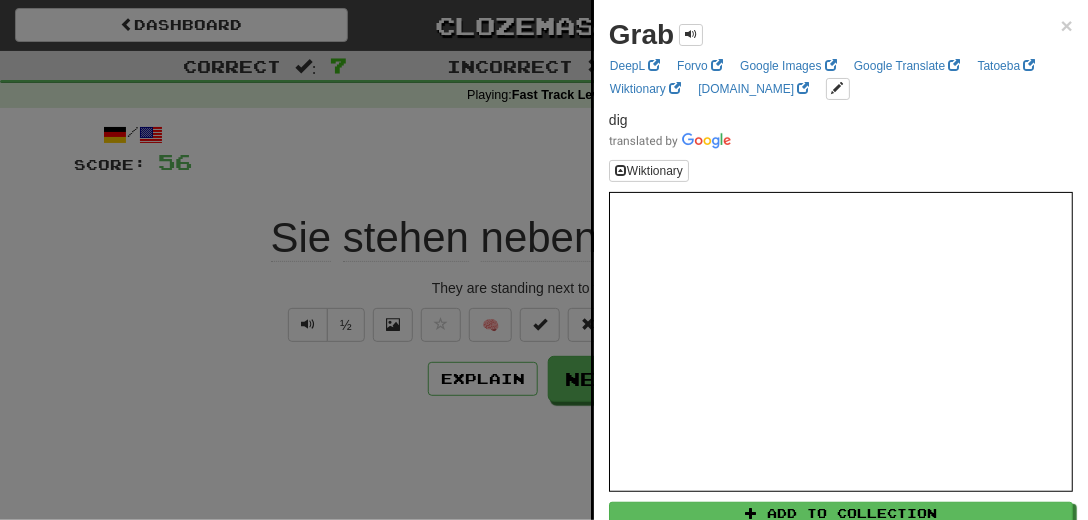 click at bounding box center [544, 260] 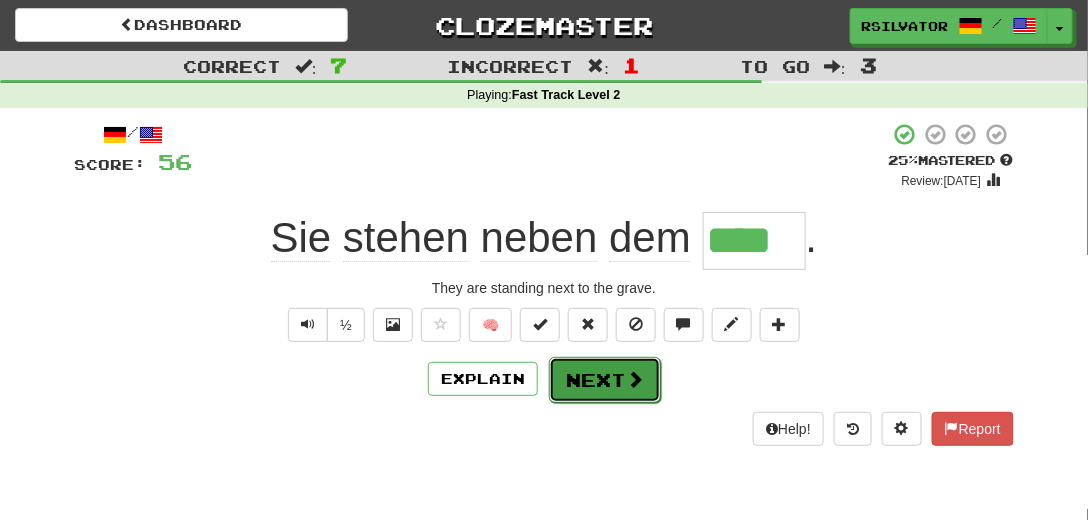 click on "Next" at bounding box center (605, 380) 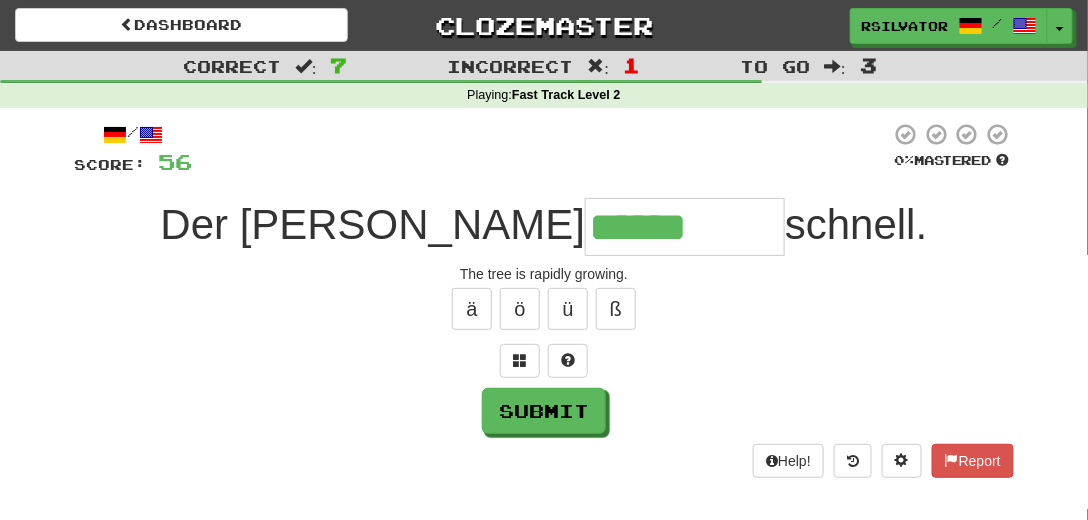 type on "******" 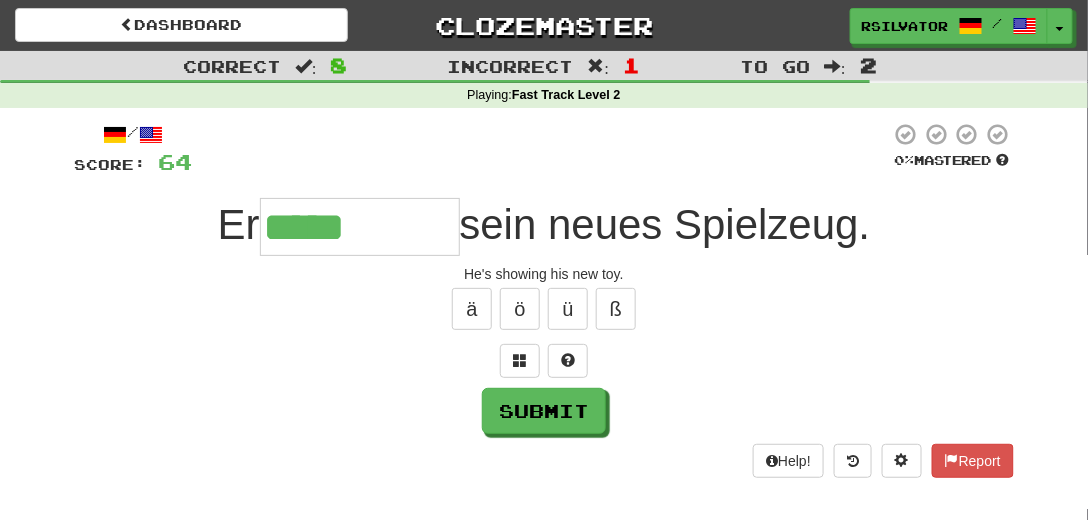 type on "*****" 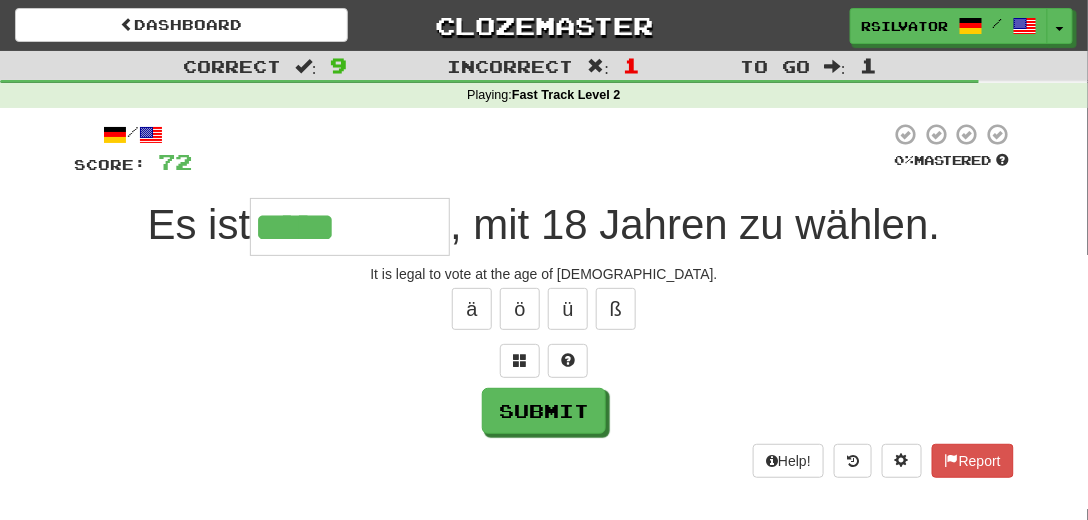 type on "*****" 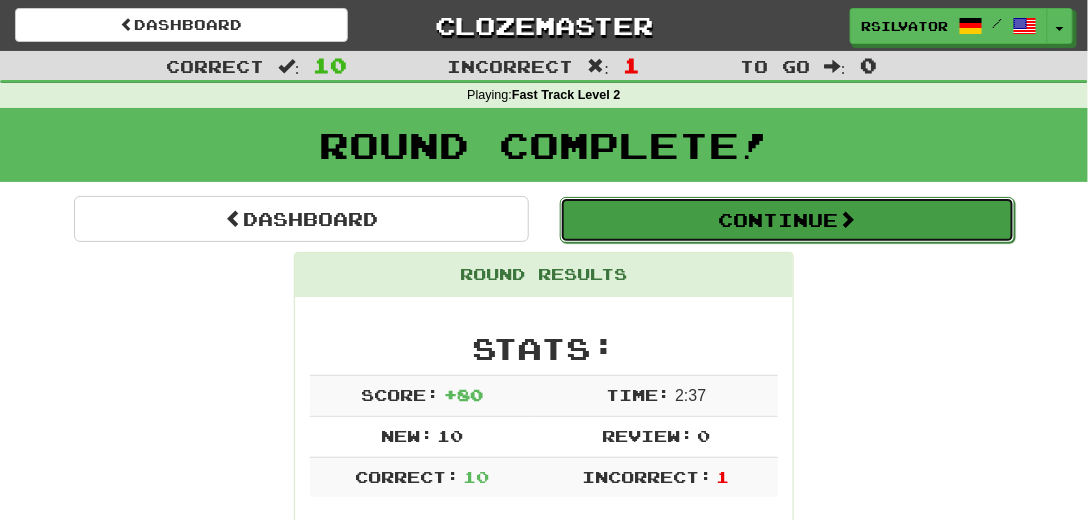 click on "Continue" at bounding box center (787, 220) 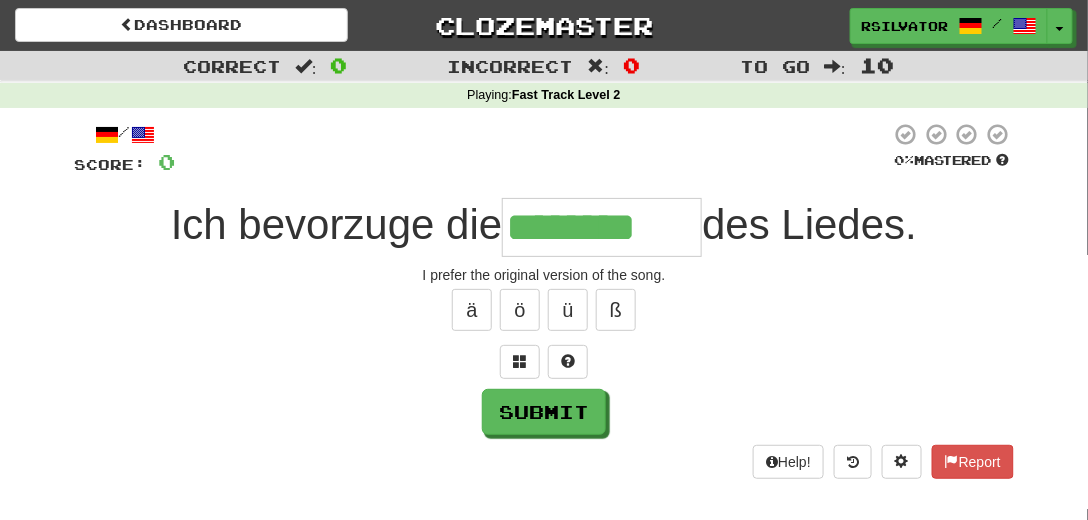 type on "**********" 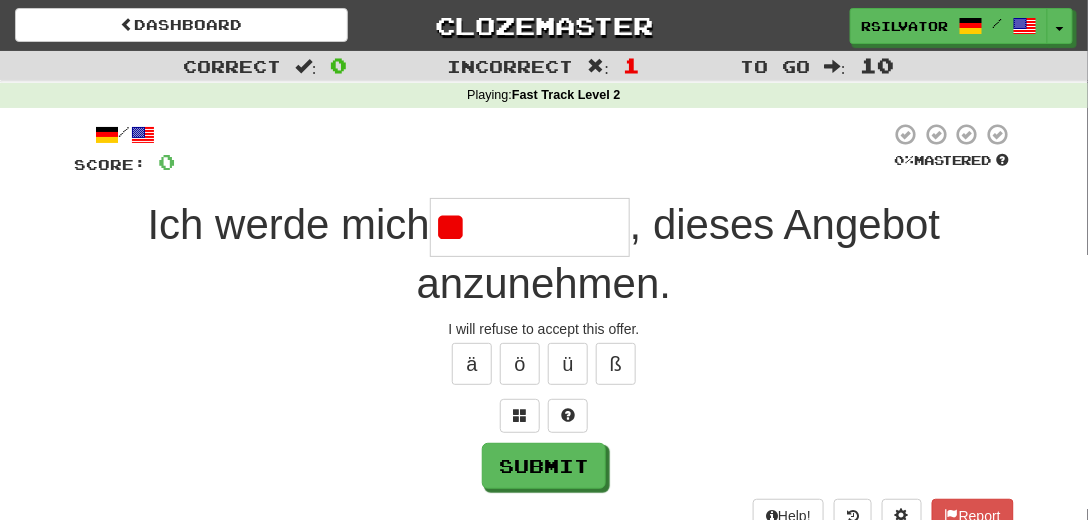 type on "*" 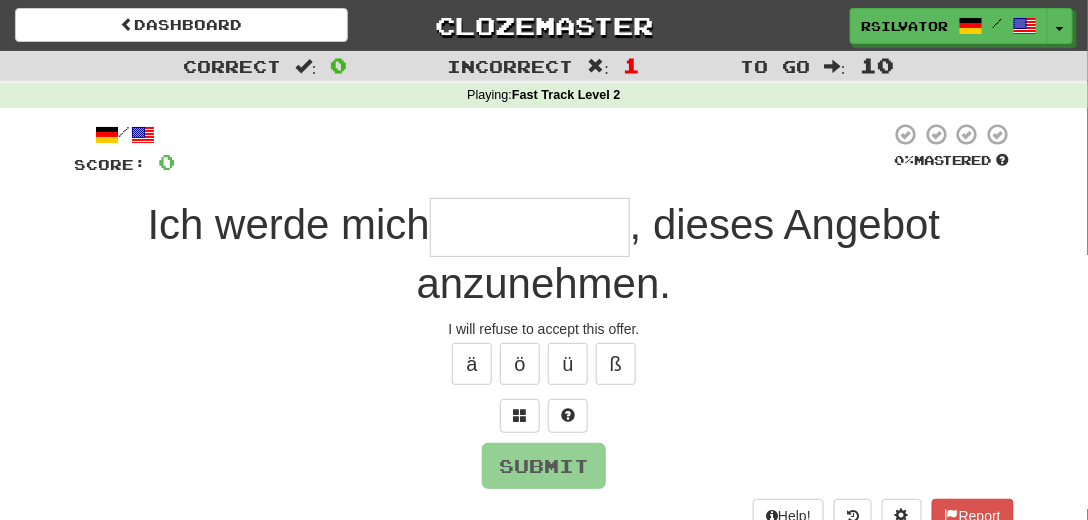type on "*" 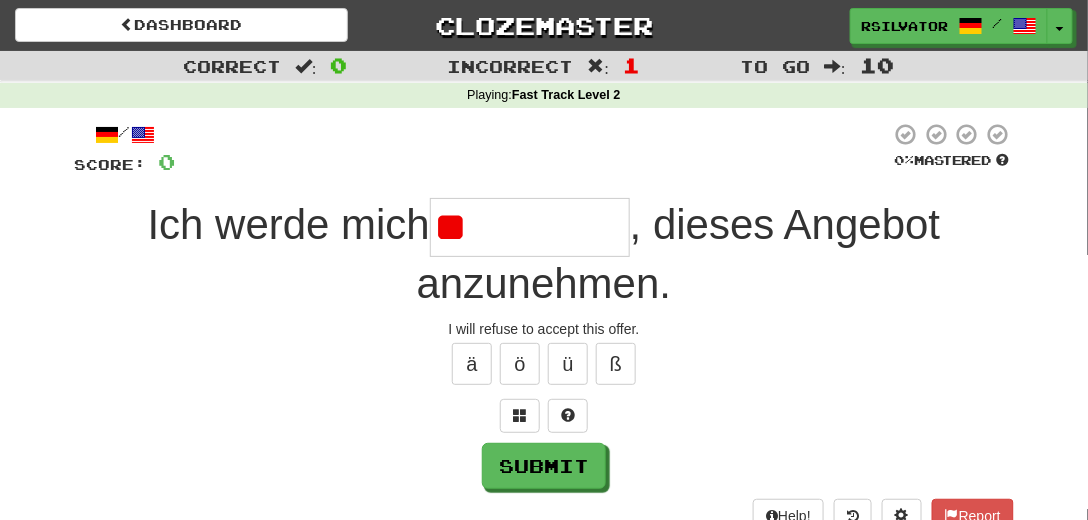type on "*" 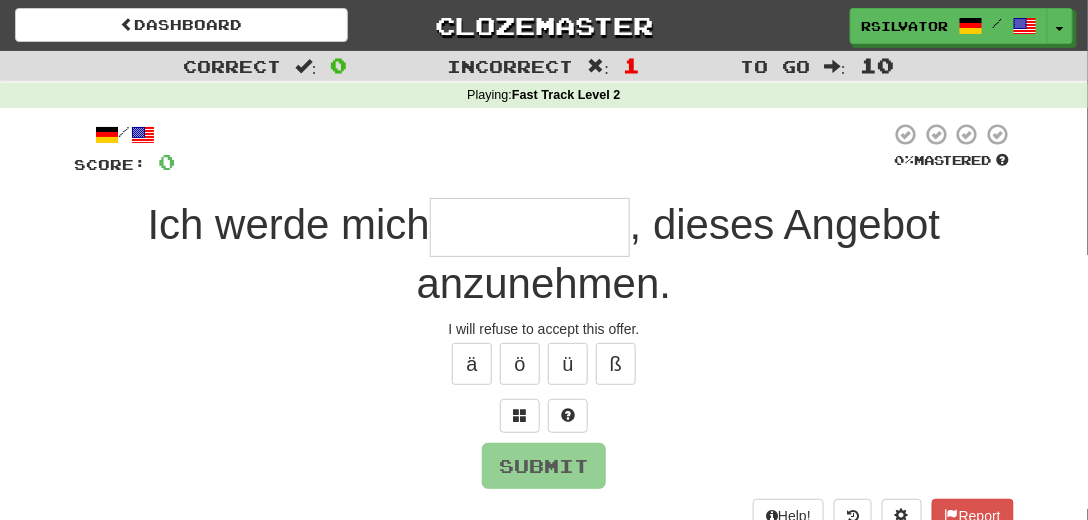 type on "*******" 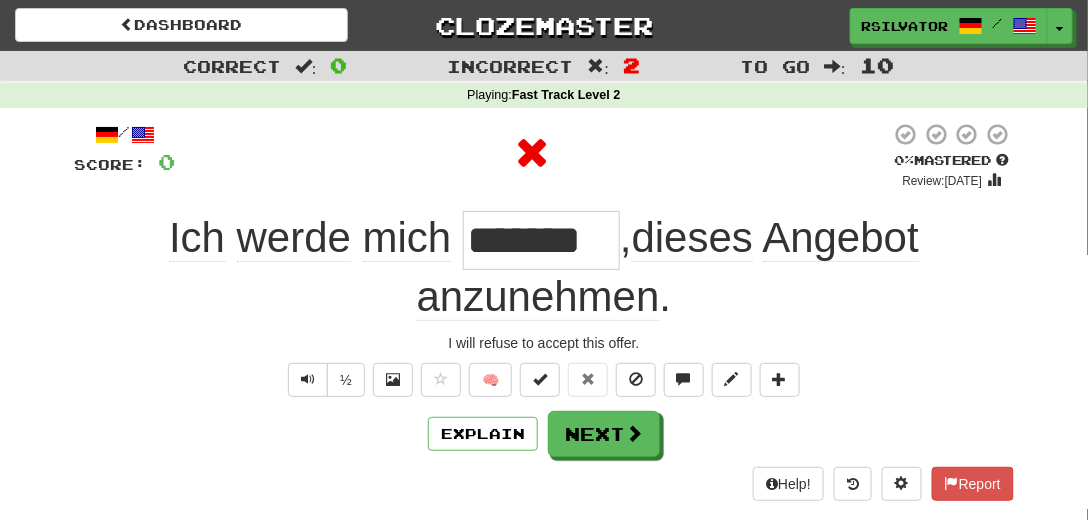 click on "*******" at bounding box center (541, 240) 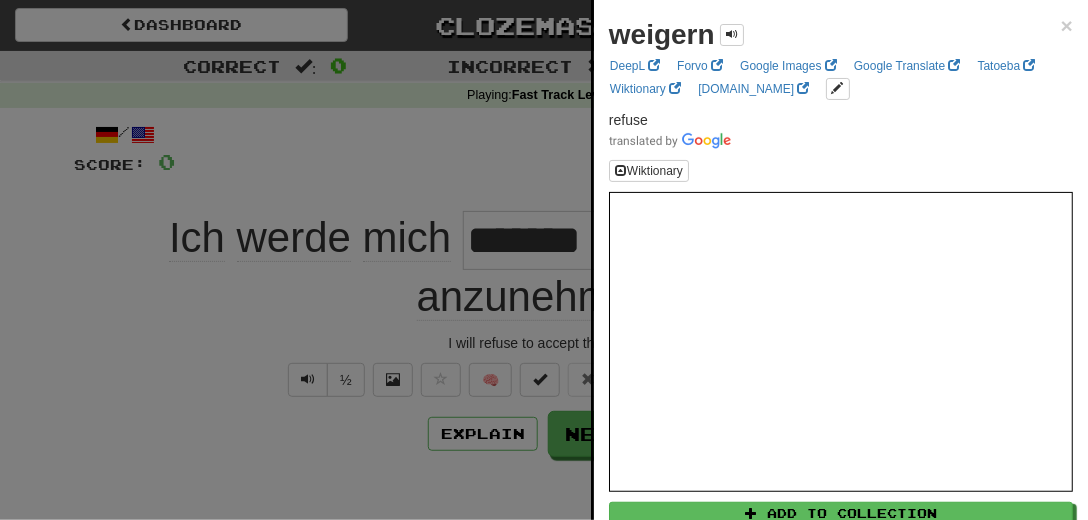 click at bounding box center [544, 260] 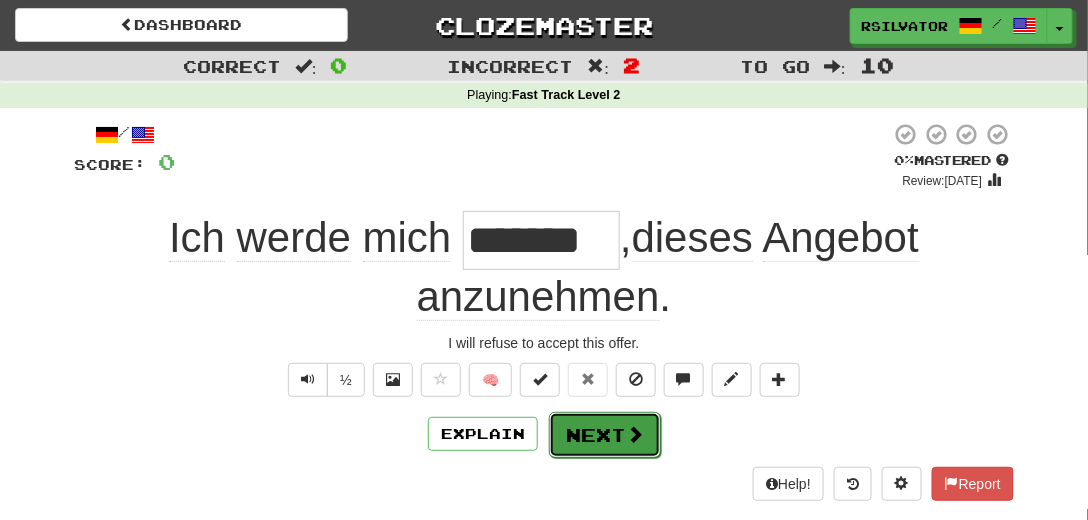 click on "Next" at bounding box center (605, 435) 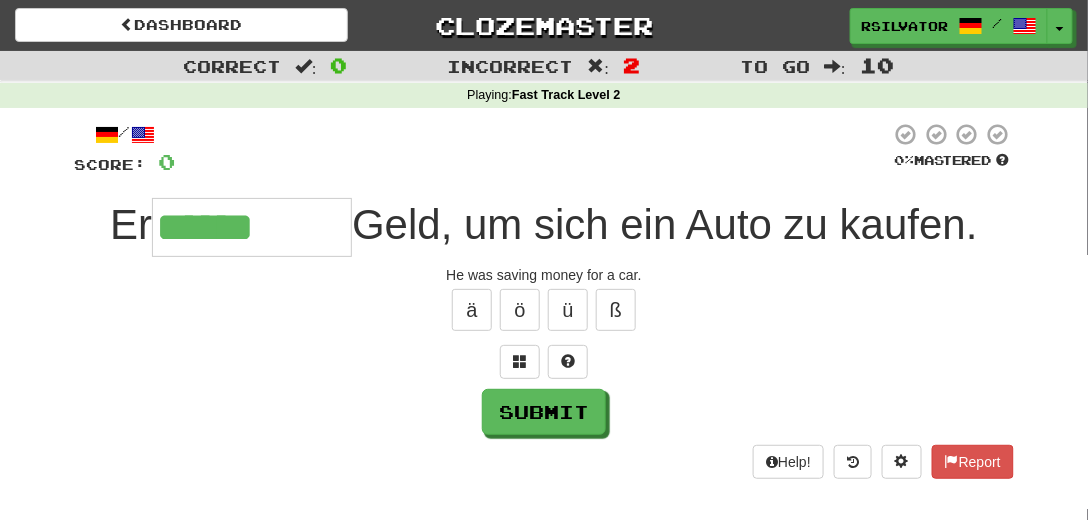 type on "******" 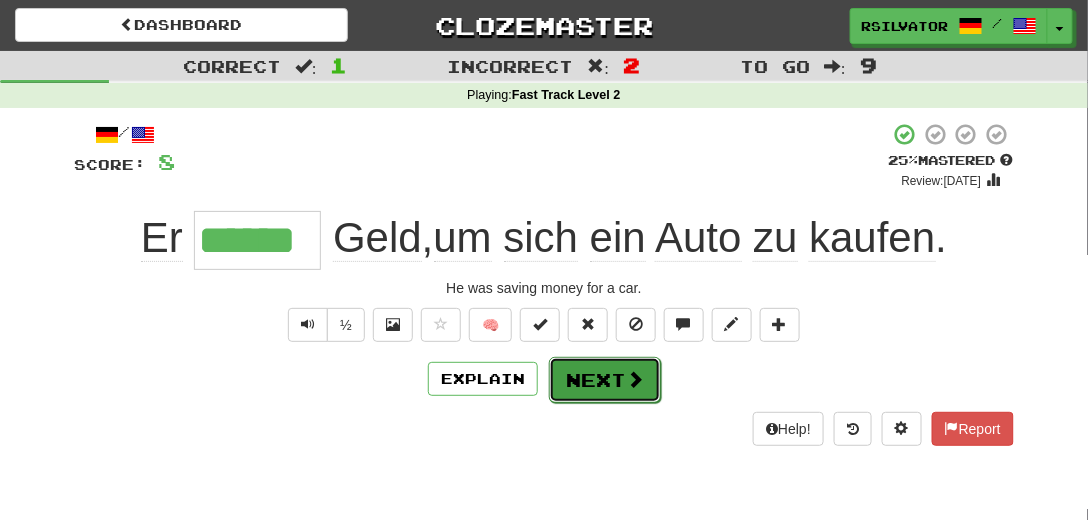 click on "Next" at bounding box center (605, 380) 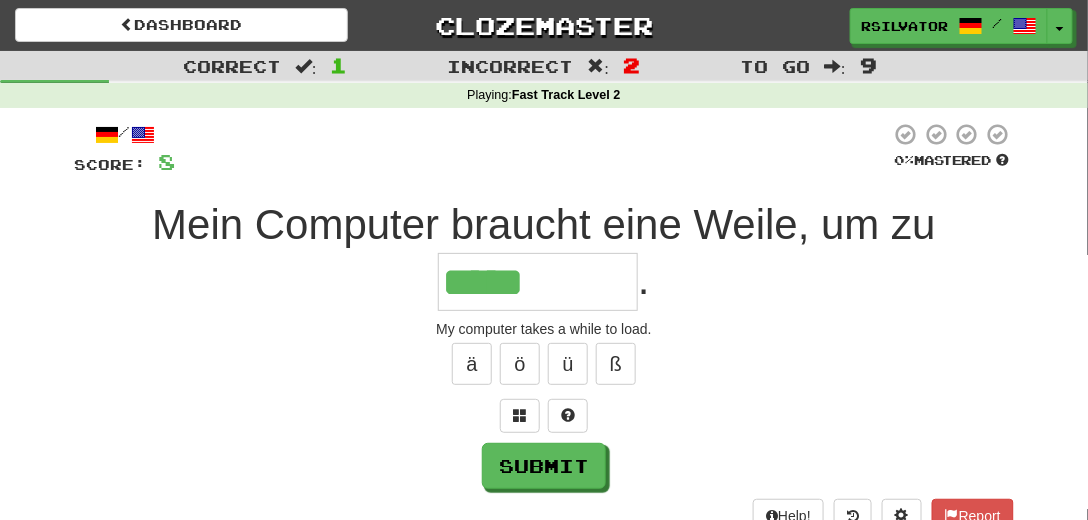 type on "*****" 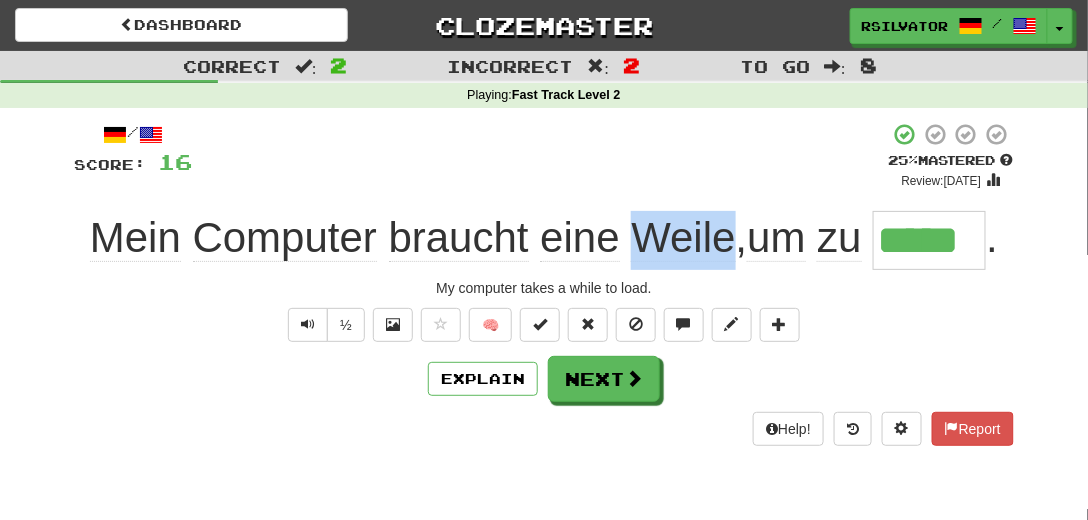 drag, startPoint x: 628, startPoint y: 237, endPoint x: 723, endPoint y: 236, distance: 95.005264 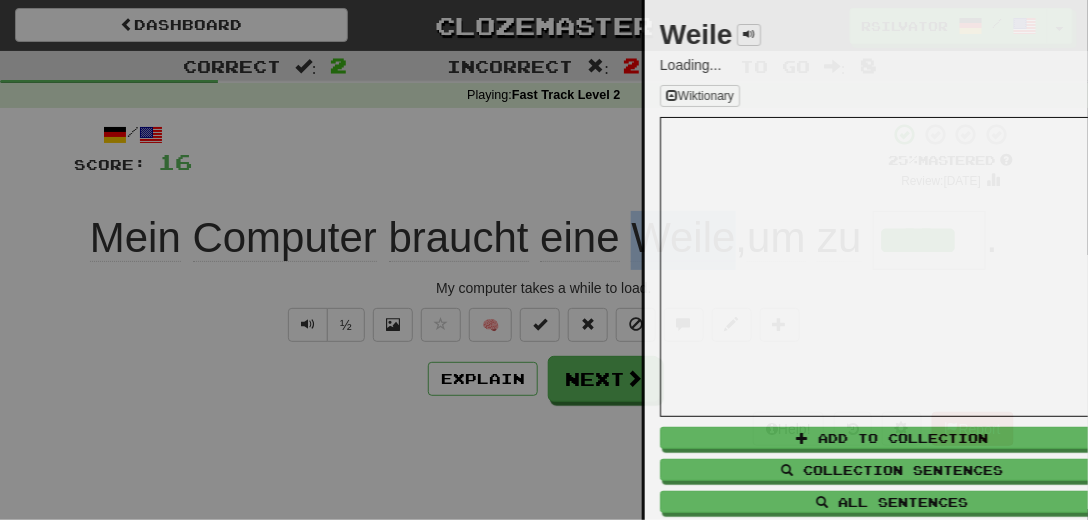 copy on "Weile" 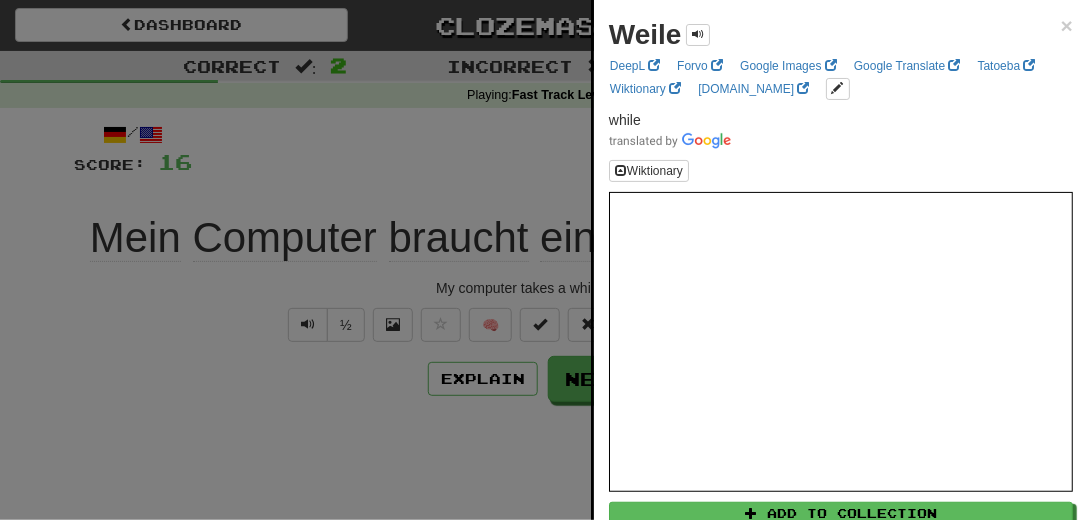 click at bounding box center [544, 260] 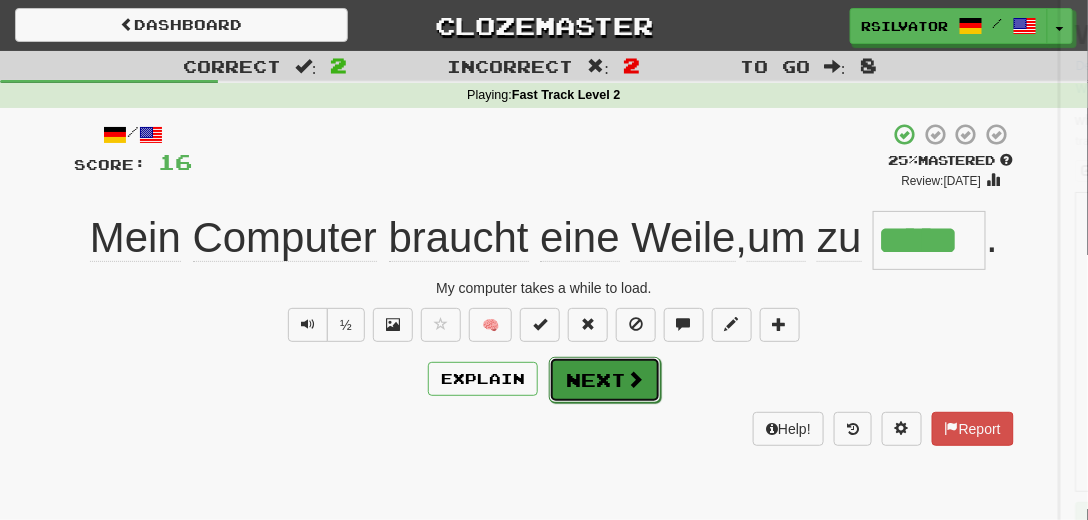 click on "Next" at bounding box center [605, 380] 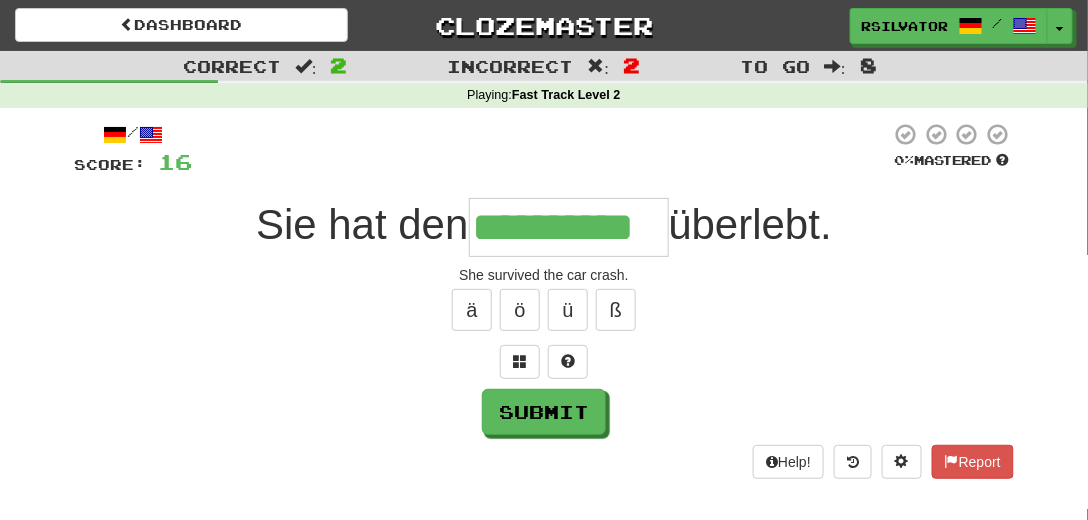 type on "**********" 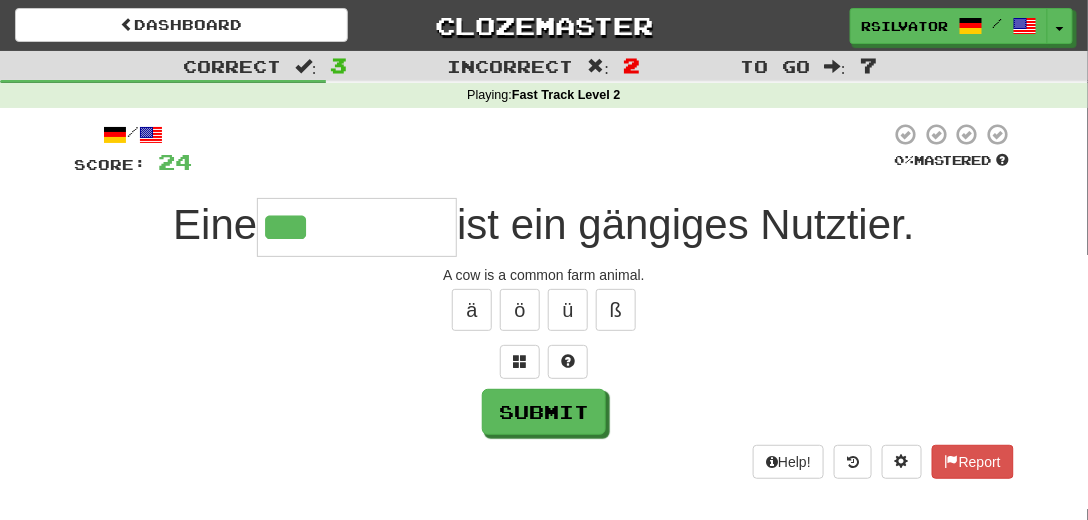type on "***" 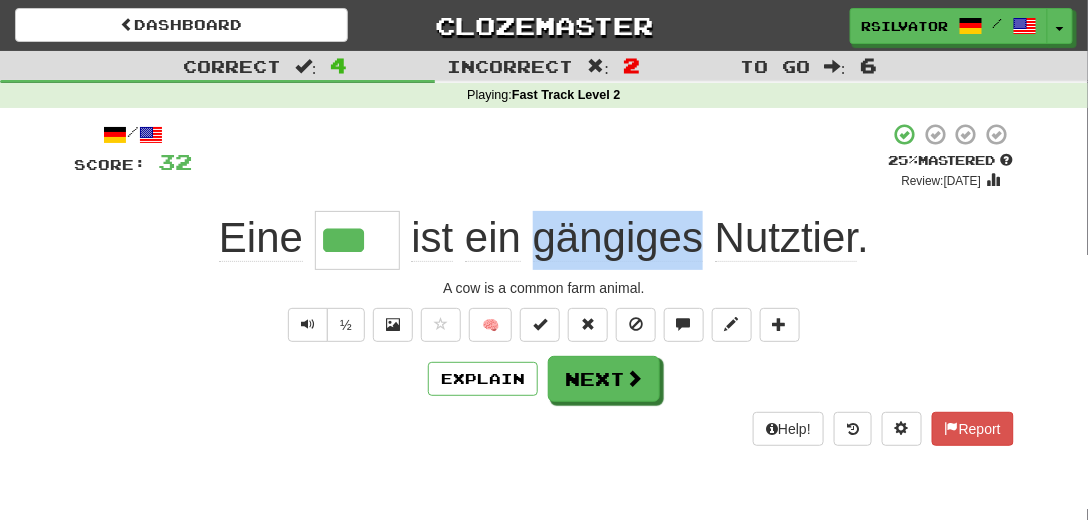 drag, startPoint x: 530, startPoint y: 237, endPoint x: 694, endPoint y: 237, distance: 164 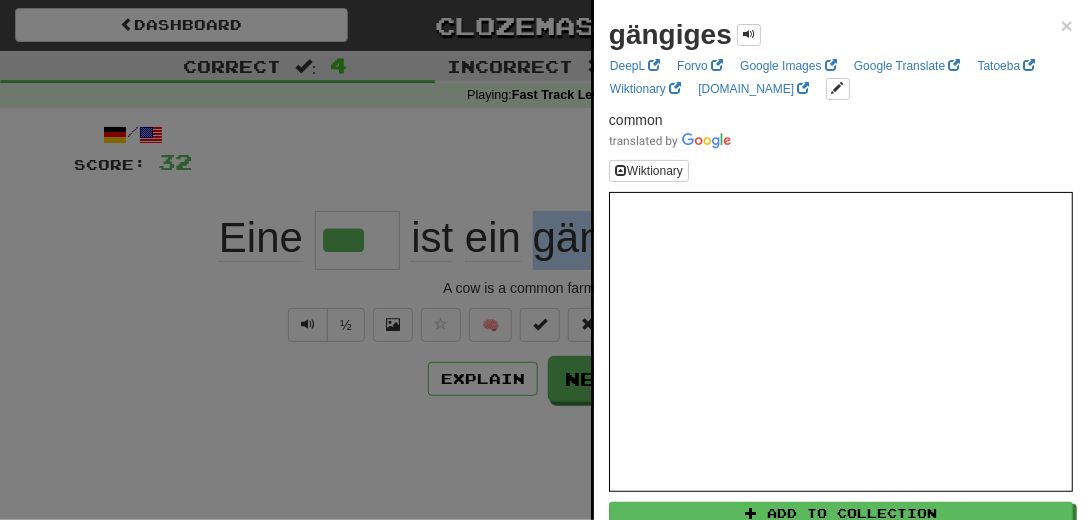 copy on "gängiges" 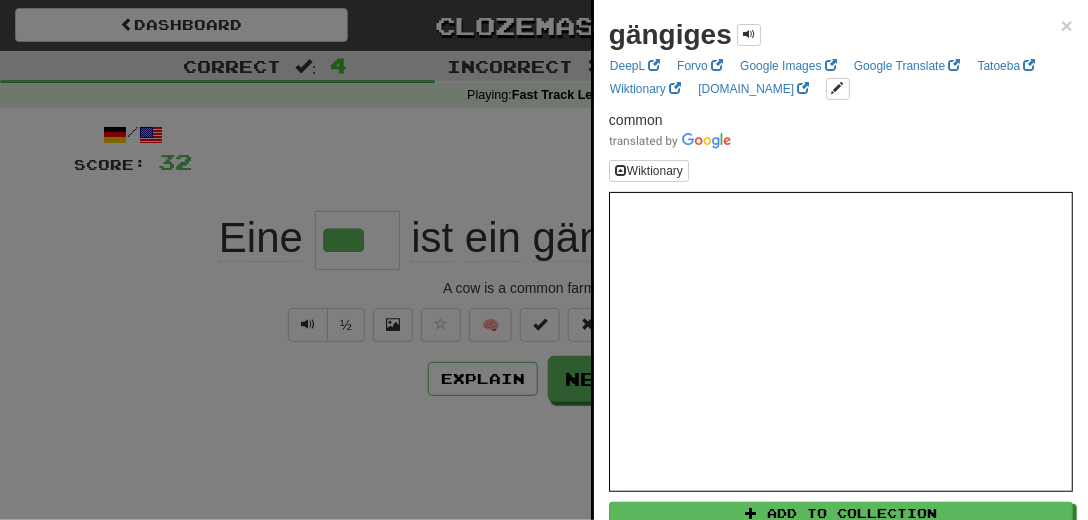 click at bounding box center [544, 260] 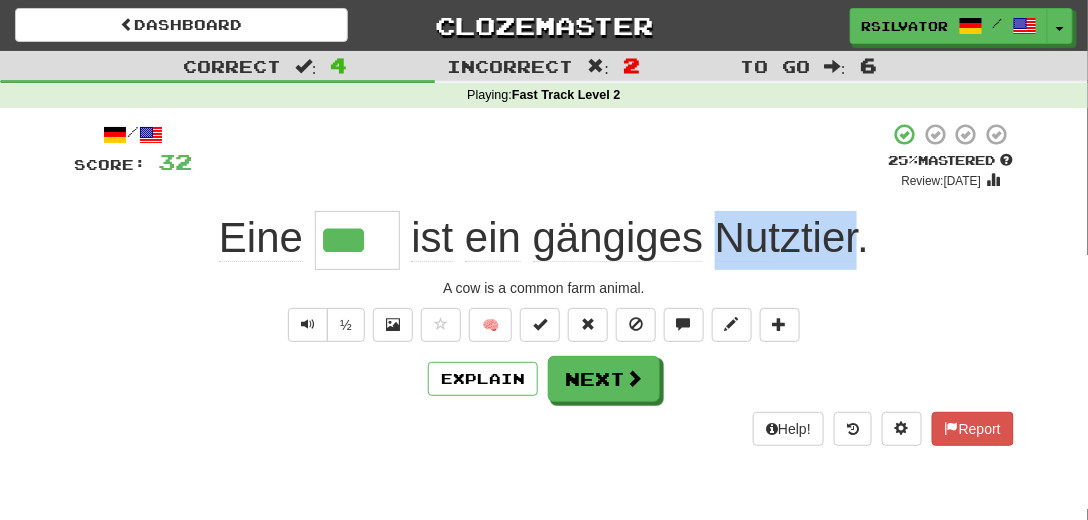 drag, startPoint x: 716, startPoint y: 244, endPoint x: 859, endPoint y: 249, distance: 143.08739 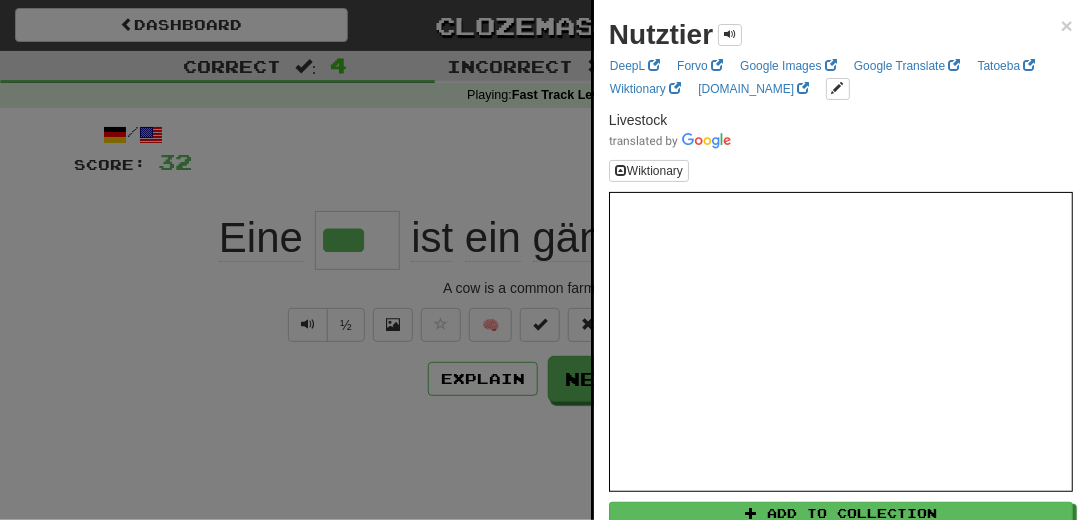 copy on "Nutztier" 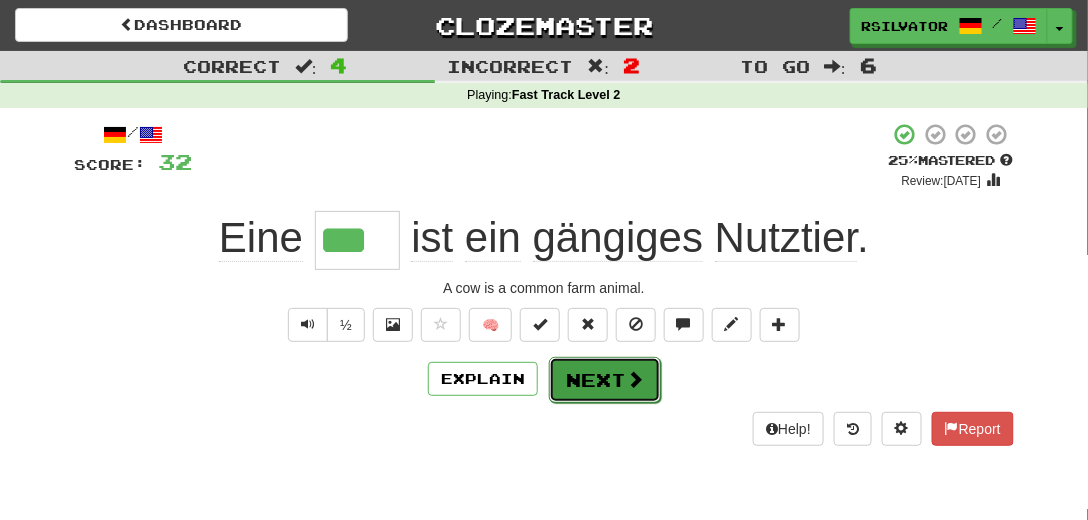 click on "Next" at bounding box center [605, 380] 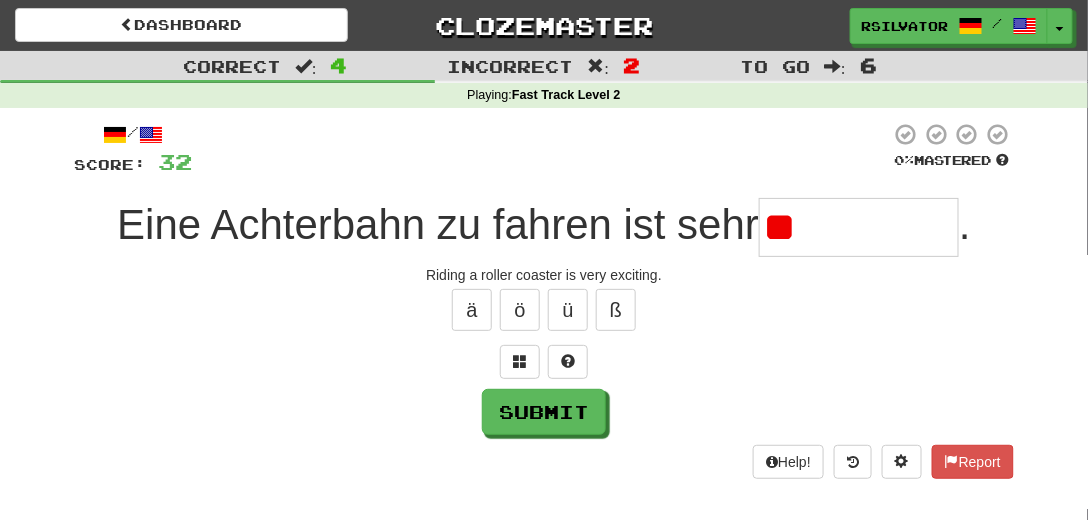 type on "*" 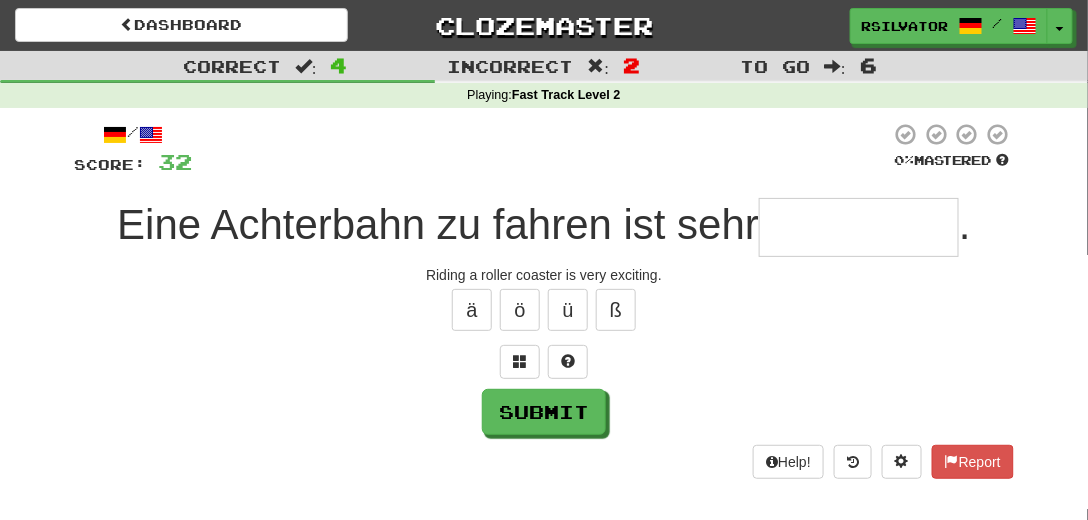 type on "*" 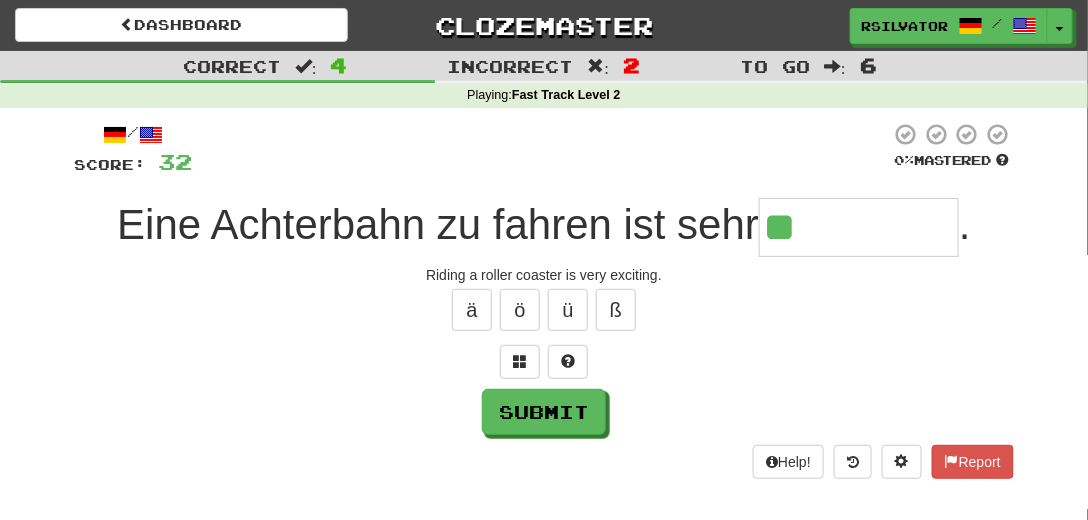 type on "*" 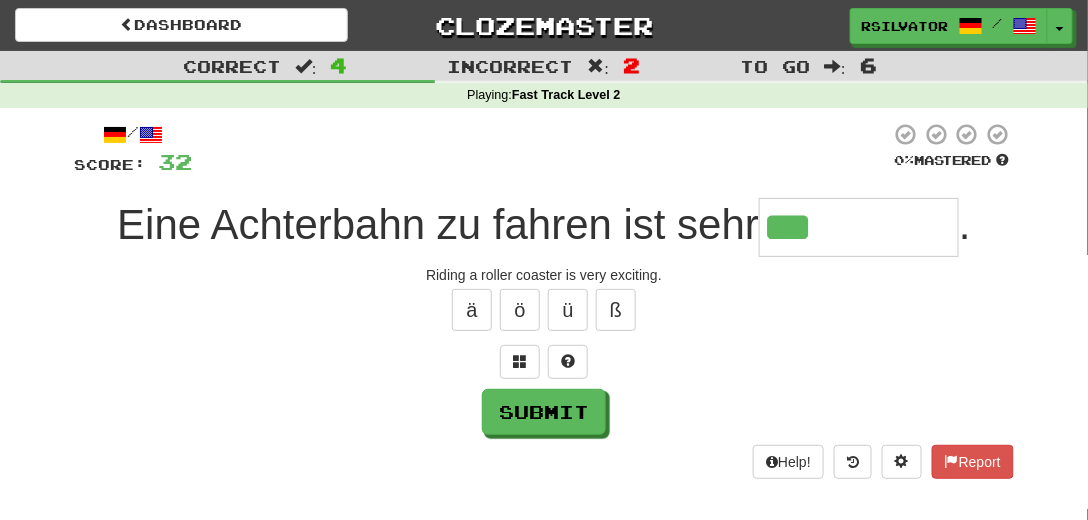 type on "*********" 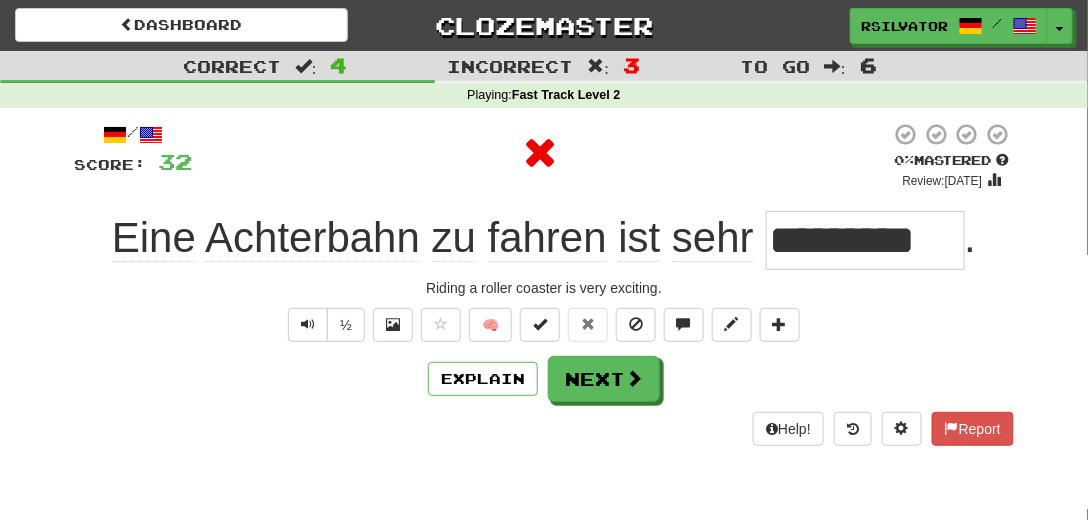 click on "*********" at bounding box center [865, 240] 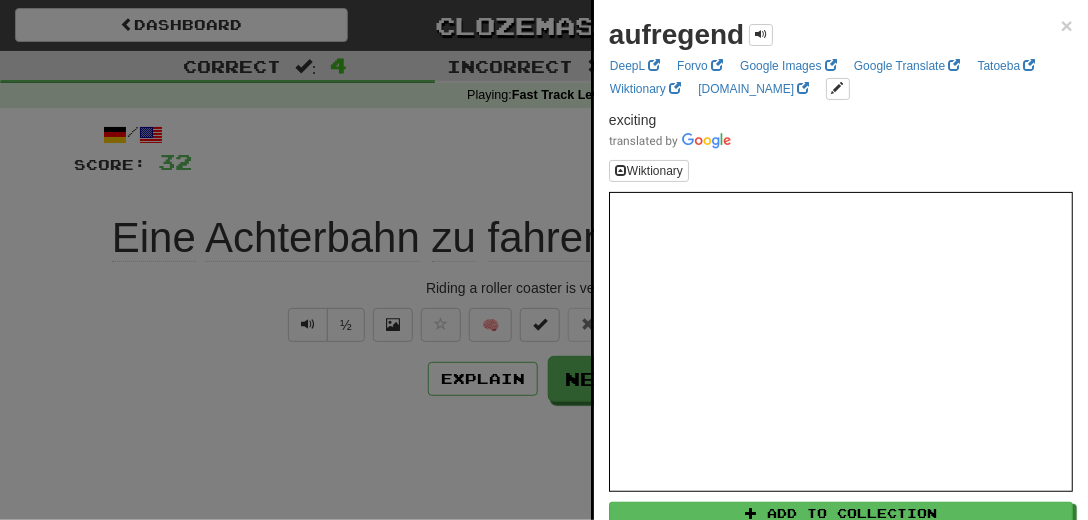 click at bounding box center [544, 260] 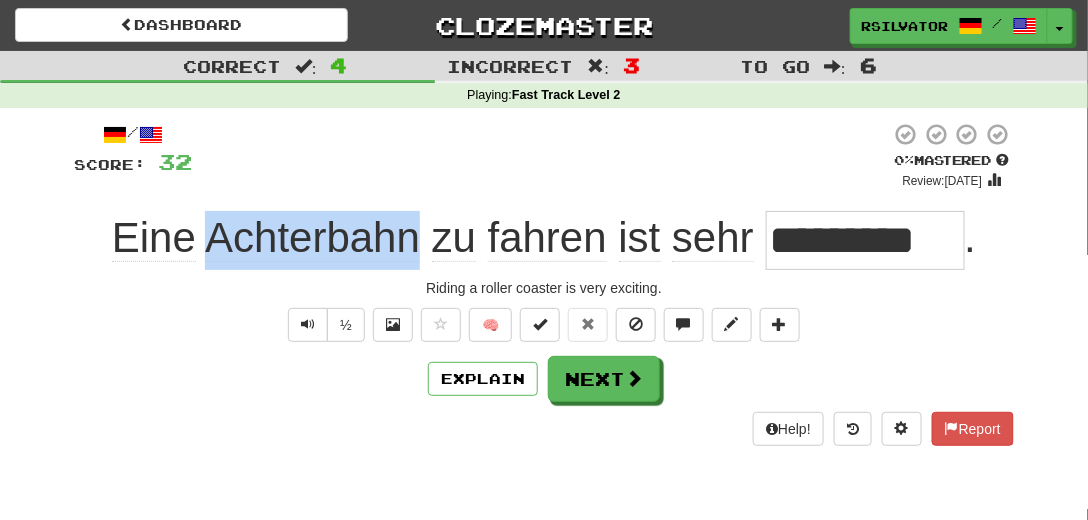 drag, startPoint x: 208, startPoint y: 248, endPoint x: 412, endPoint y: 244, distance: 204.03922 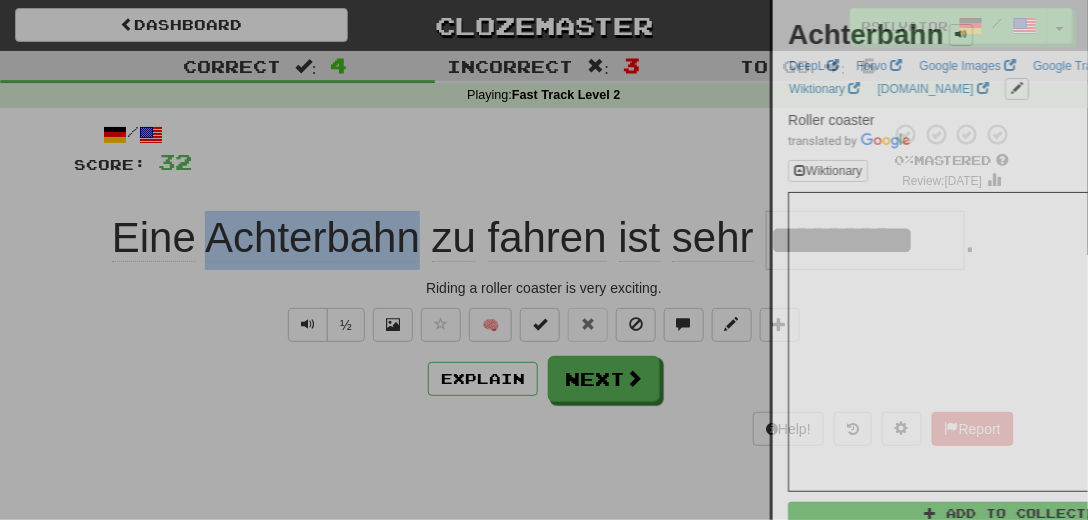 copy on "Achterbahn" 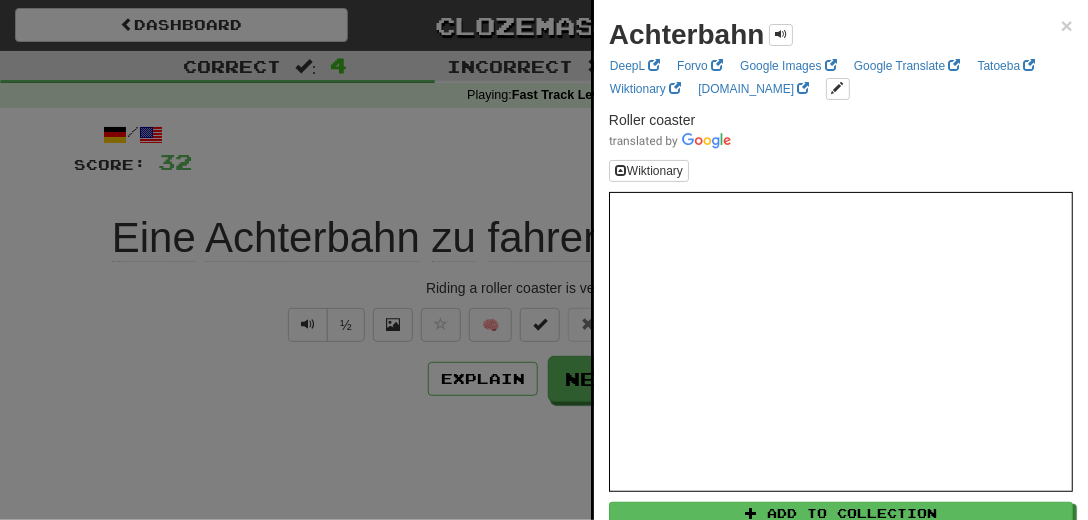 click at bounding box center (544, 260) 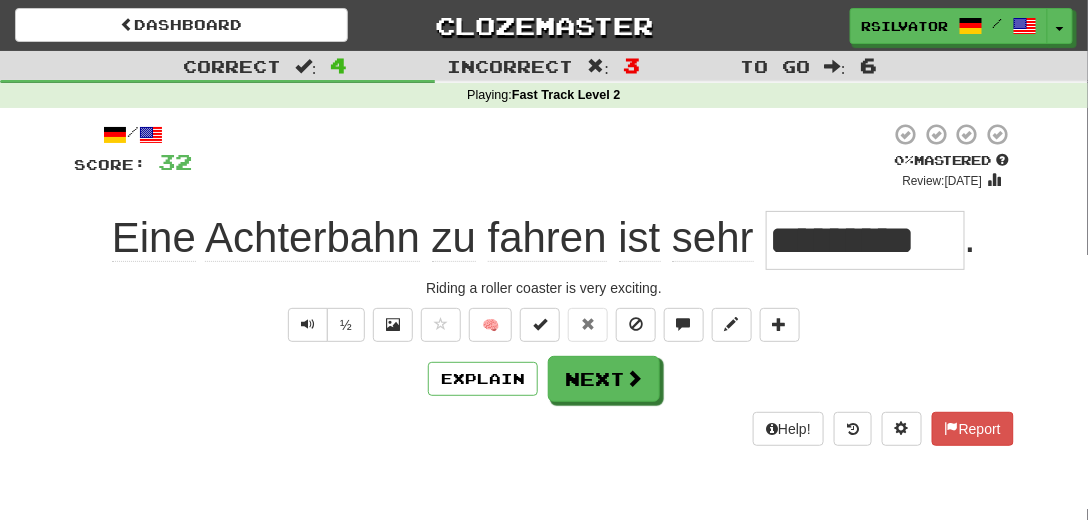 click on "*********" at bounding box center [865, 240] 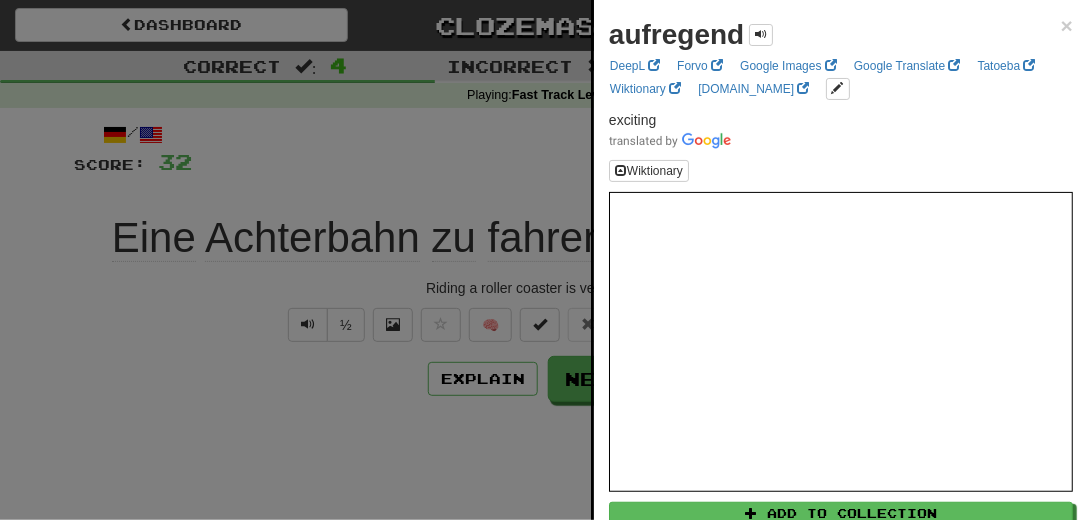 click at bounding box center (544, 260) 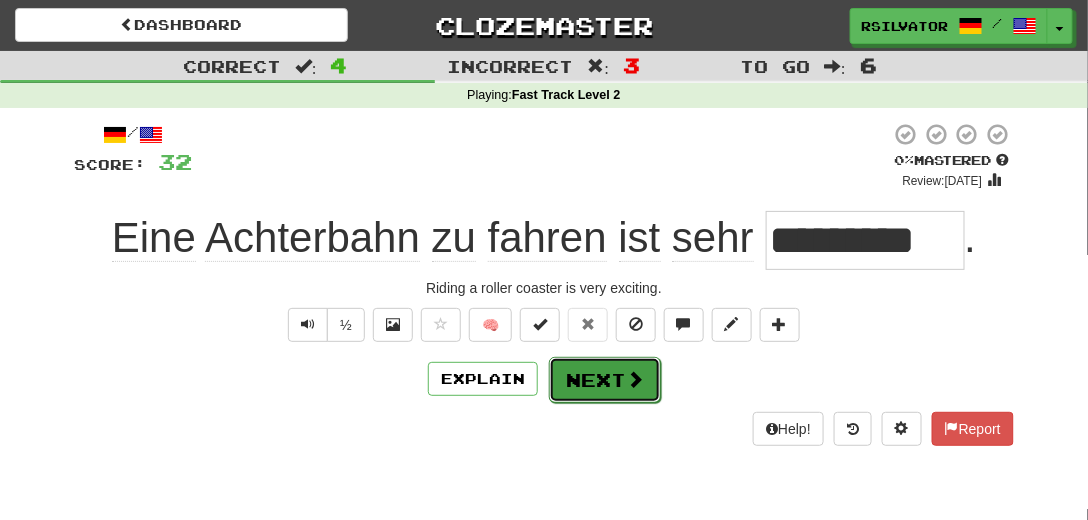 click on "Next" at bounding box center [605, 380] 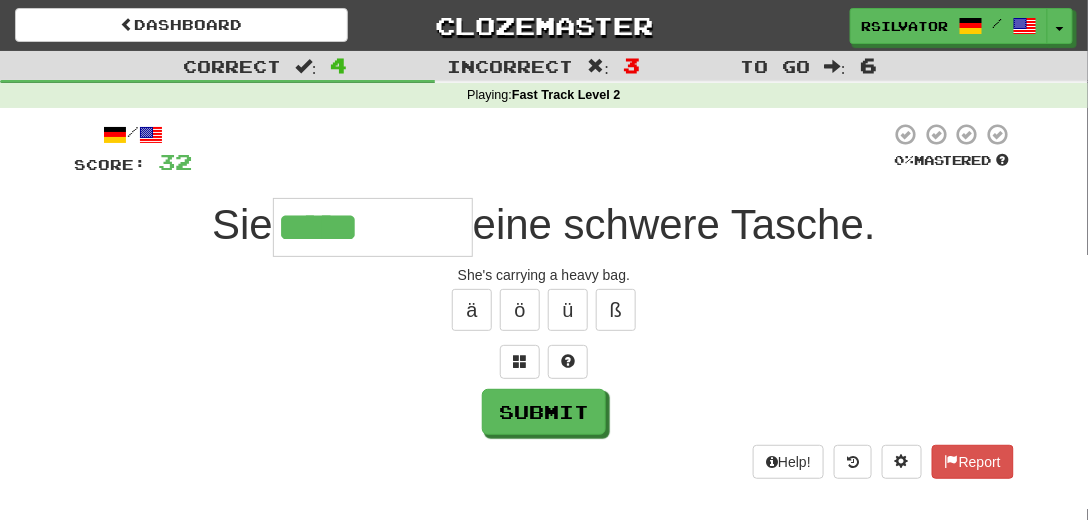 type on "*****" 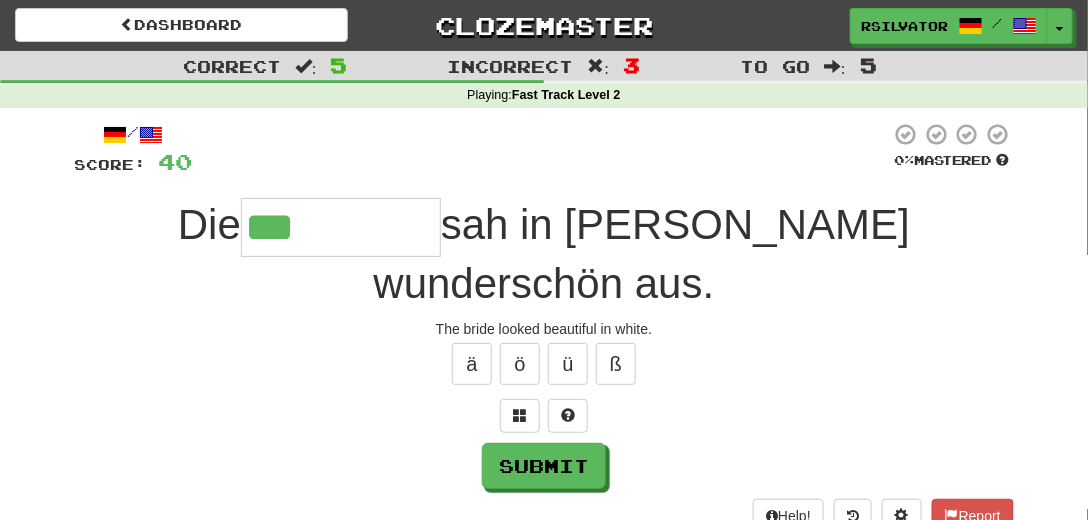 type on "***" 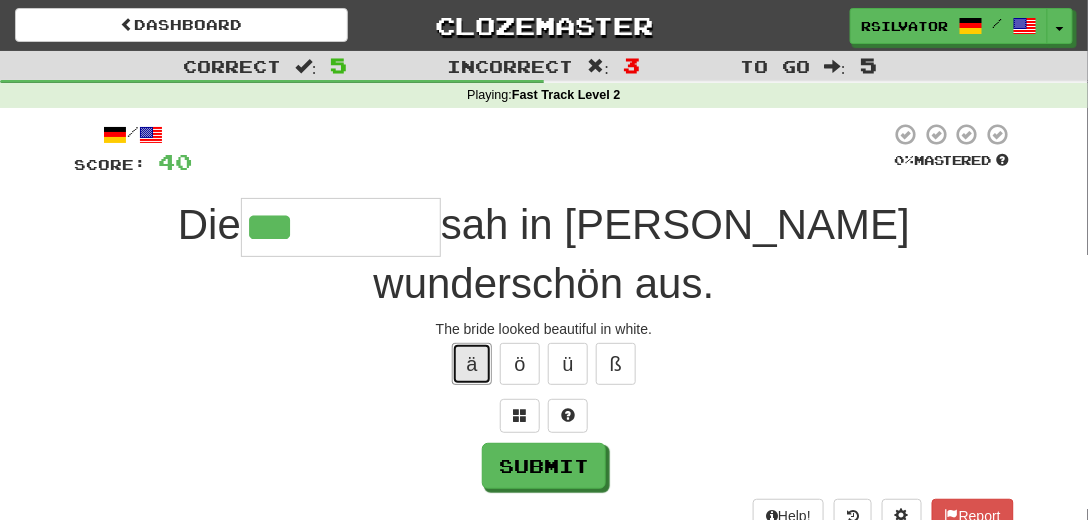 type 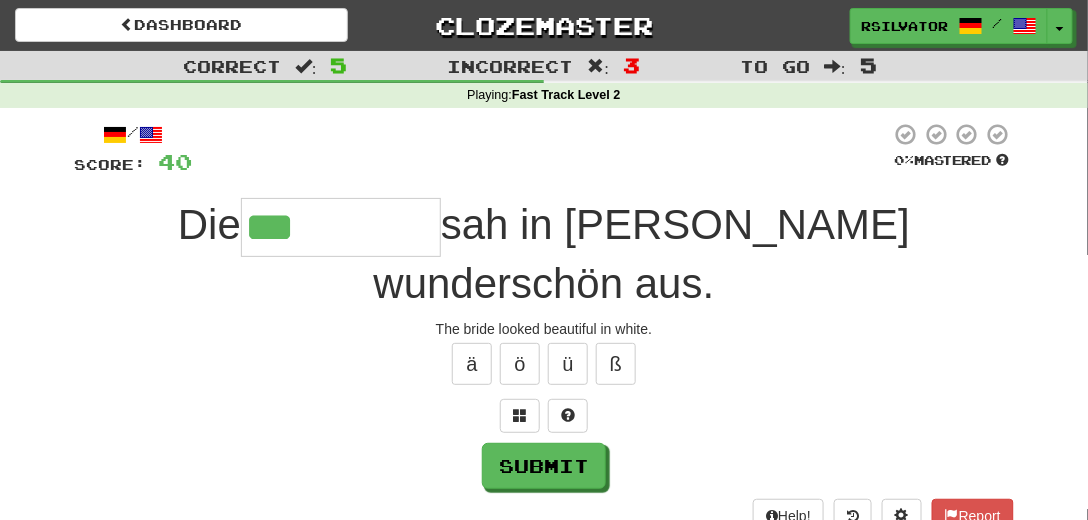 click on "***" at bounding box center (341, 227) 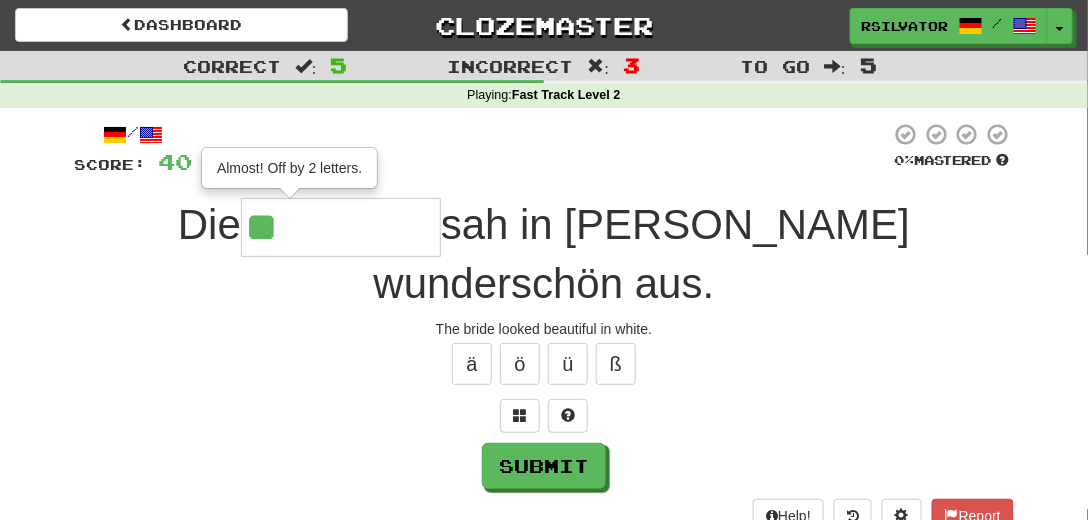 type on "*****" 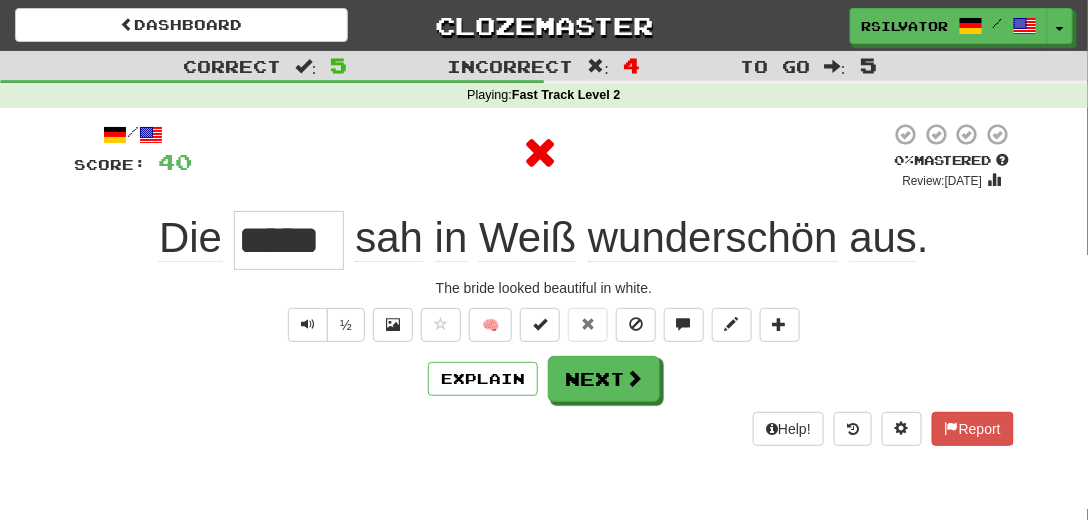click on "*****" at bounding box center [289, 240] 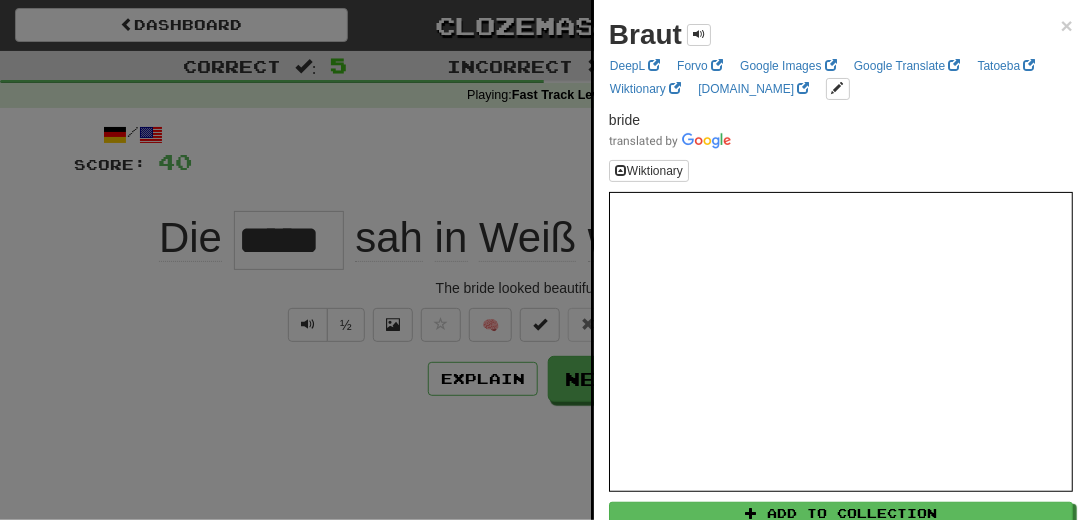 click at bounding box center [544, 260] 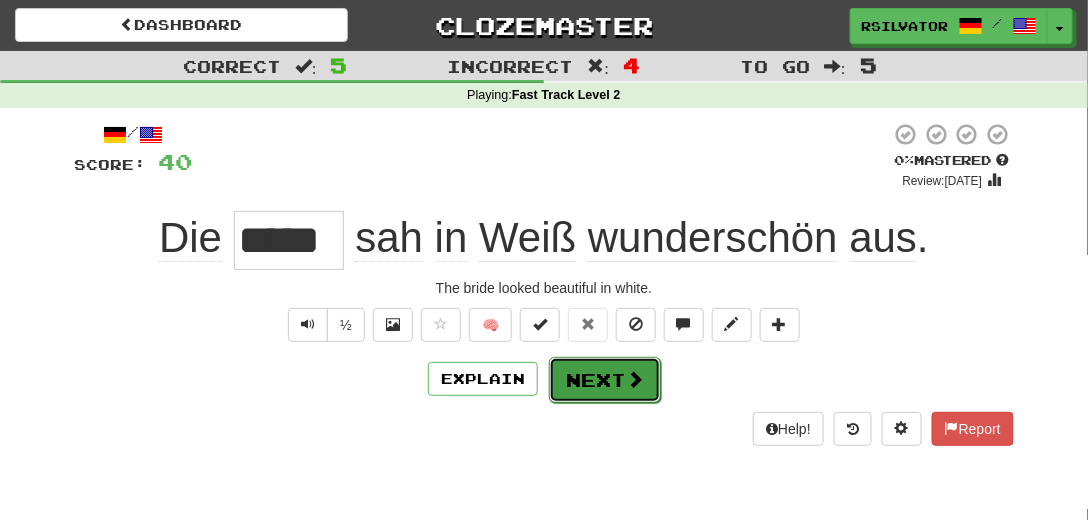 click on "Next" at bounding box center [605, 380] 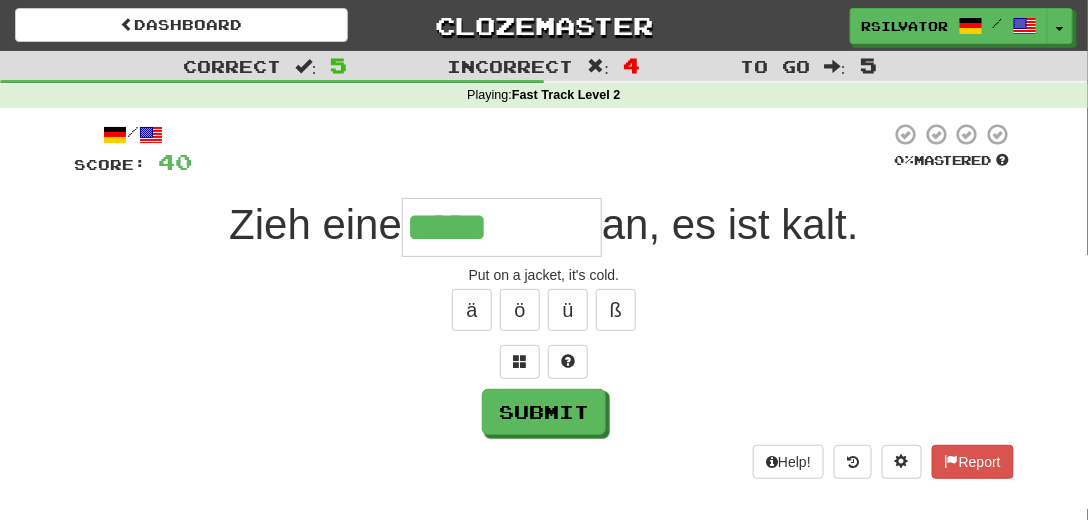 type on "*****" 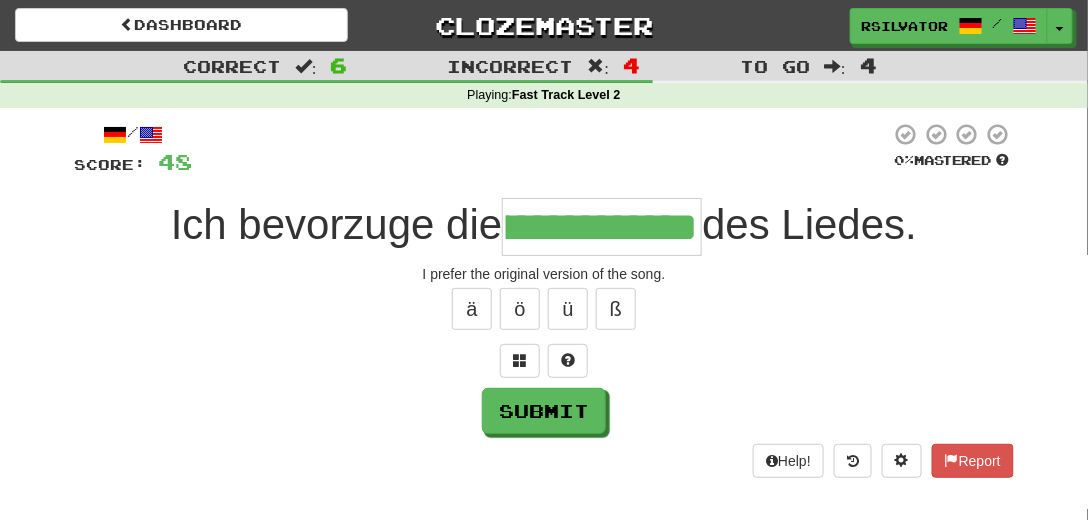 scroll, scrollTop: 0, scrollLeft: 86, axis: horizontal 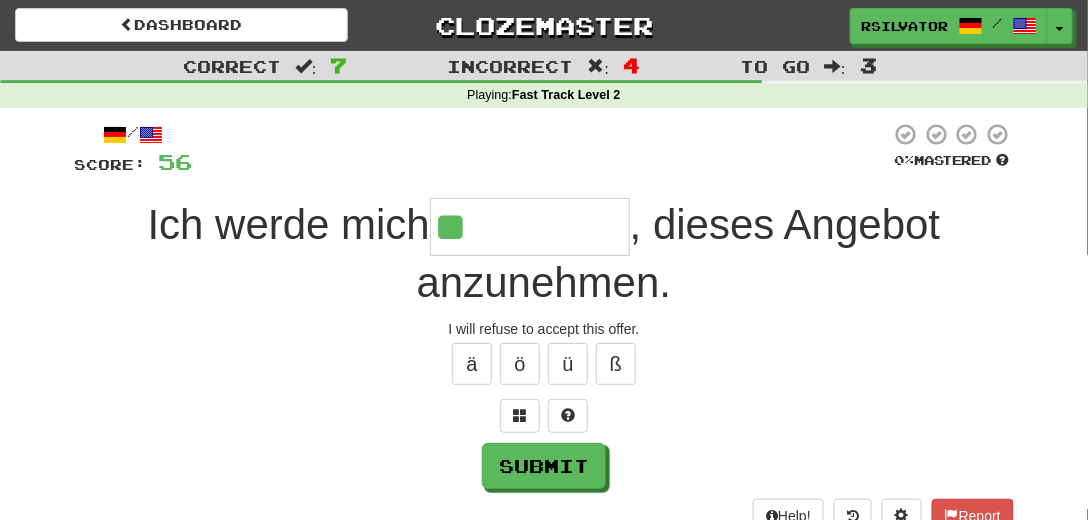 type on "*******" 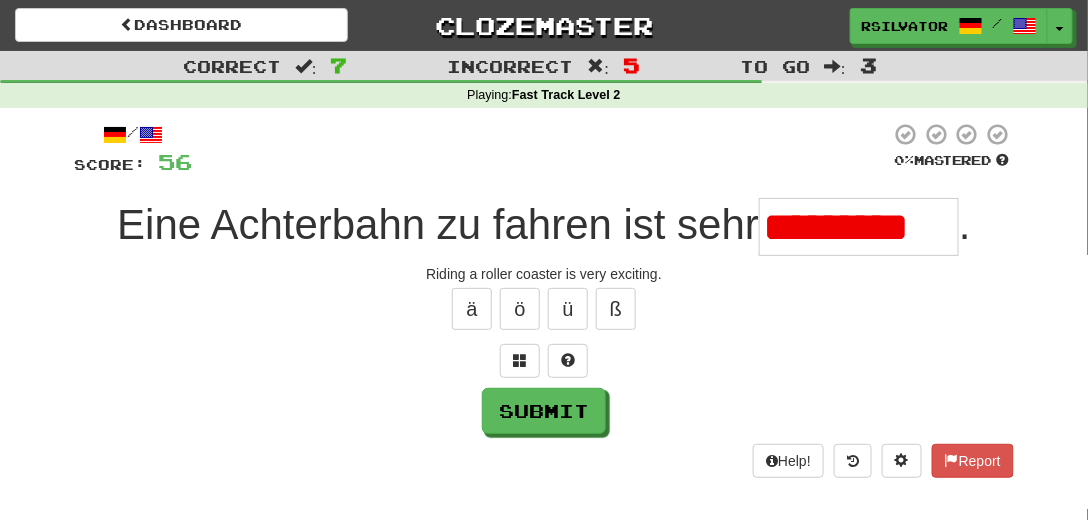 scroll, scrollTop: 0, scrollLeft: 0, axis: both 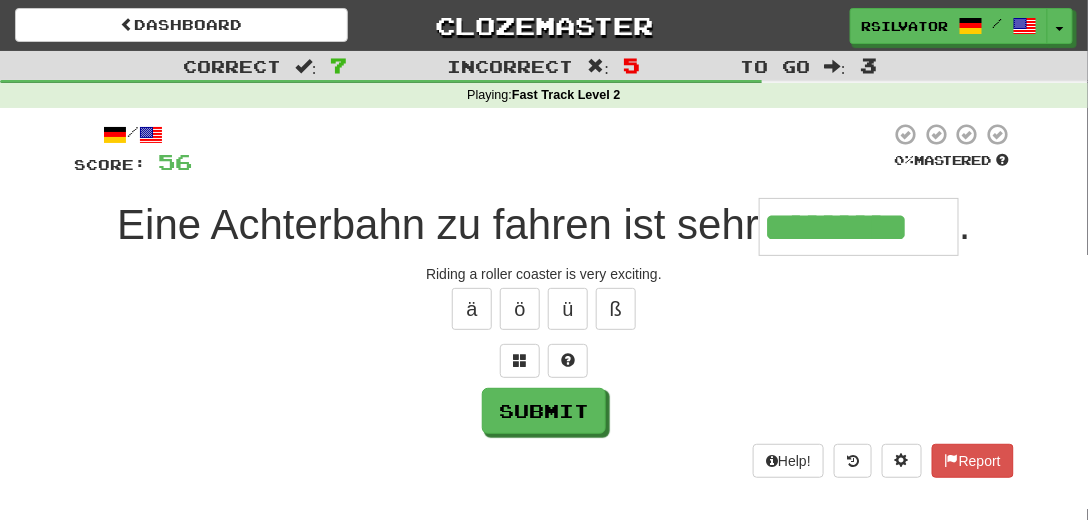 type on "*********" 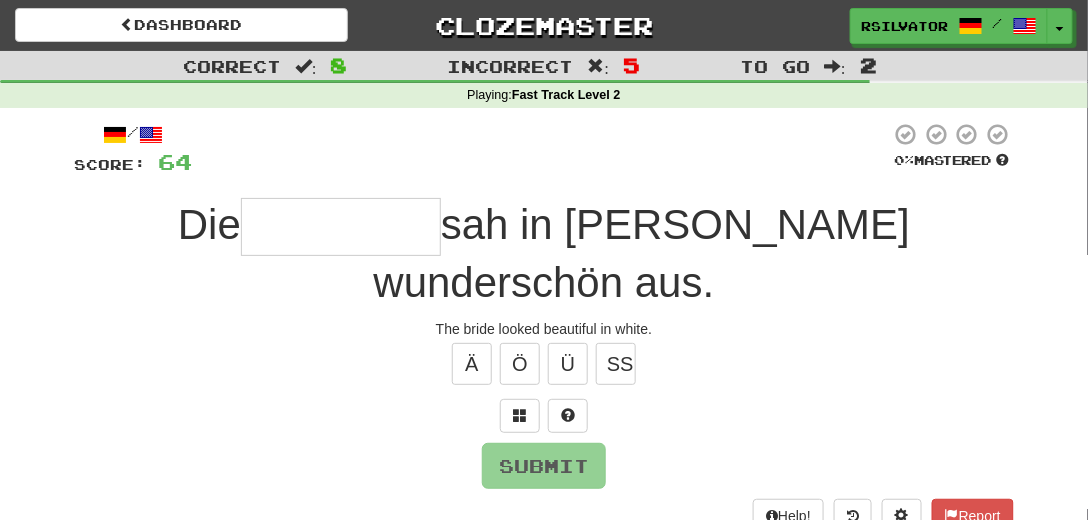 type on "*" 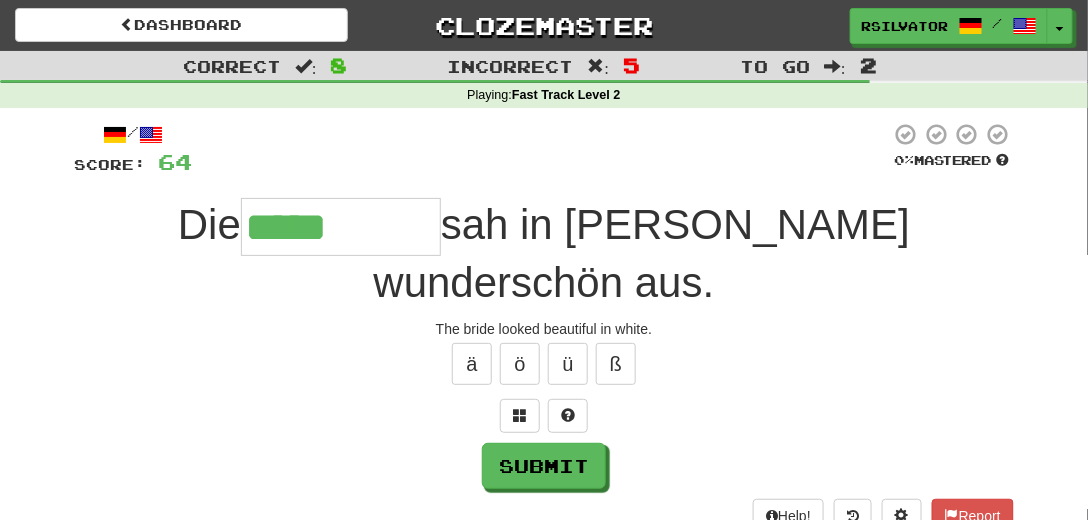 type on "*****" 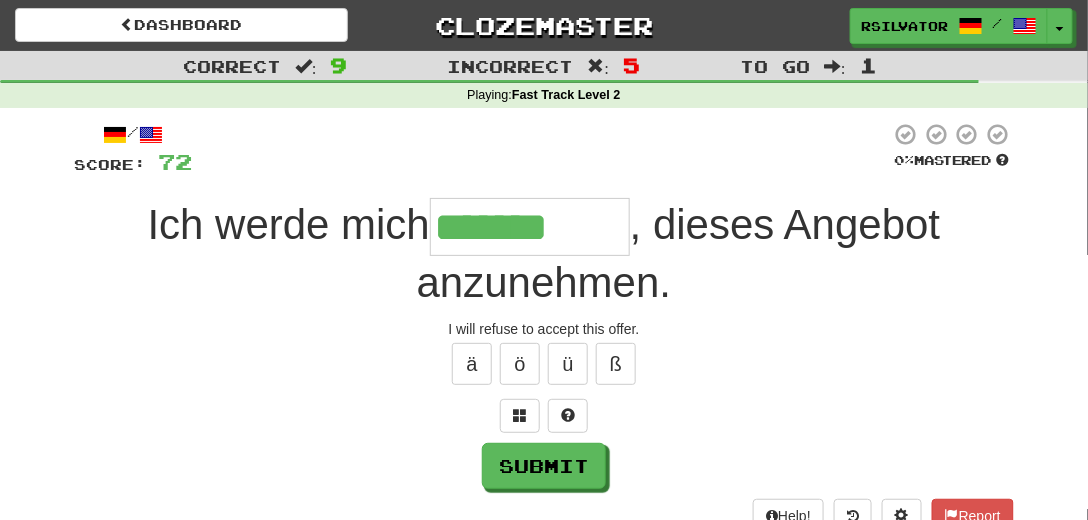 type on "*******" 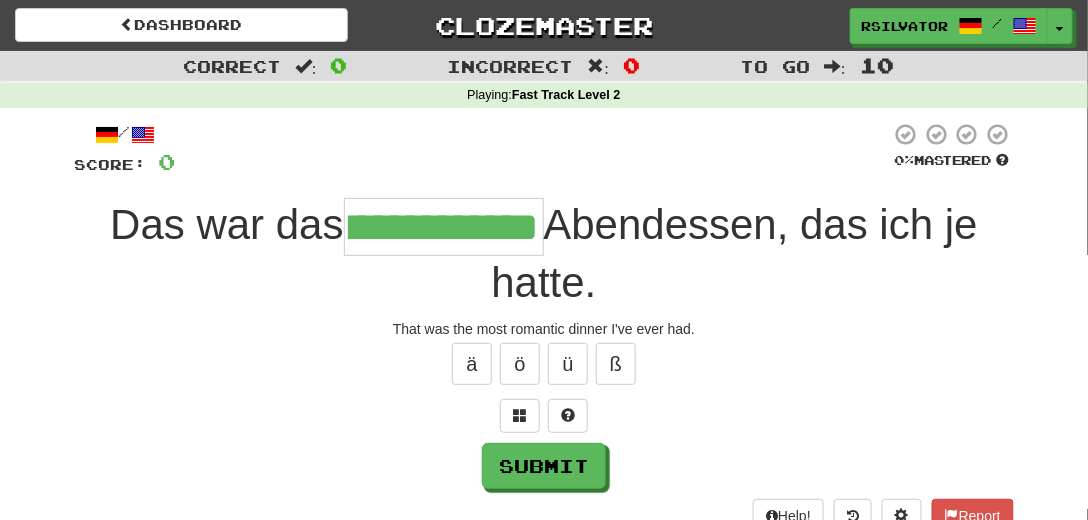scroll, scrollTop: 0, scrollLeft: 68, axis: horizontal 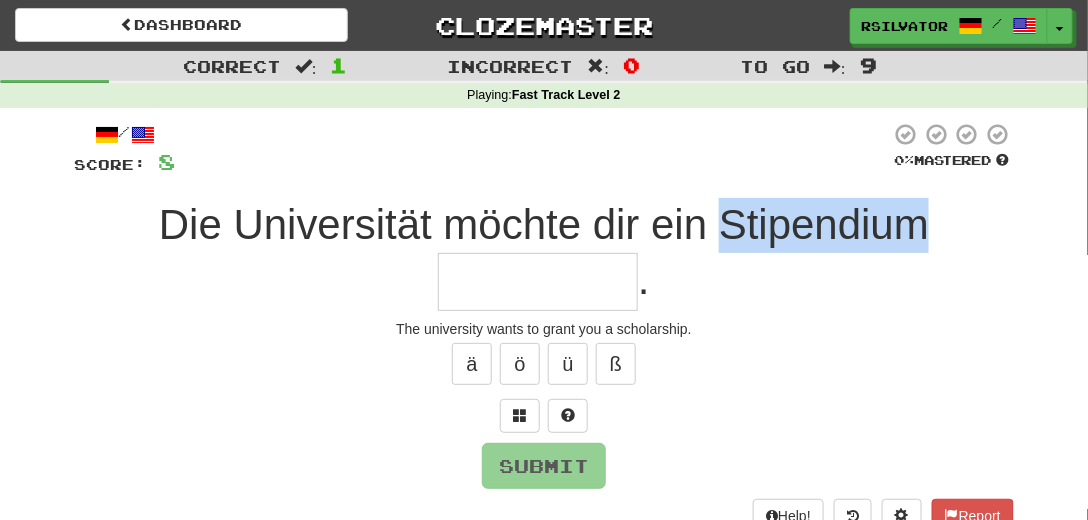 drag, startPoint x: 724, startPoint y: 221, endPoint x: 982, endPoint y: 226, distance: 258.04843 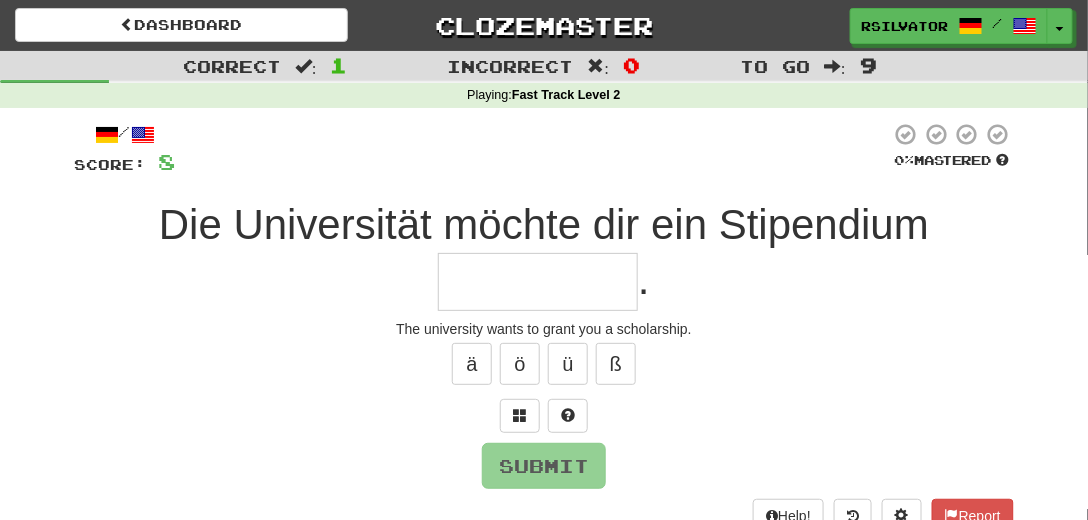 click at bounding box center [538, 282] 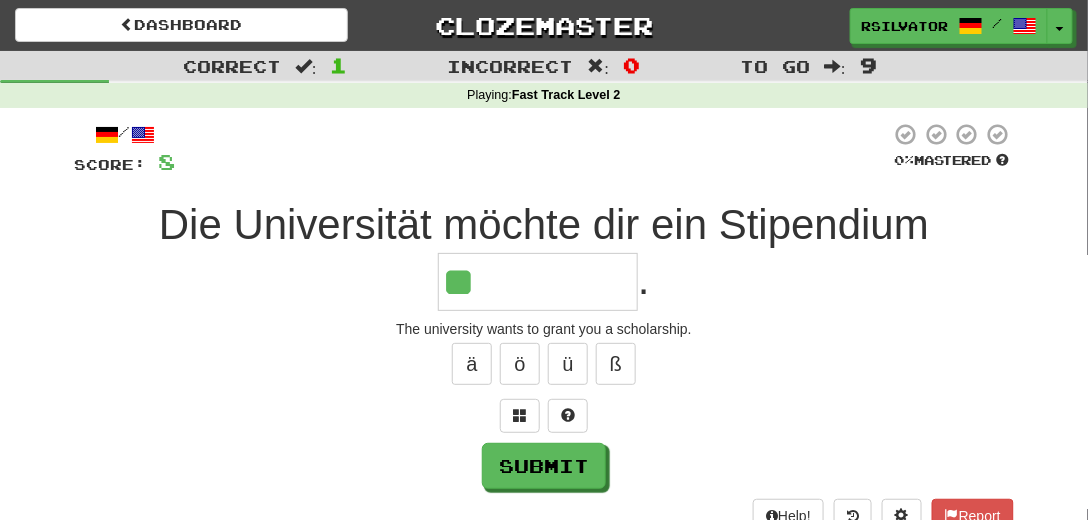 type on "********" 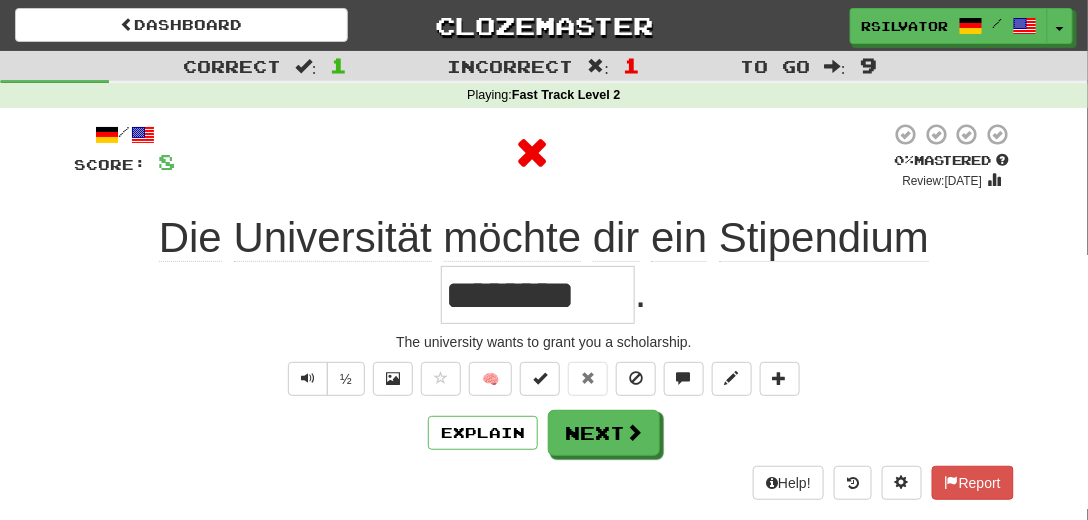 click on "********" at bounding box center [538, 295] 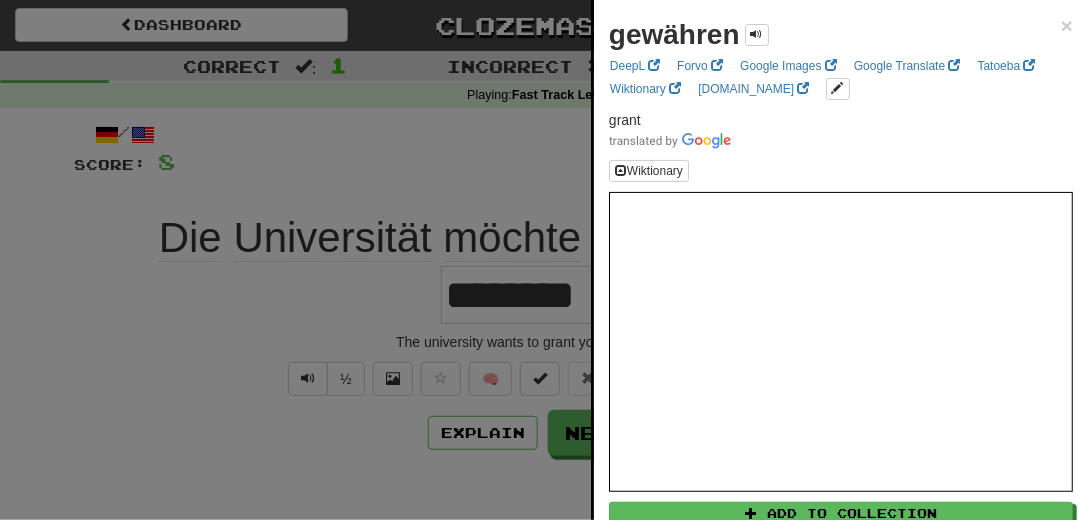 click at bounding box center (544, 260) 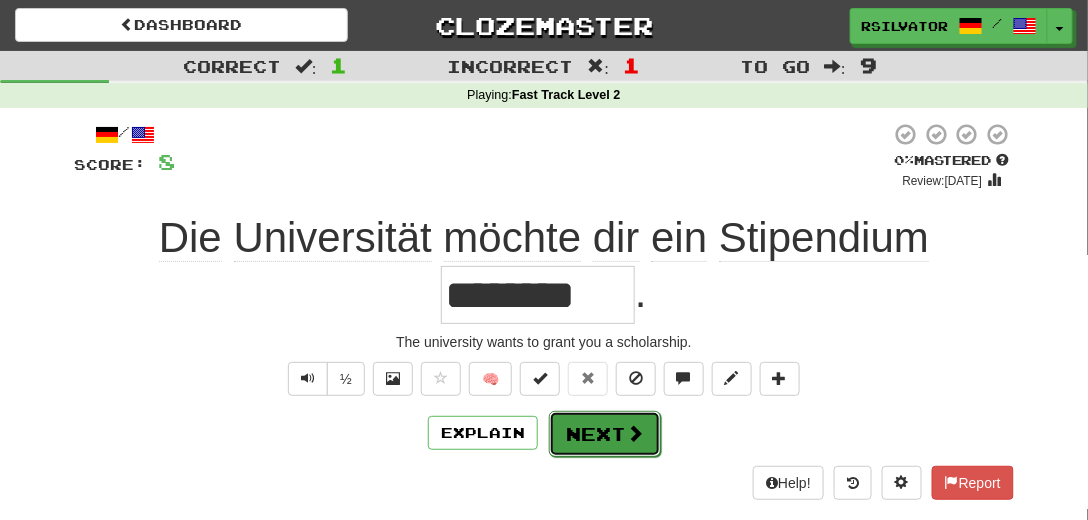 click on "Next" at bounding box center [605, 434] 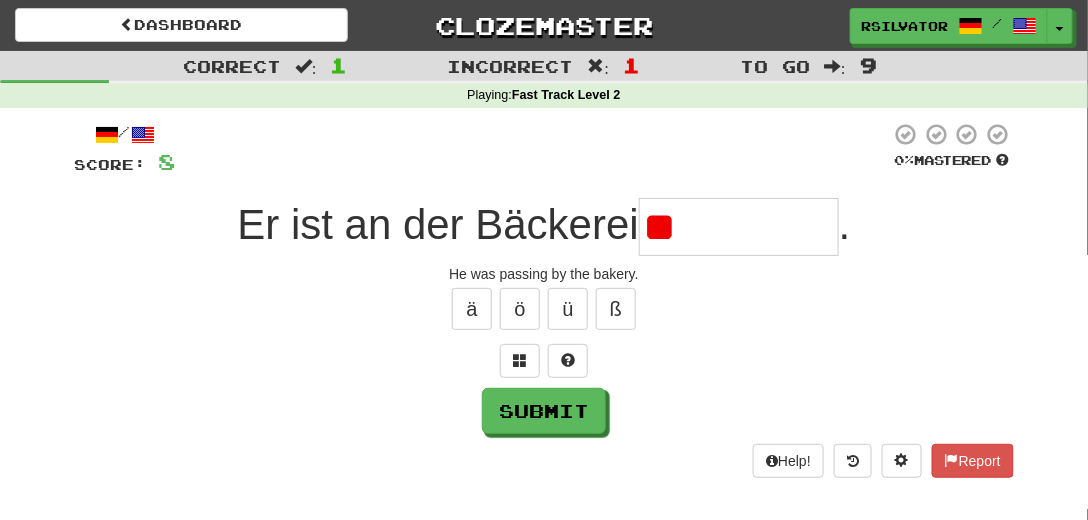 type on "*" 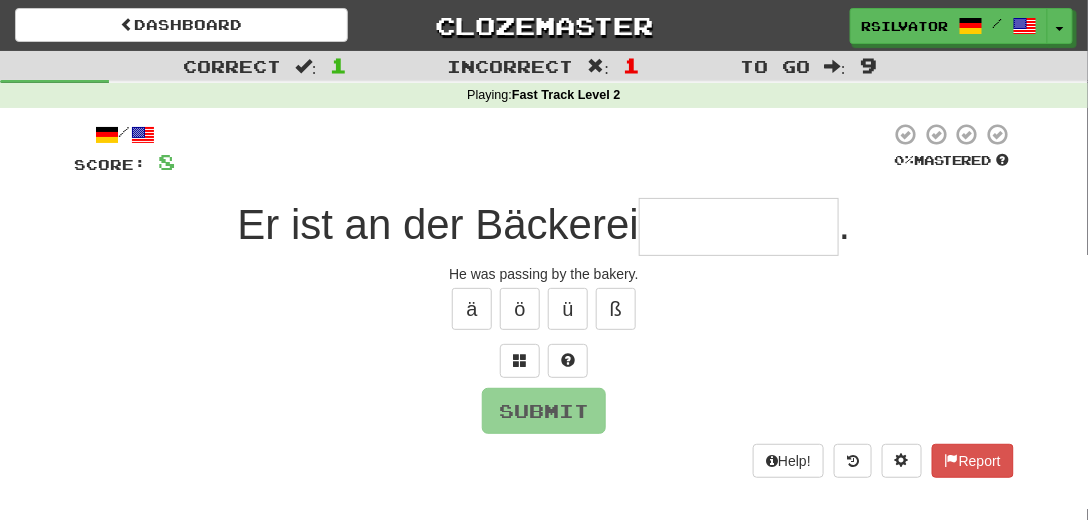type on "*" 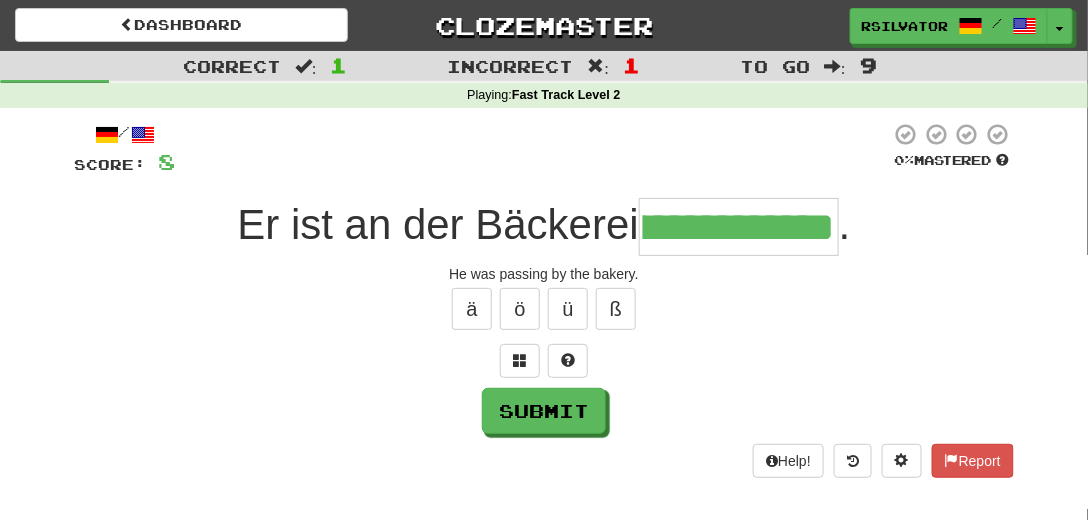 scroll, scrollTop: 0, scrollLeft: 108, axis: horizontal 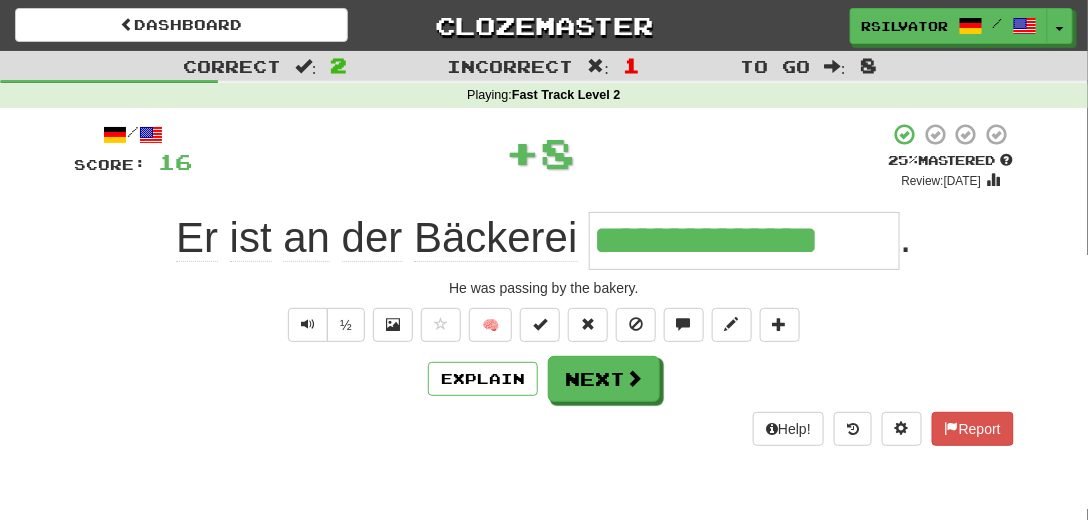click on "**********" at bounding box center (744, 241) 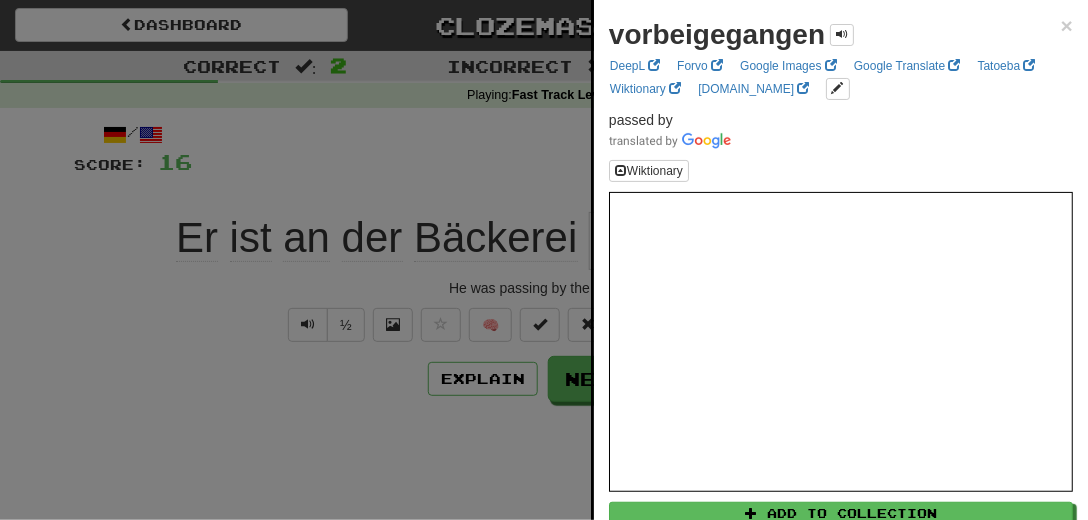 click at bounding box center (544, 260) 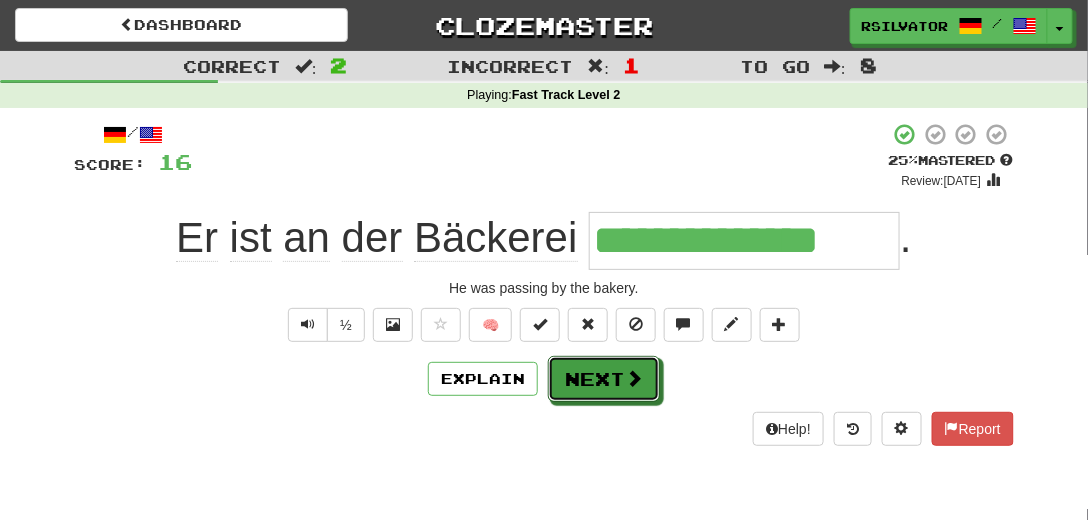 click on "Next" at bounding box center [604, 379] 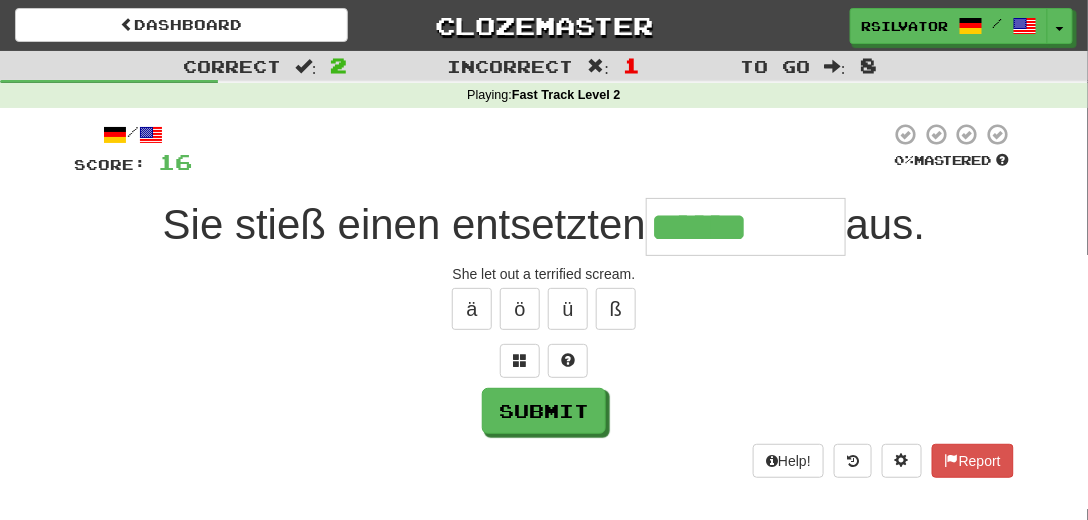 type on "******" 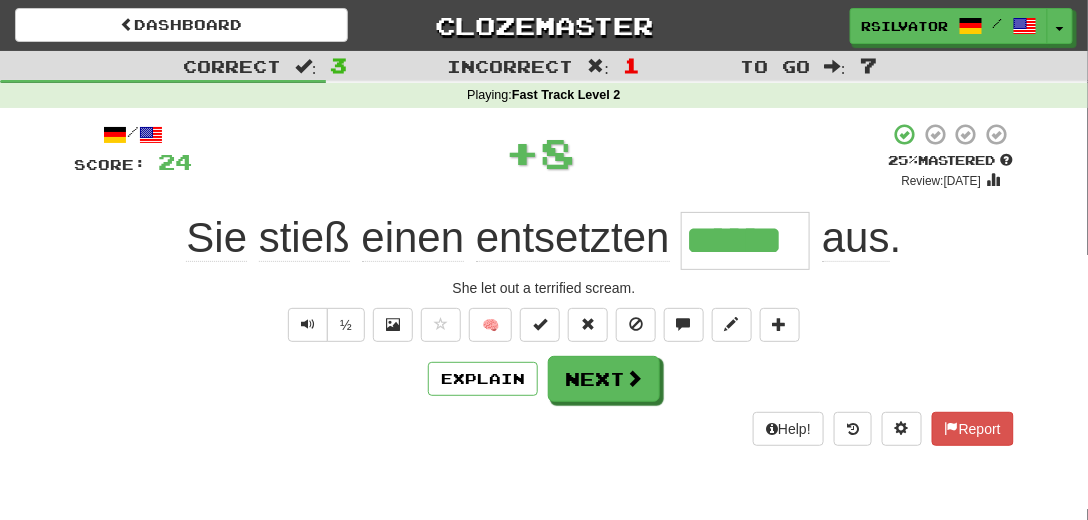 click on "******" at bounding box center [745, 241] 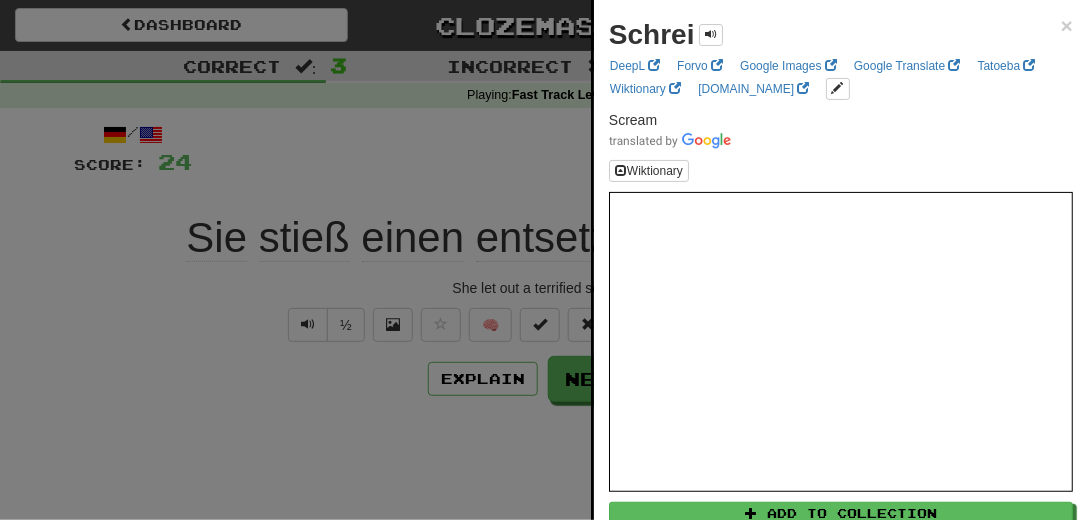 click at bounding box center (544, 260) 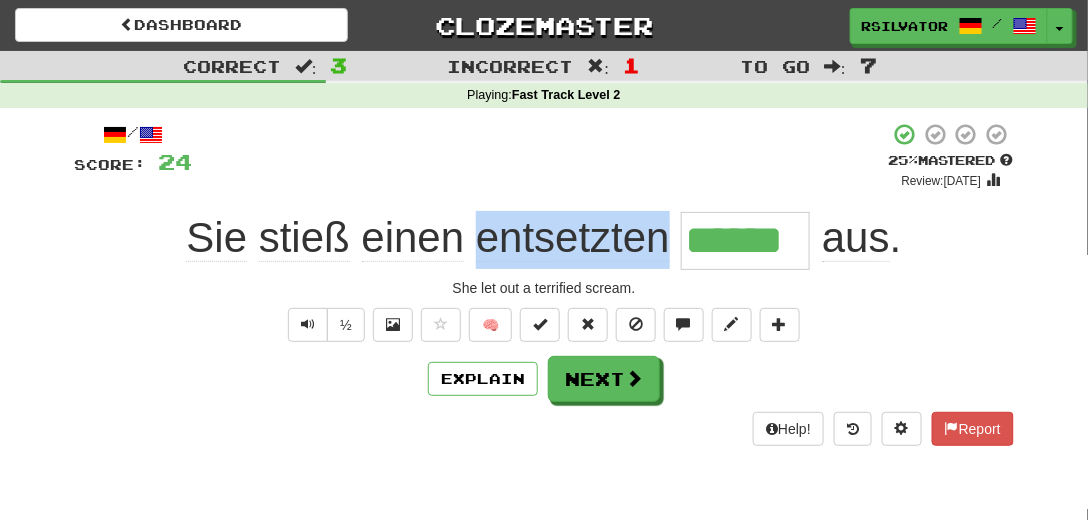 drag, startPoint x: 480, startPoint y: 248, endPoint x: 667, endPoint y: 249, distance: 187.00267 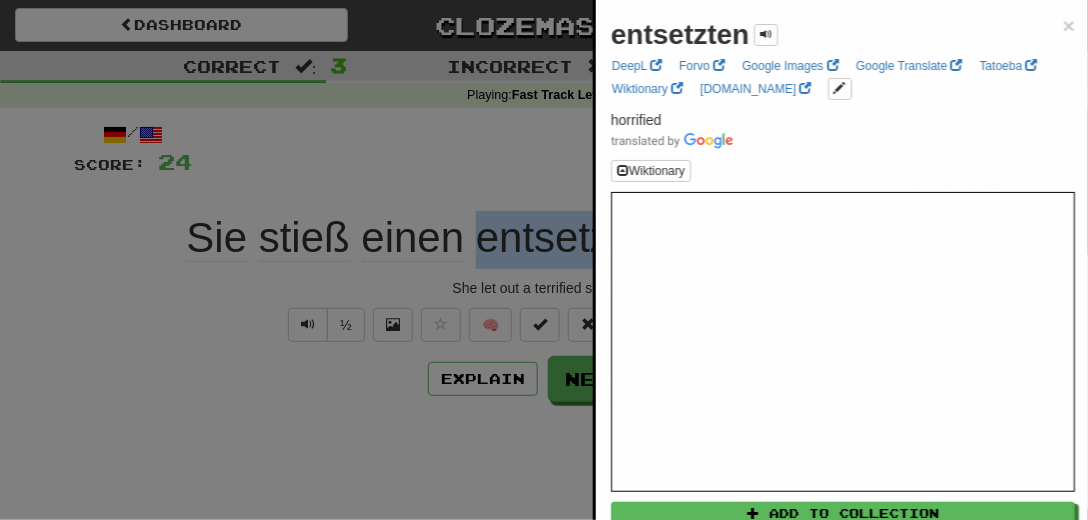 copy on "entsetzten" 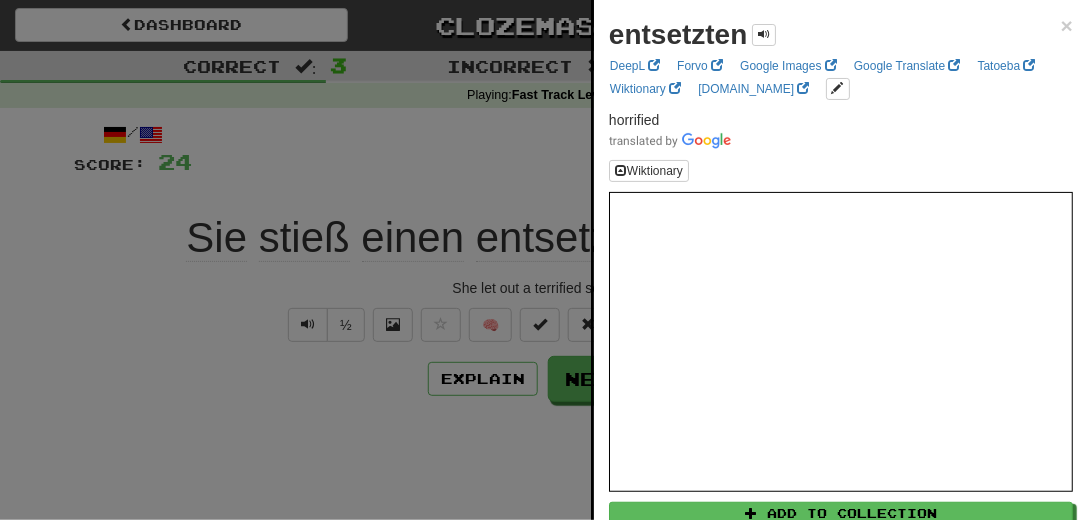 click at bounding box center [544, 260] 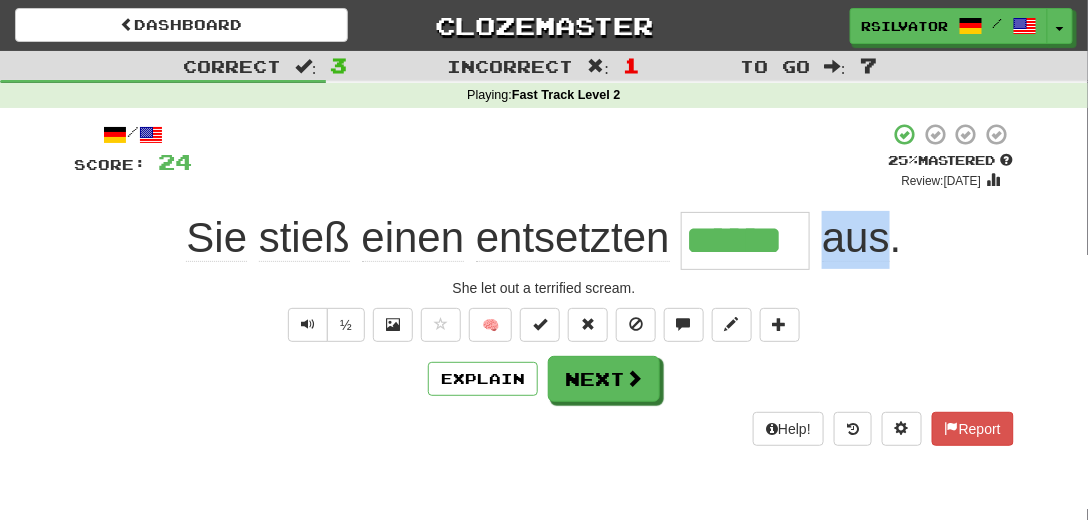 drag, startPoint x: 827, startPoint y: 237, endPoint x: 884, endPoint y: 233, distance: 57.14018 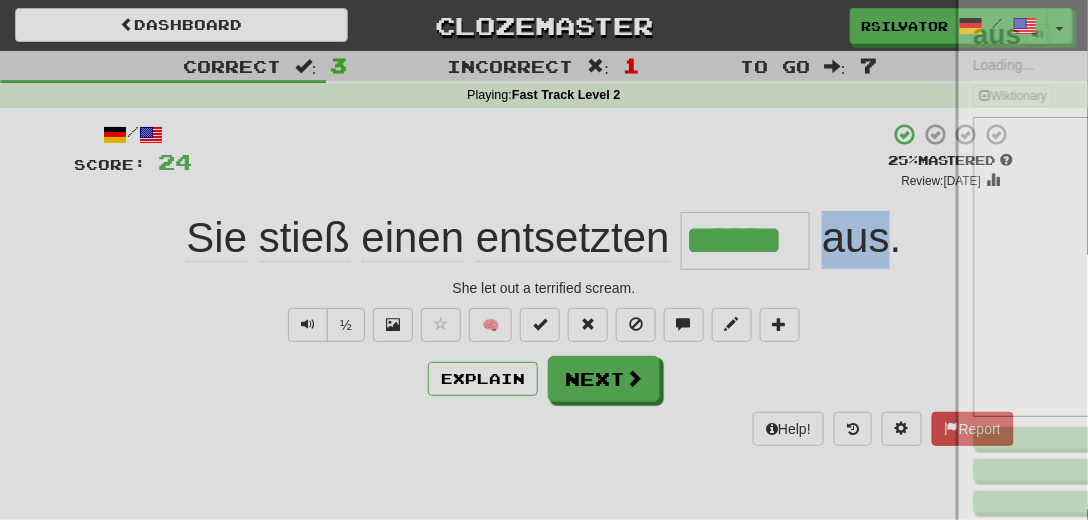copy on "aus" 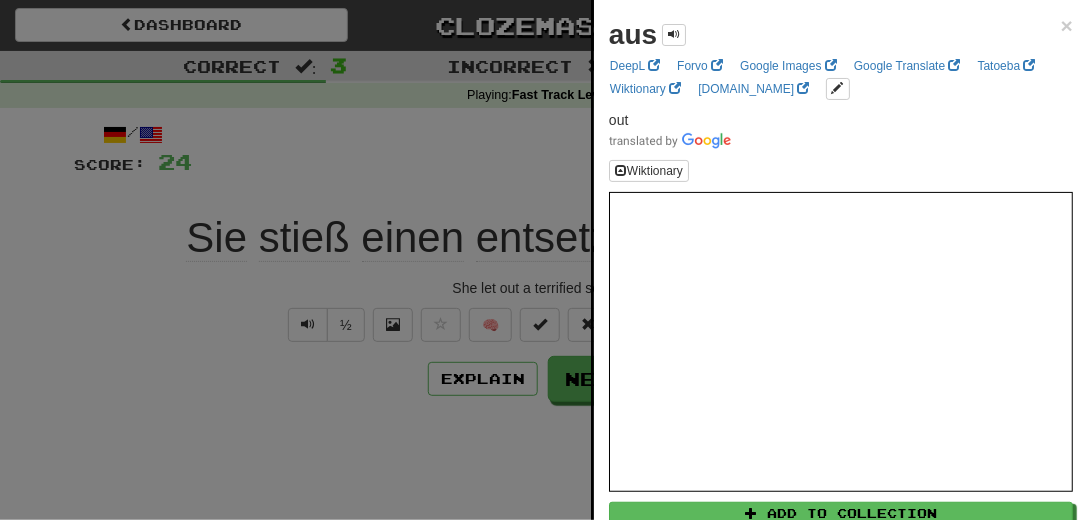 drag, startPoint x: 235, startPoint y: 410, endPoint x: 270, endPoint y: 420, distance: 36.40055 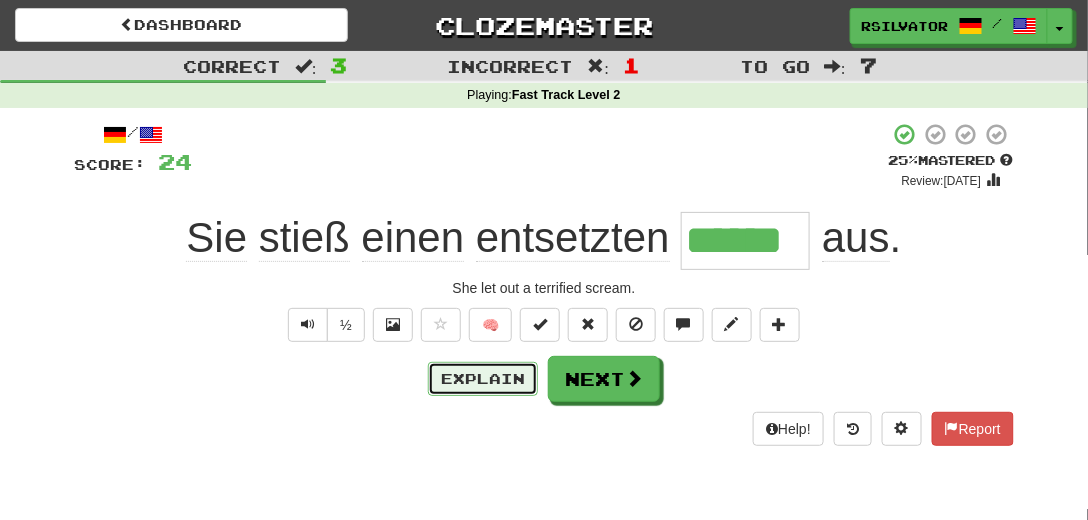 click on "Explain" at bounding box center (483, 379) 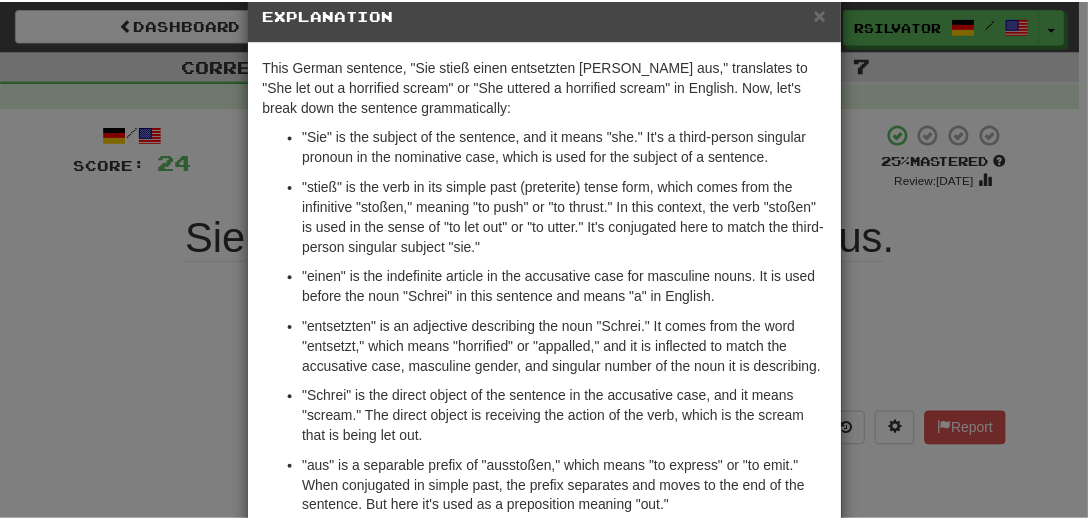 scroll, scrollTop: 57, scrollLeft: 0, axis: vertical 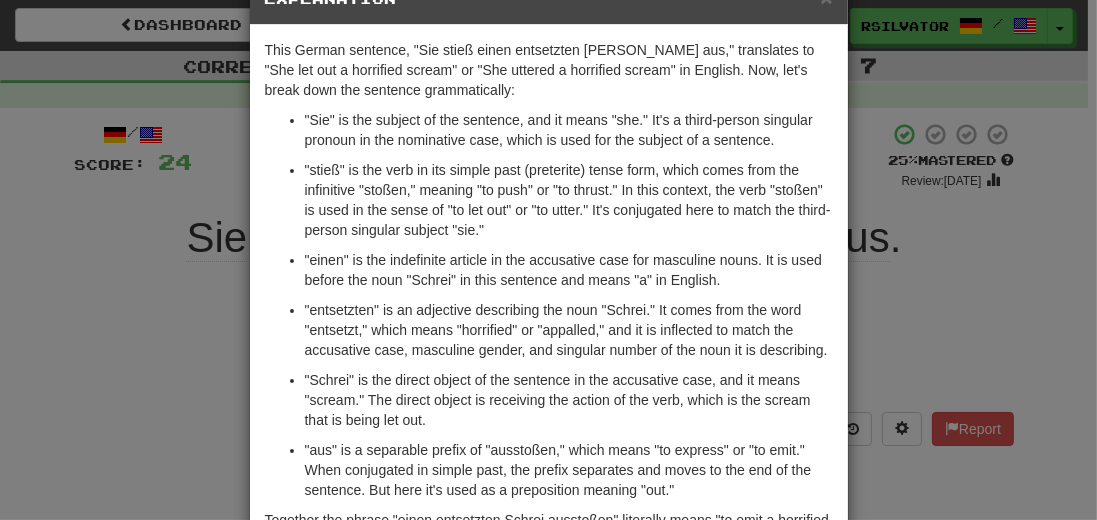 click on ""aus" is a separable prefix of "ausstoßen," which means "to express" or "to emit." When conjugated in simple past, the prefix separates and moves to the end of the sentence. But here it's used as a preposition meaning "out."" at bounding box center [569, 470] 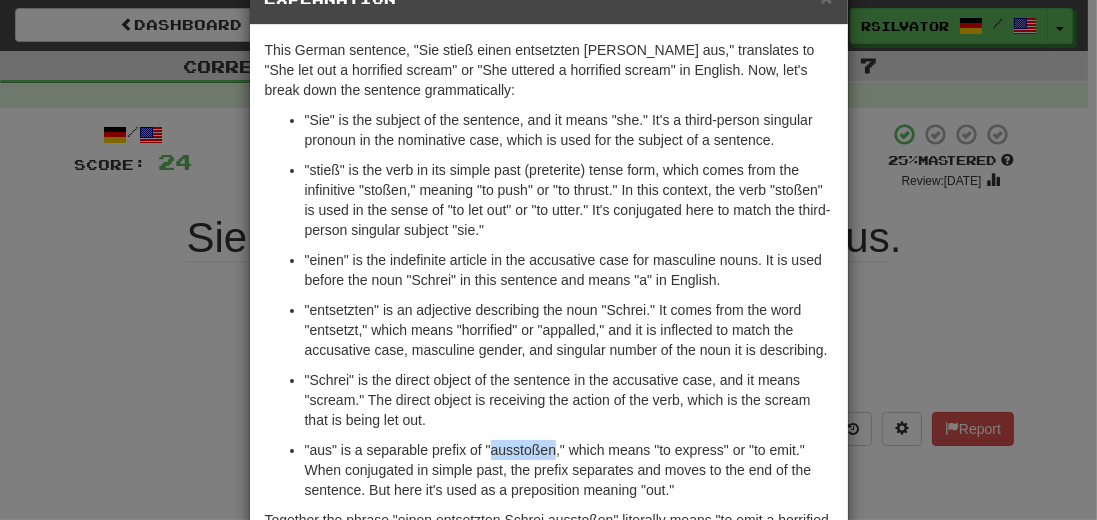 click on ""aus" is a separable prefix of "ausstoßen," which means "to express" or "to emit." When conjugated in simple past, the prefix separates and moves to the end of the sentence. But here it's used as a preposition meaning "out."" at bounding box center (569, 470) 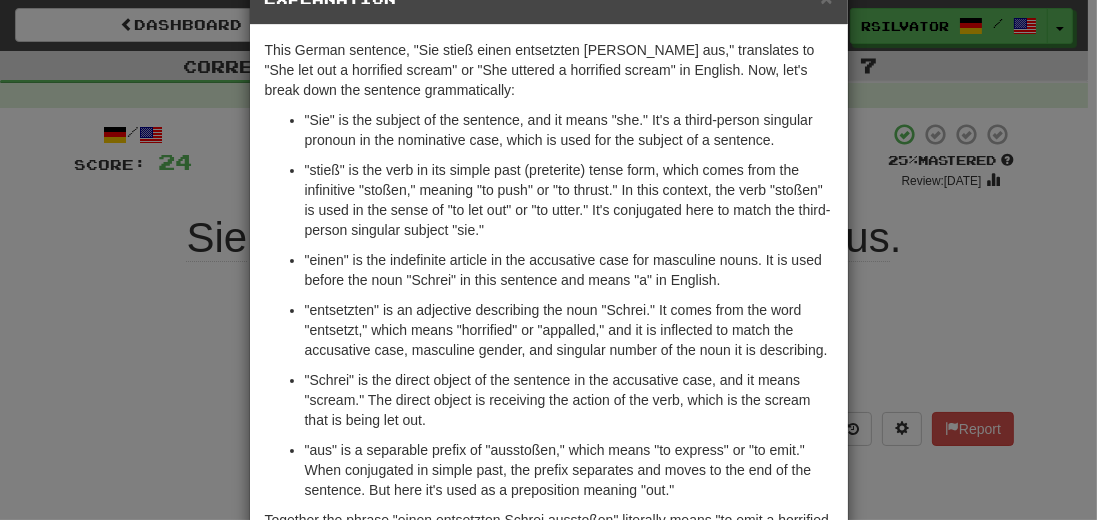 click on "× Explanation This German sentence, "Sie stieß einen entsetzten Schrei aus," translates to "She let out a horrified scream" or "She uttered a horrified scream" in English. Now, let's break down the sentence grammatically:
"Sie" is the subject of the sentence, and it means "she." It's a third-person singular pronoun in the nominative case, which is used for the subject of a sentence.
"stieß" is the verb in its simple past (preterite) tense form, which comes from the infinitive "stoßen," meaning "to push" or "to thrust." In this context, the verb "stoßen" is used in the sense of "to let out" or "to utter." It's conjugated here to match the third-person singular subject "sie."
"einen" is the indefinite article in the accusative case for masculine nouns. It is used before the noun "Schrei" in this sentence and means "a" in English.
In beta. Generated by ChatGPT. Like it? Hate it?  Let us know ! Close" at bounding box center [548, 260] 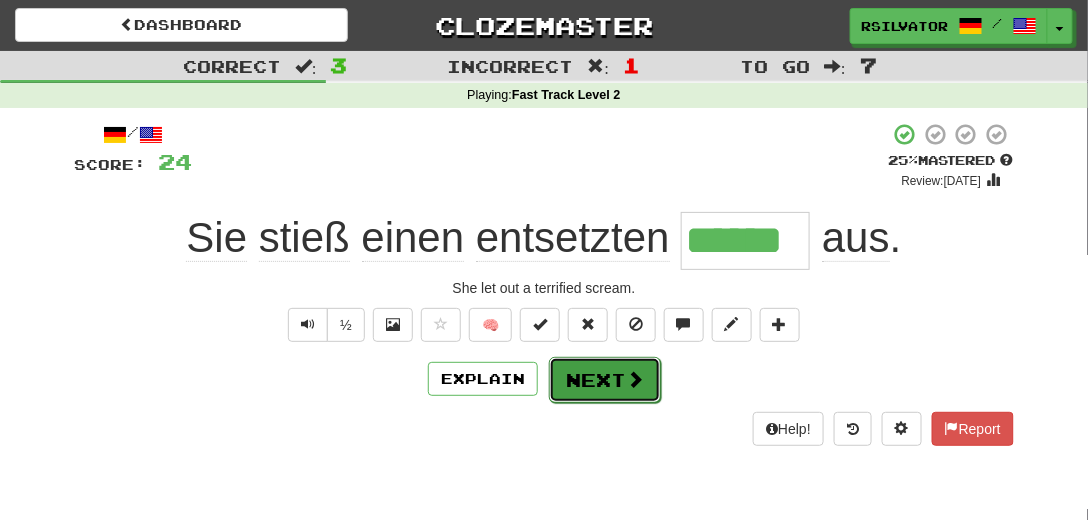 click on "Next" at bounding box center (605, 380) 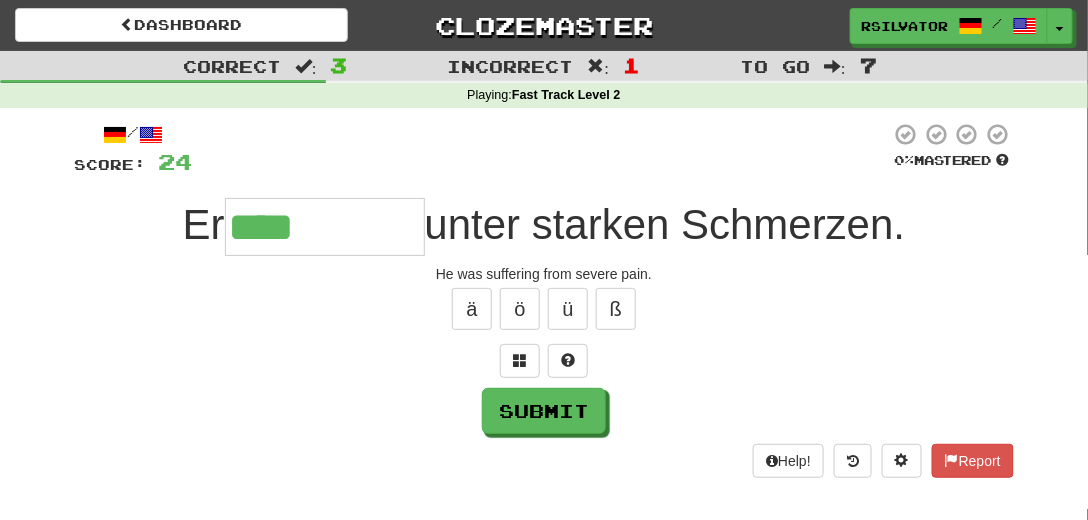 type on "****" 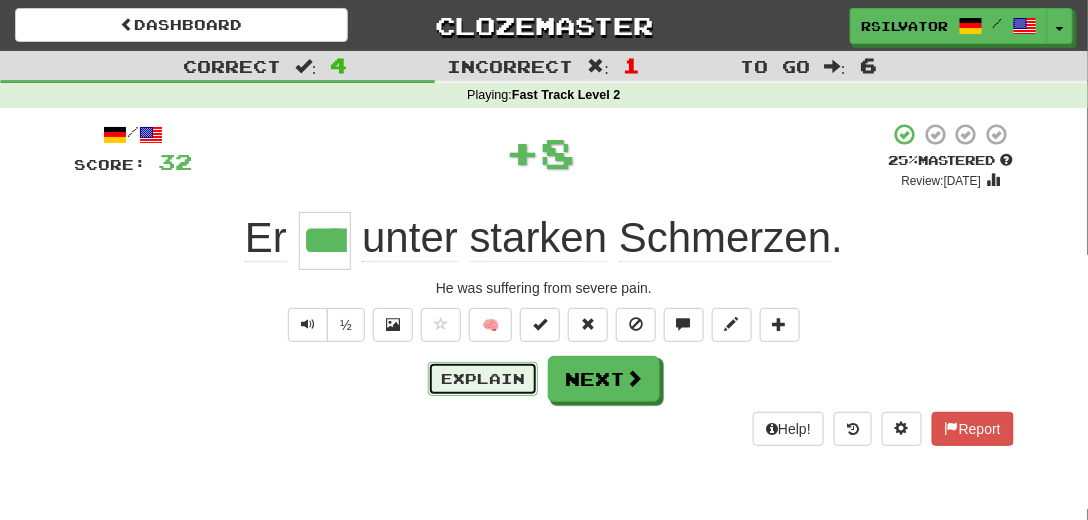 click on "Explain" at bounding box center [483, 379] 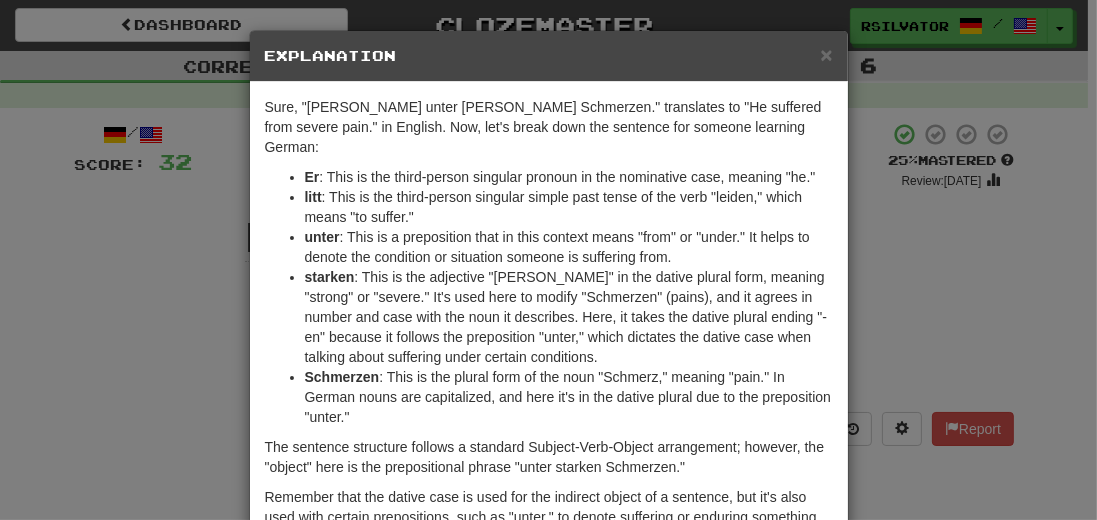 click on "litt : This is the third-person singular simple past tense of the verb "leiden," which means "to suffer."" at bounding box center (569, 207) 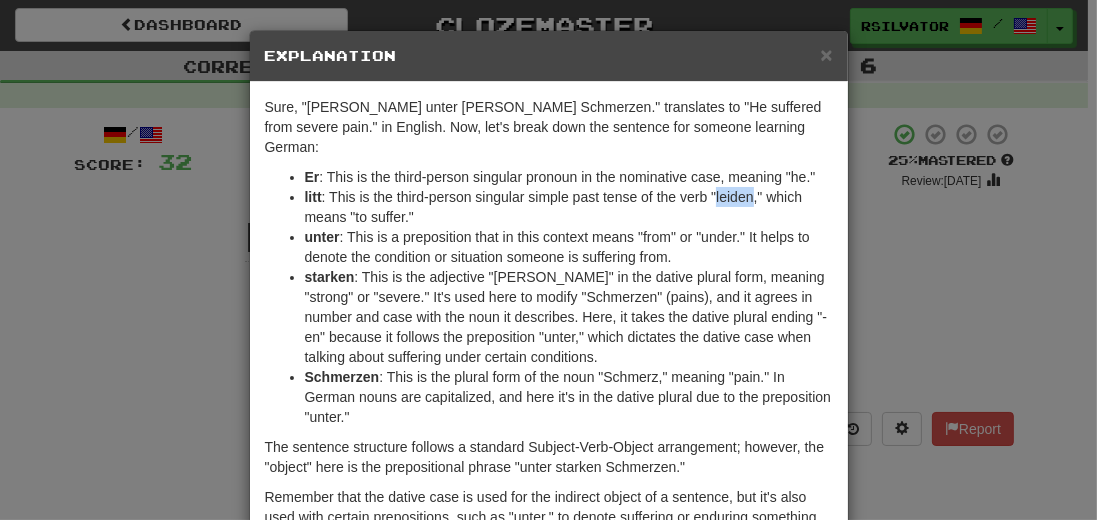 click on "litt : This is the third-person singular simple past tense of the verb "leiden," which means "to suffer."" at bounding box center (569, 207) 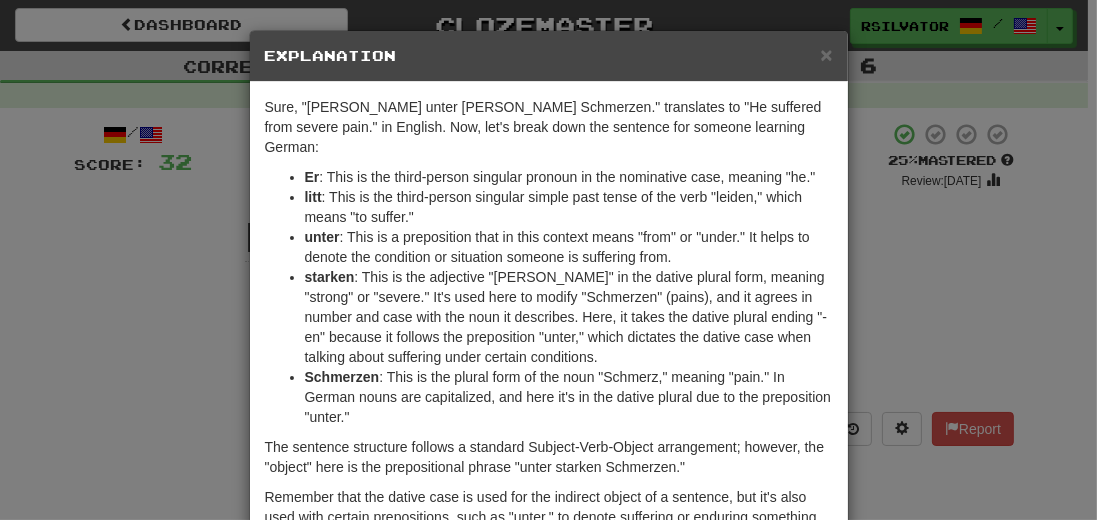 click on "litt" at bounding box center (313, 197) 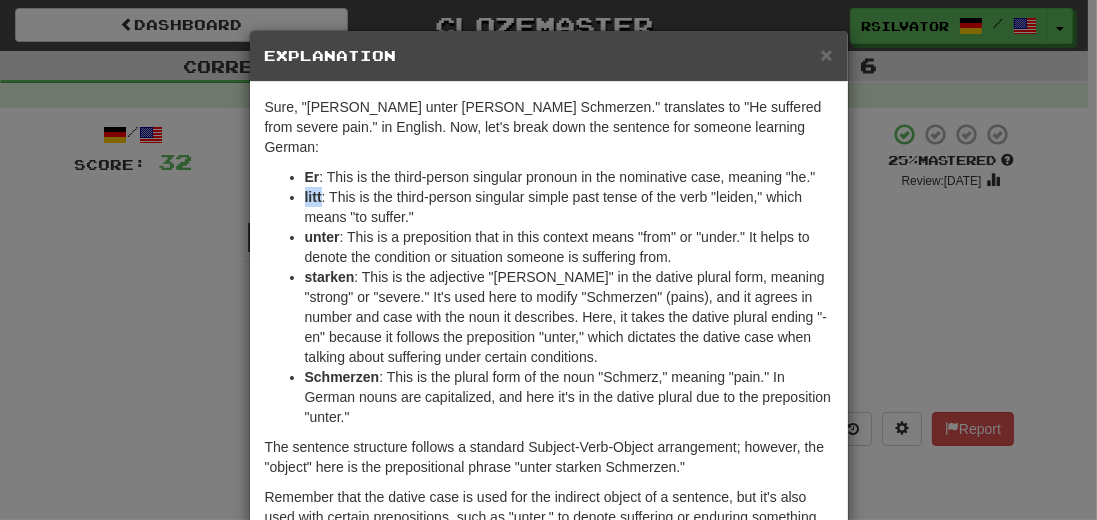 click on "litt" at bounding box center (313, 197) 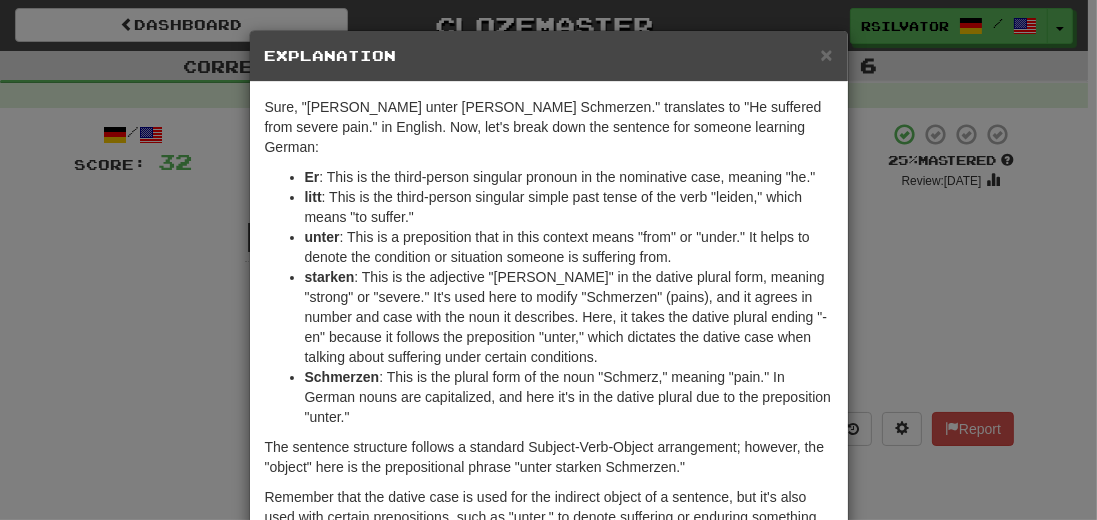 click on "× Explanation Sure, "Er litt unter starken Schmerzen." translates to "He suffered from severe pain." in English. Now, let's break down the sentence for someone learning German:
Er : This is the third-person singular pronoun in the nominative case, meaning "he."
litt : This is the third-person singular simple past tense of the verb "leiden," which means "to suffer."
unter : This is a preposition that in this context means "from" or "under." It helps to denote the condition or situation someone is suffering from.
starken : This is the adjective "stark" in the dative plural form, meaning "strong" or "severe." It's used here to modify "Schmerzen" (pains), and it agrees in number and case with the noun it describes. Here, it takes the dative plural ending "-en" because it follows the preposition "unter," which dictates the dative case when talking about suffering under certain conditions.
Schmerzen
In beta. Generated by ChatGPT. Like it? Hate it?  Let us know ! Close" at bounding box center [548, 260] 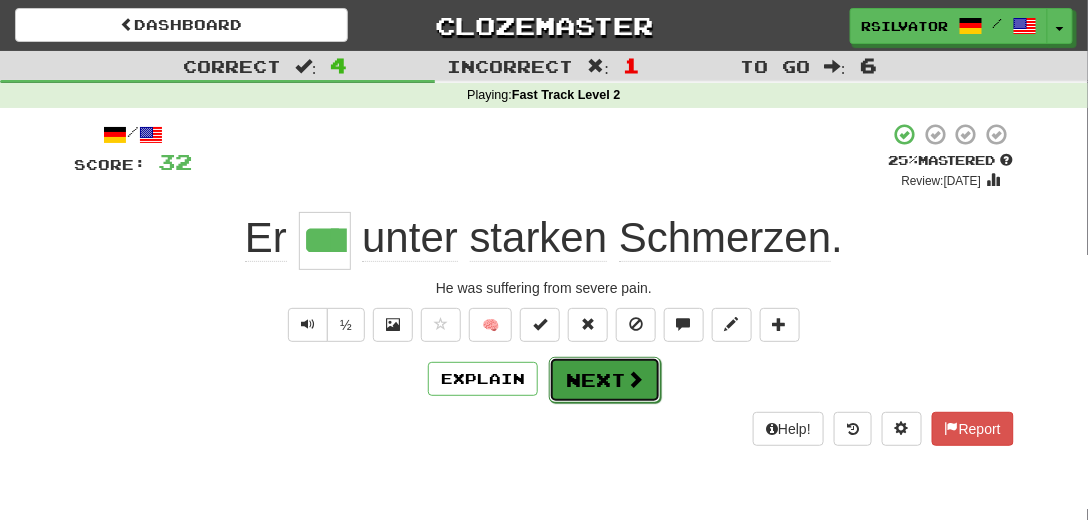 click on "Next" at bounding box center [605, 380] 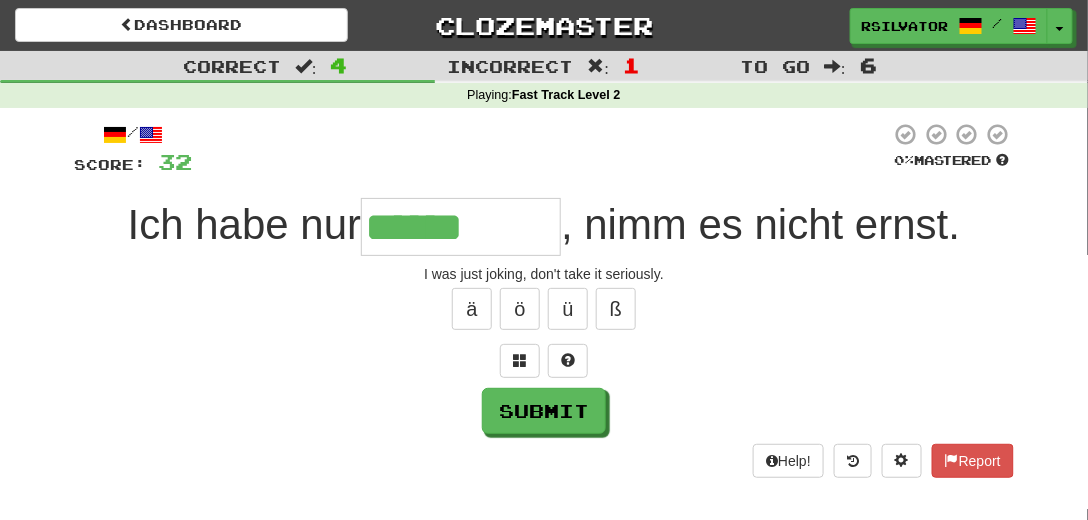 type on "*********" 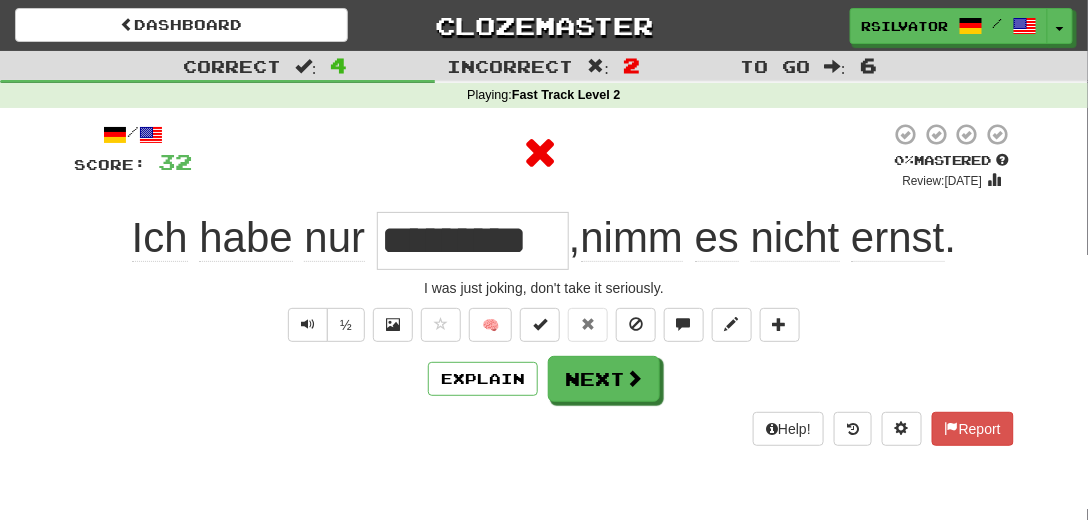 click on "*********" at bounding box center [473, 241] 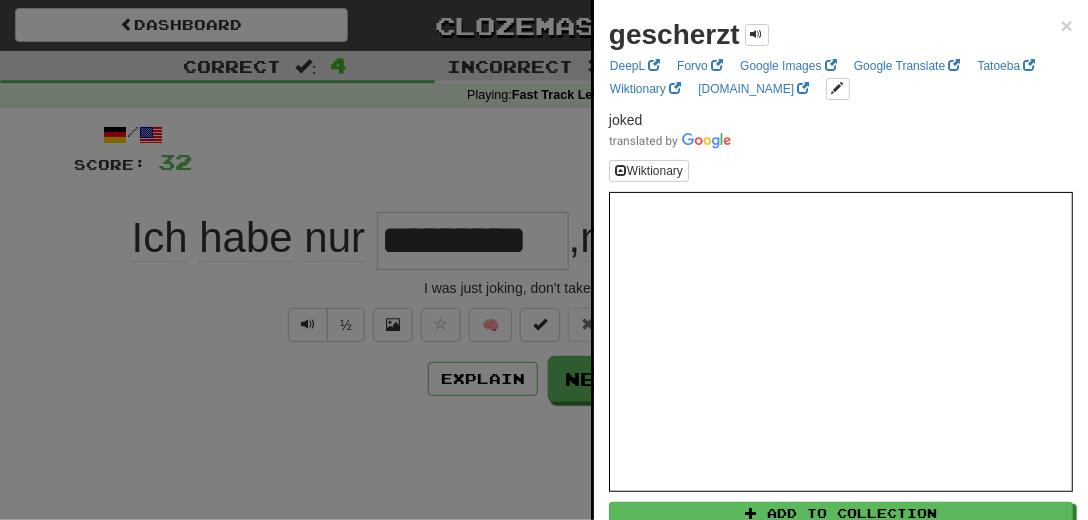 click at bounding box center (544, 260) 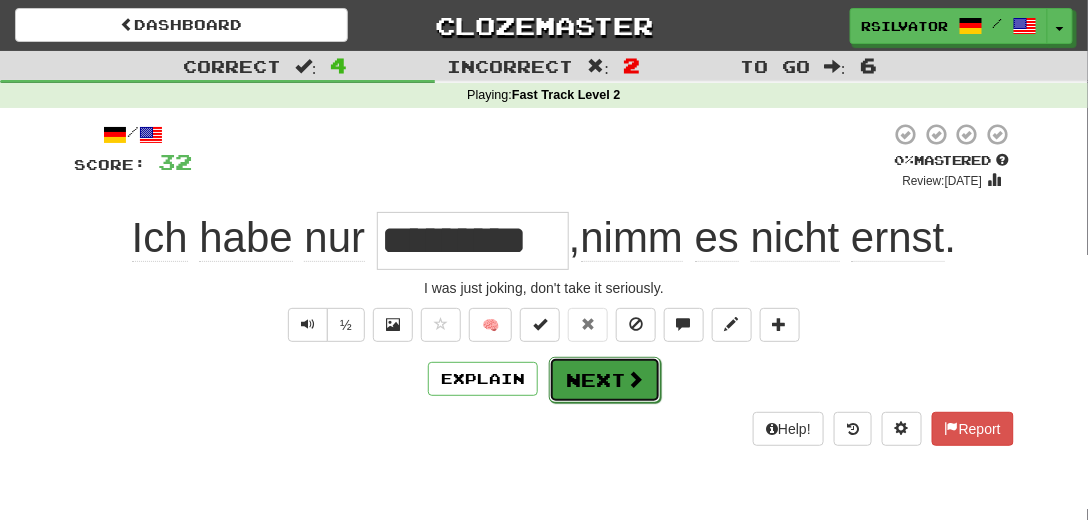 click on "Next" at bounding box center [605, 380] 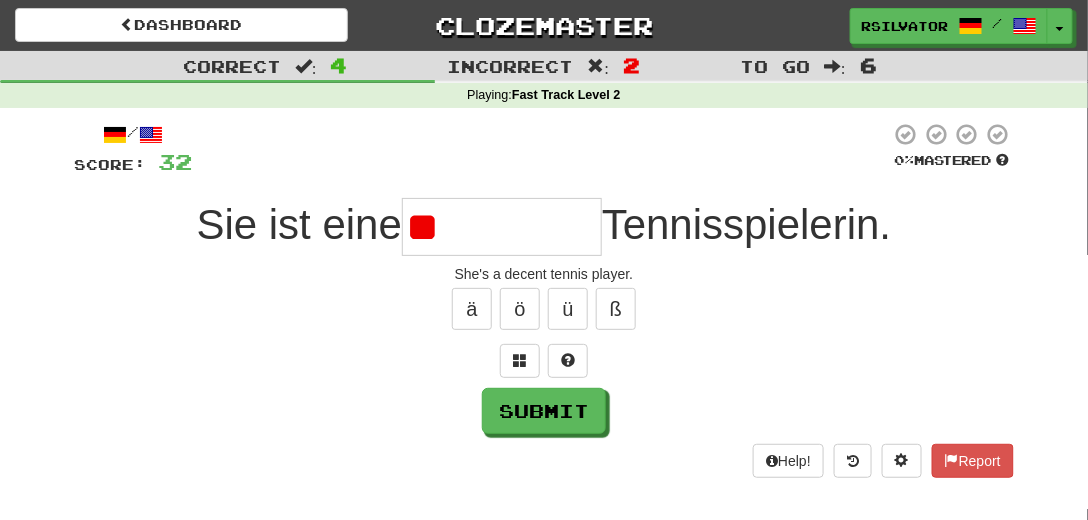 type on "*" 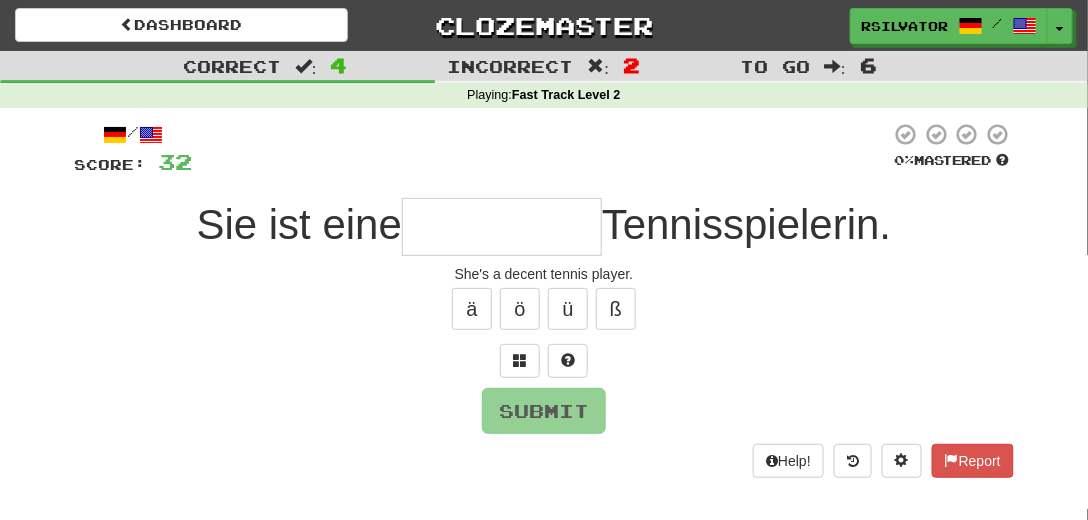 type on "**********" 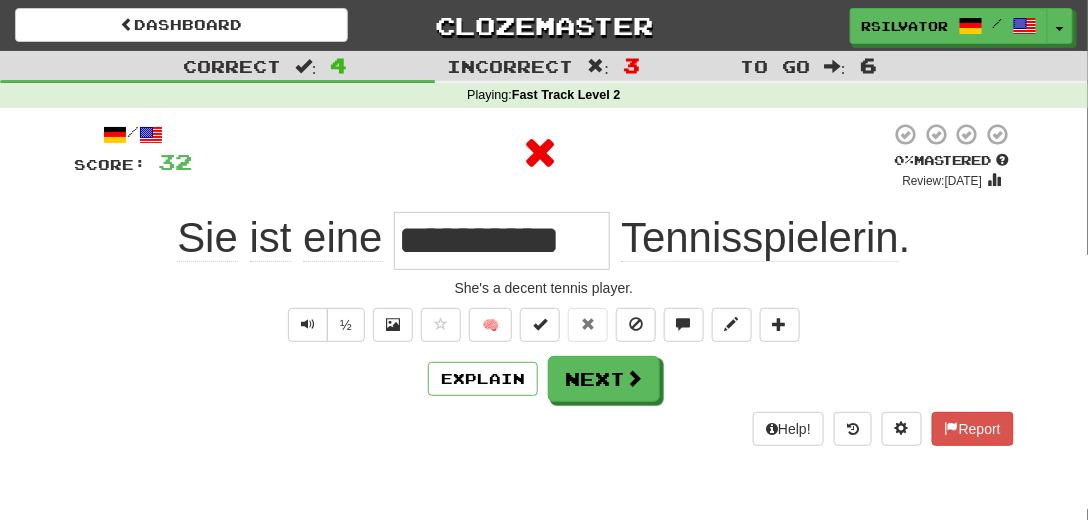 click on "**********" at bounding box center (502, 241) 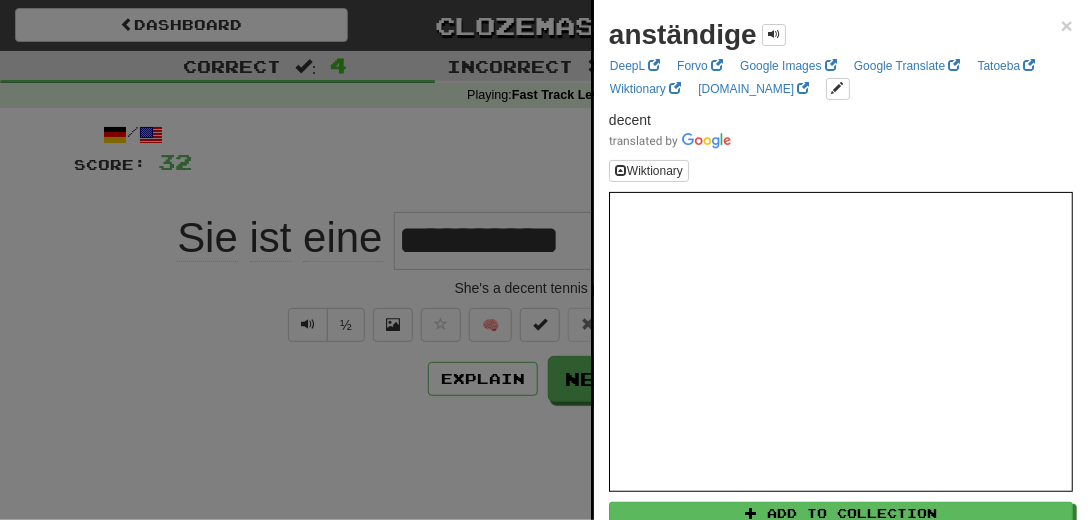 click at bounding box center [544, 260] 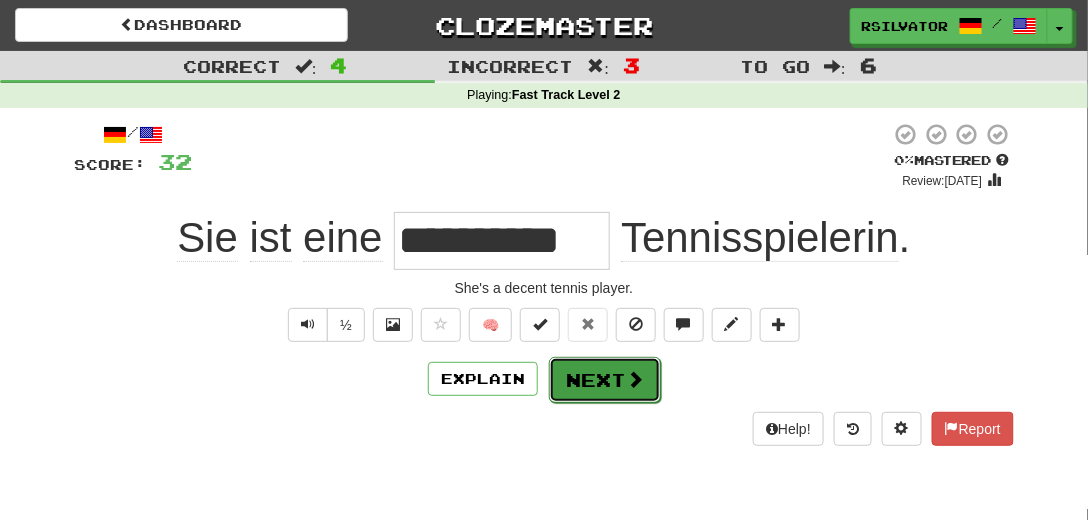 click on "Next" at bounding box center [605, 380] 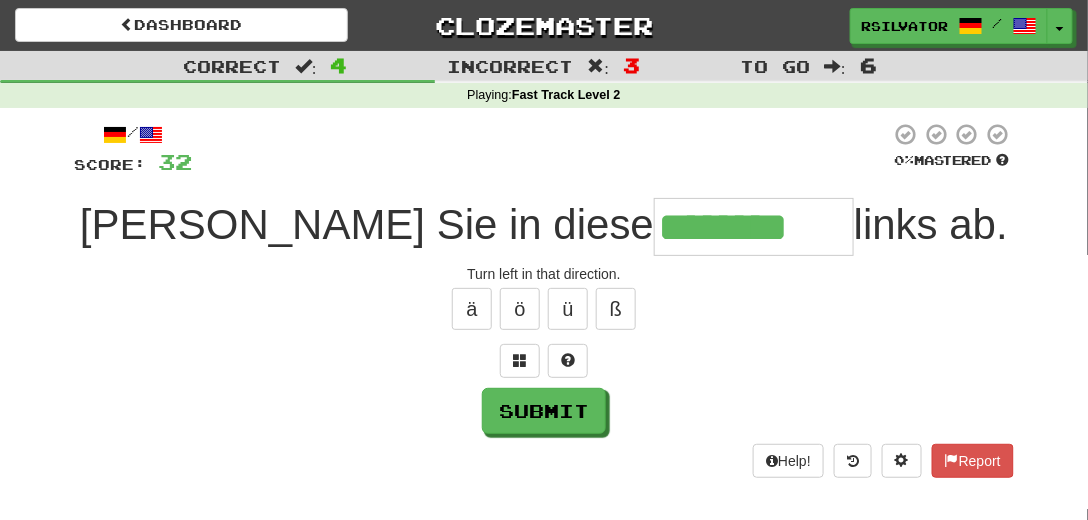 type on "********" 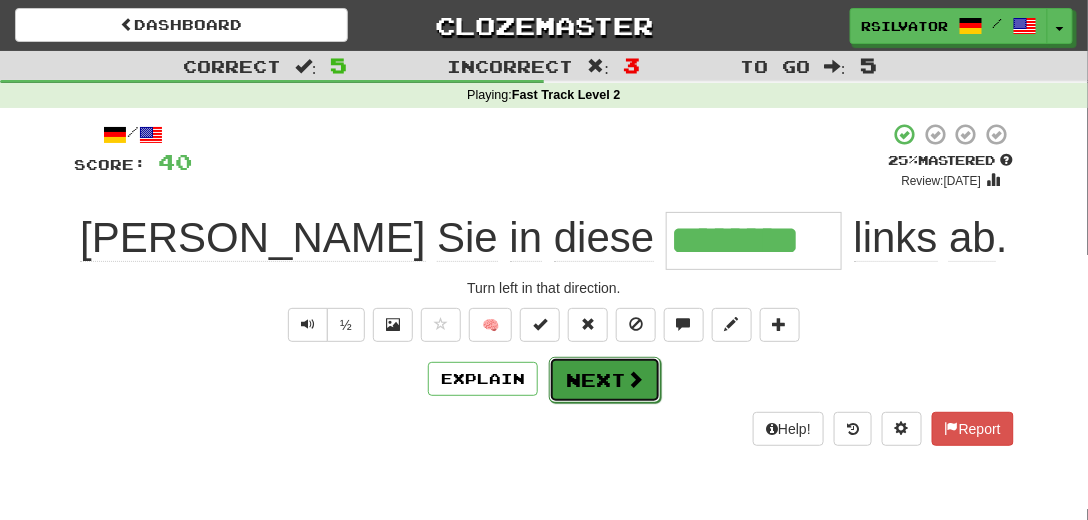 click on "Next" at bounding box center (605, 380) 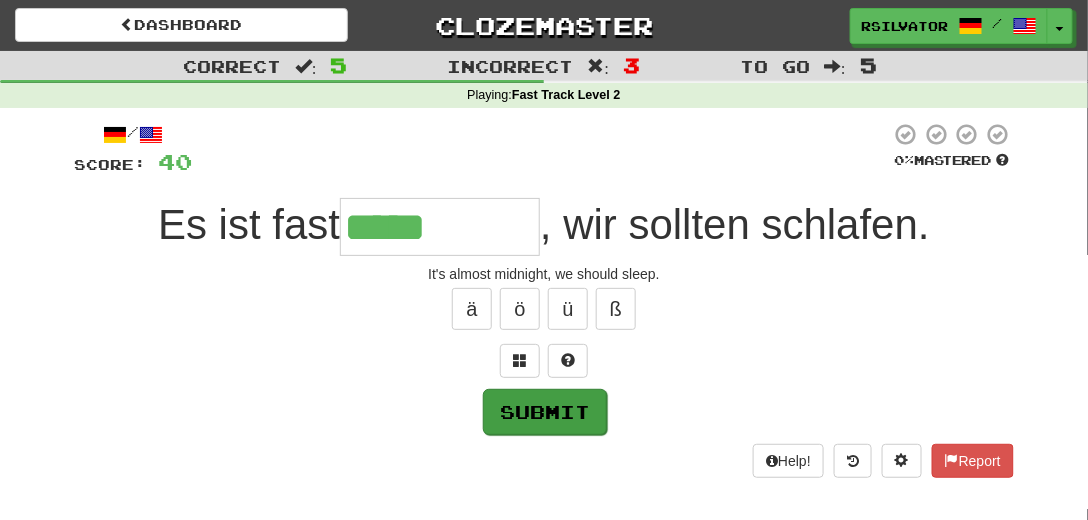 type on "**********" 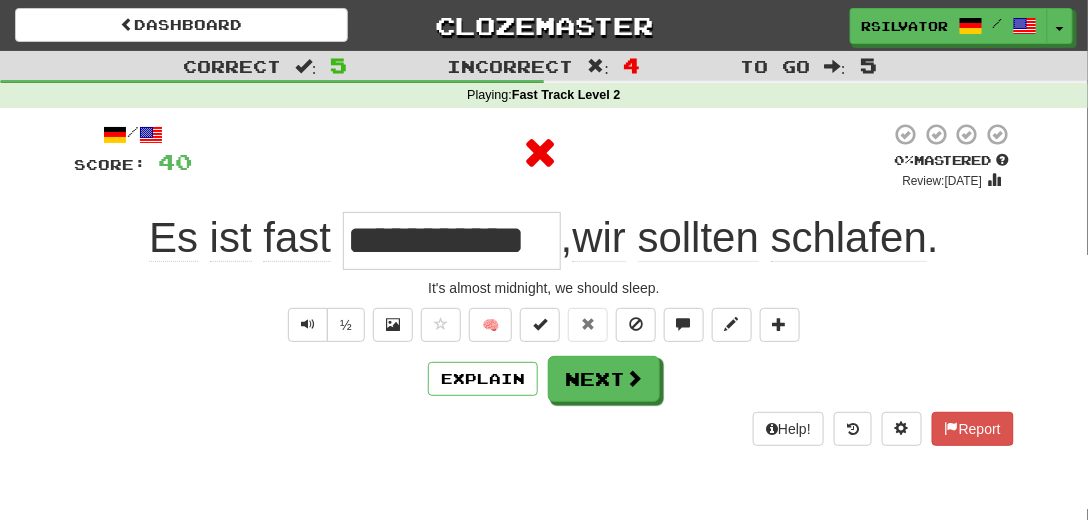 click on "**********" at bounding box center (452, 241) 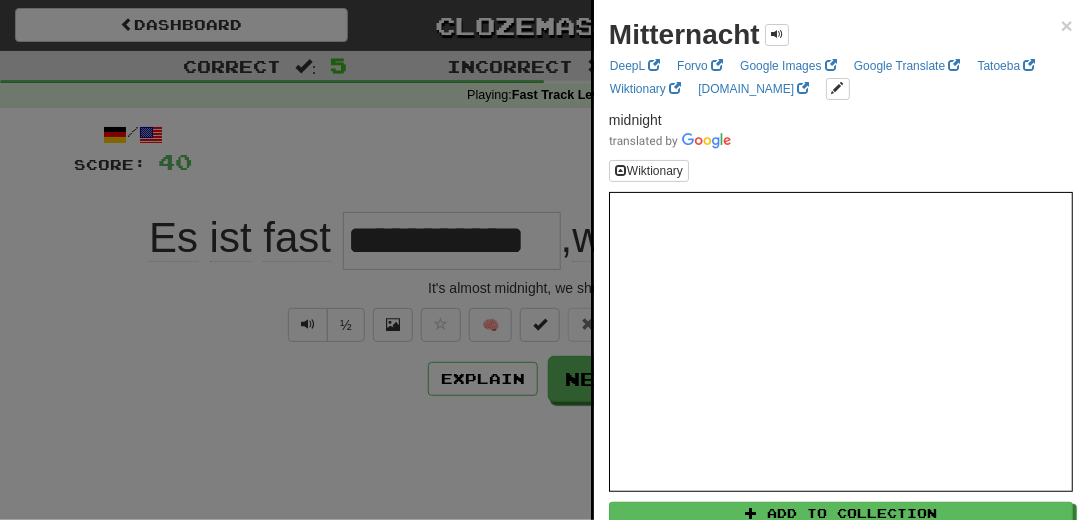 click at bounding box center [544, 260] 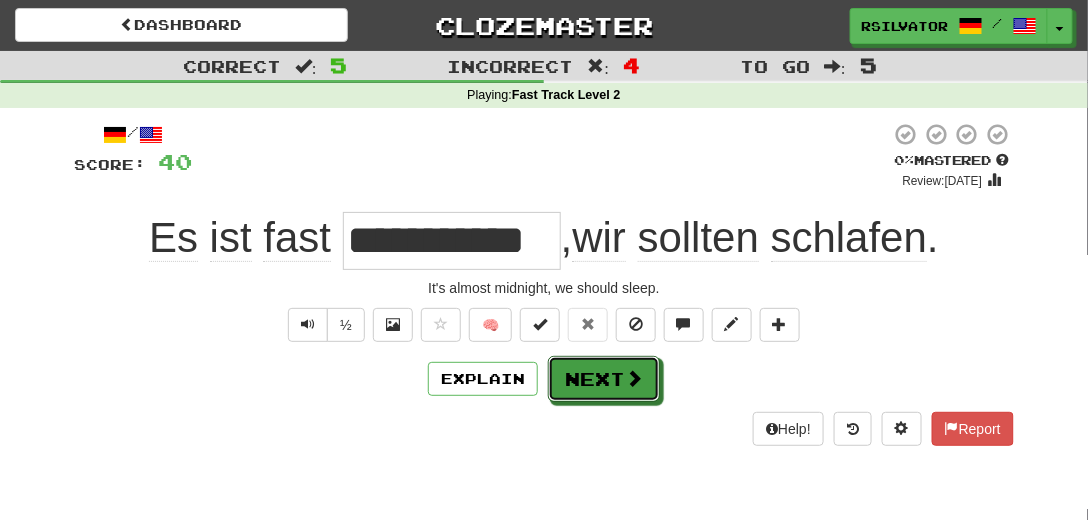 click on "Next" at bounding box center [604, 379] 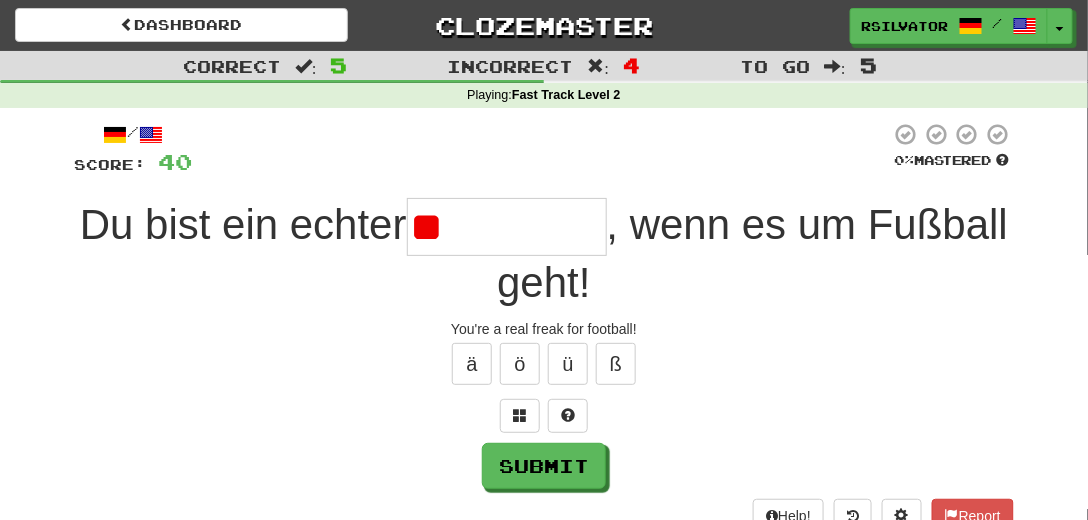 type on "*" 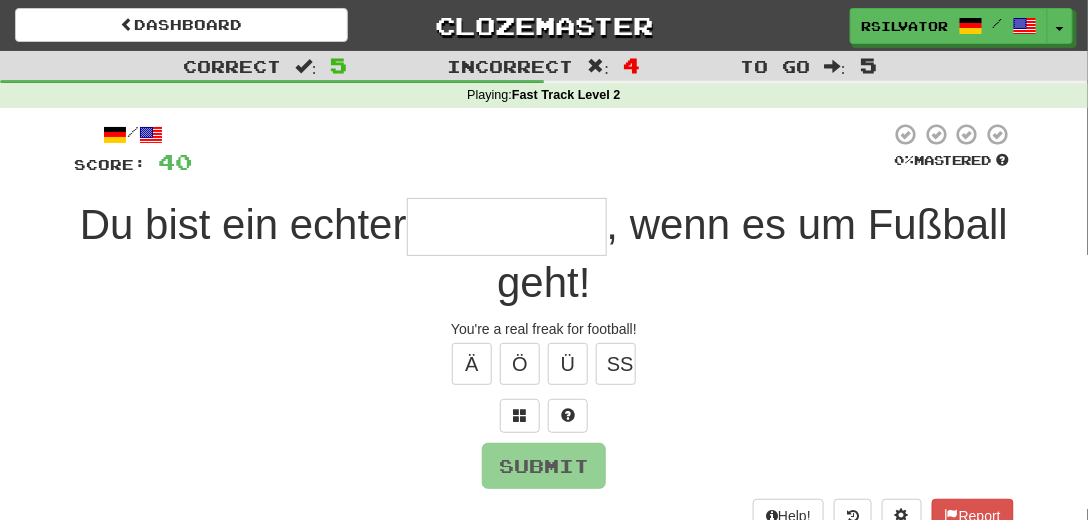 type on "*" 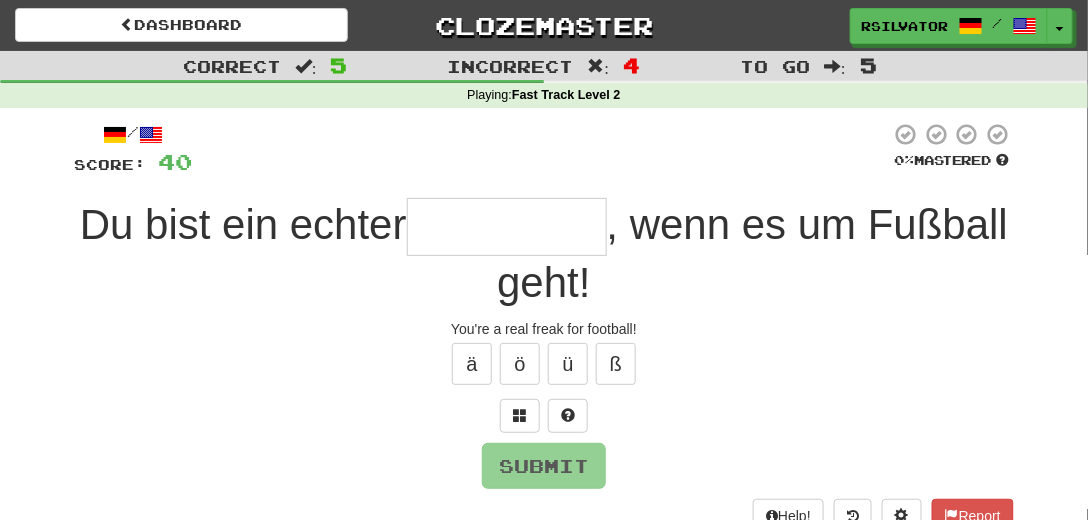 type on "*" 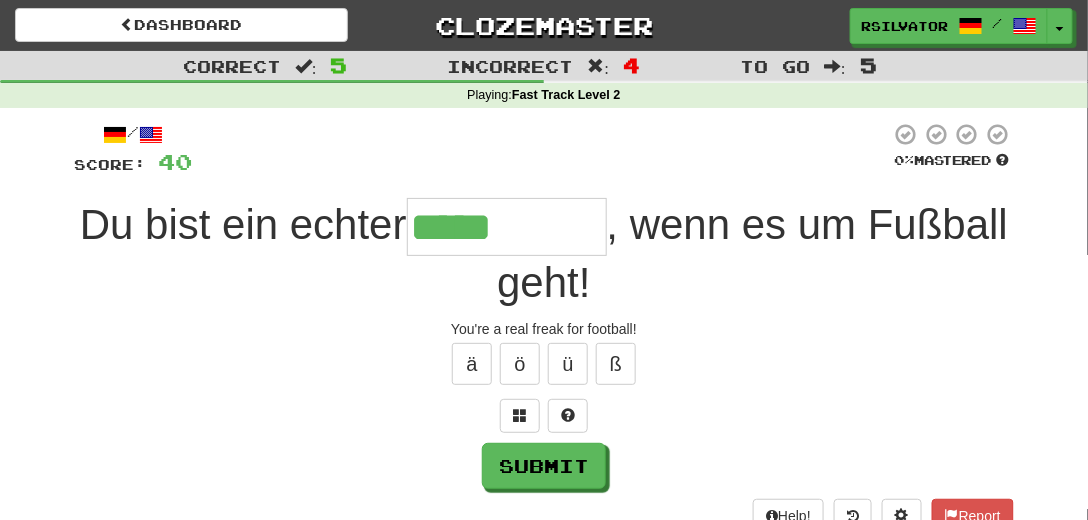 type on "*****" 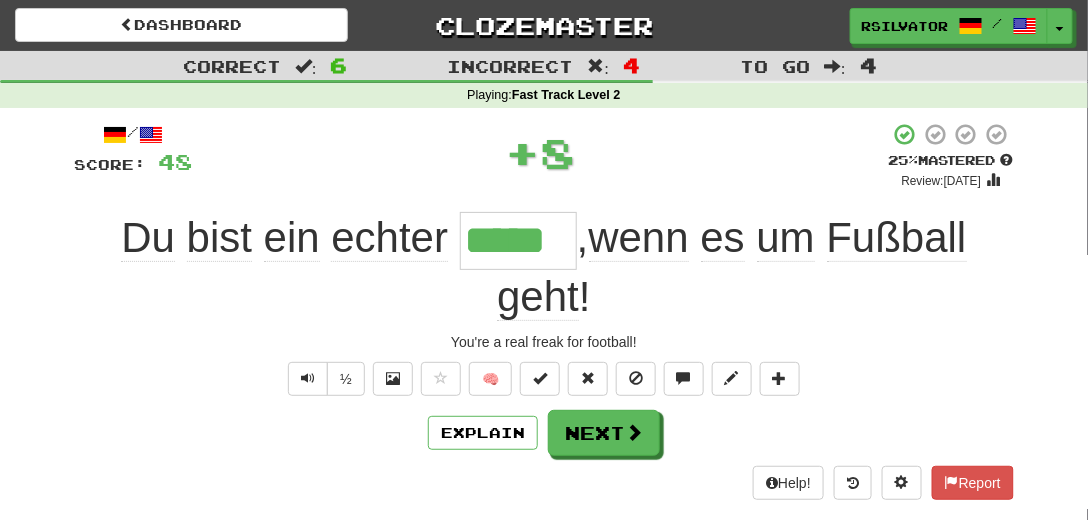 click on "*****" at bounding box center (518, 241) 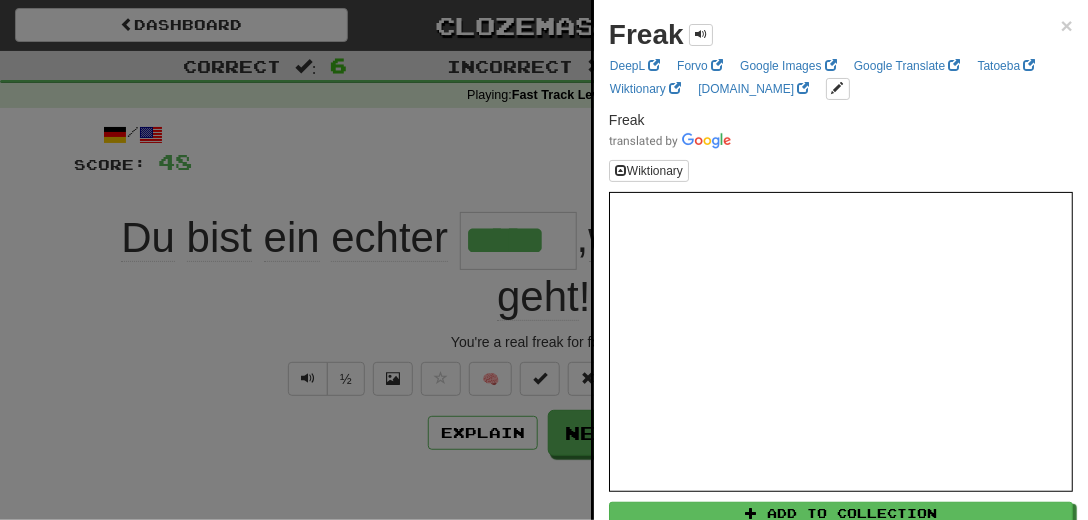 click at bounding box center (544, 260) 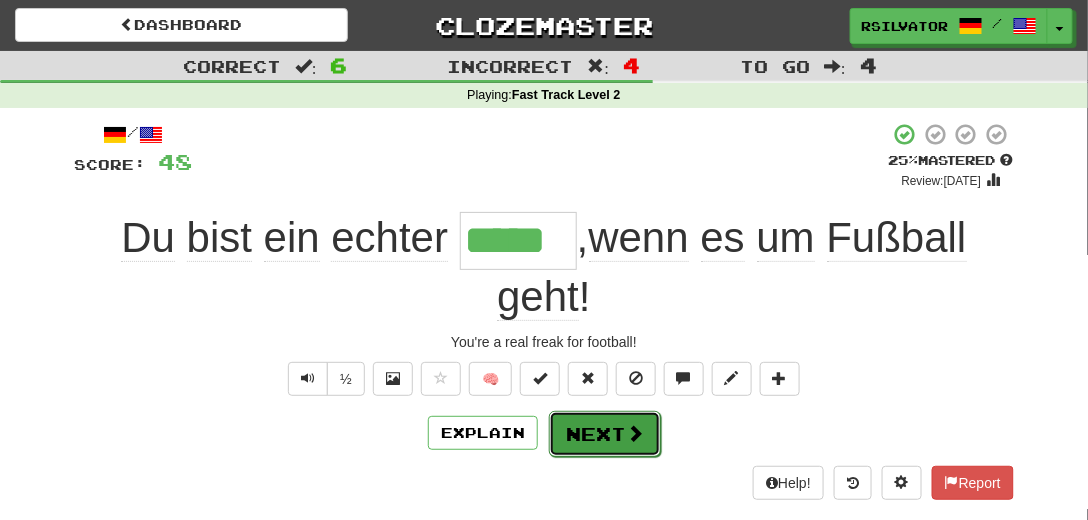 click on "Next" at bounding box center (605, 434) 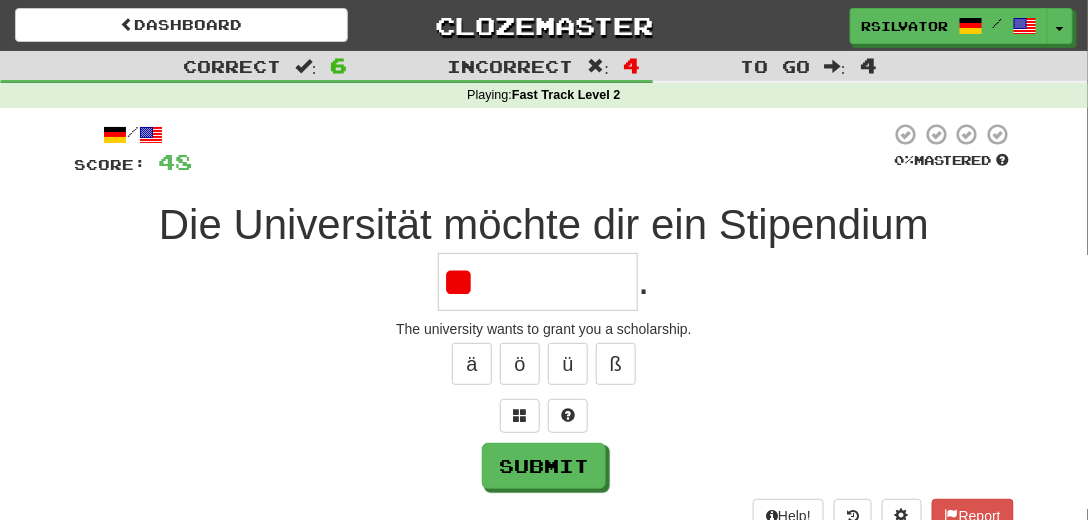 type on "*" 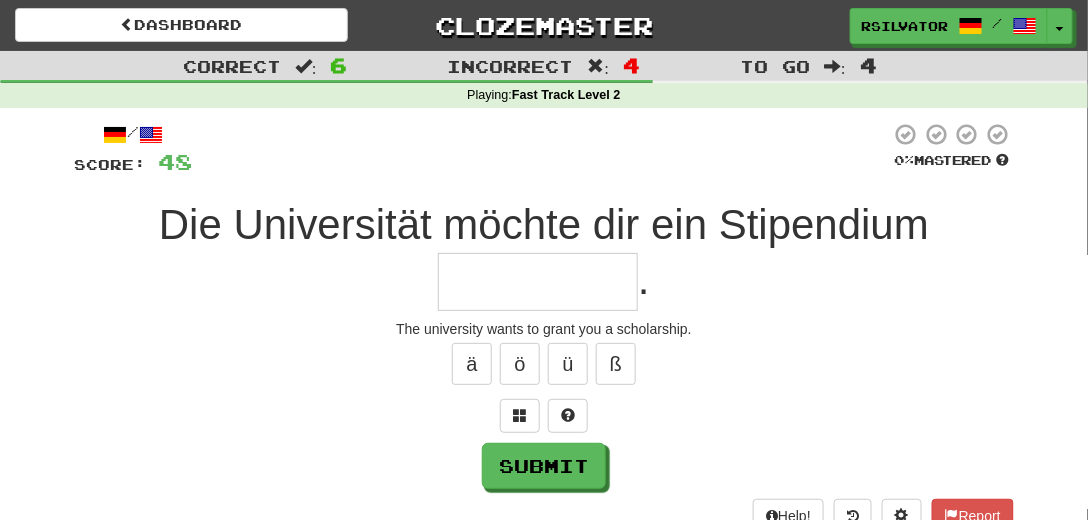 type on "*" 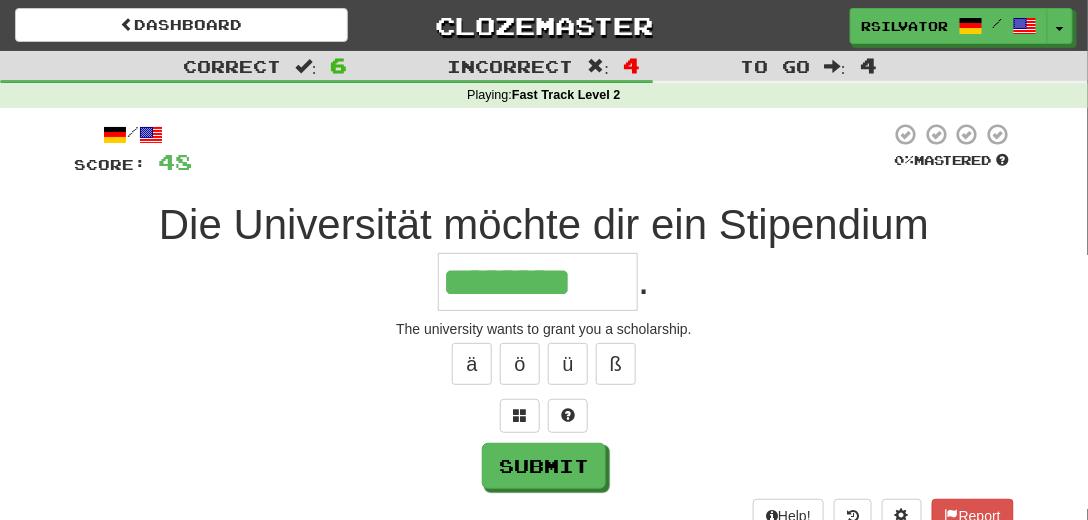 type on "********" 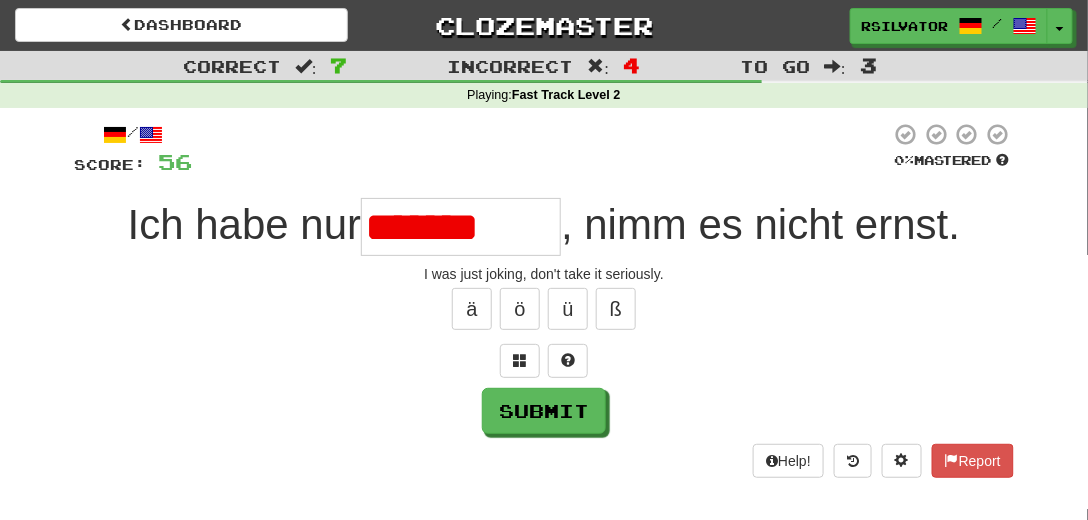 scroll, scrollTop: 0, scrollLeft: 0, axis: both 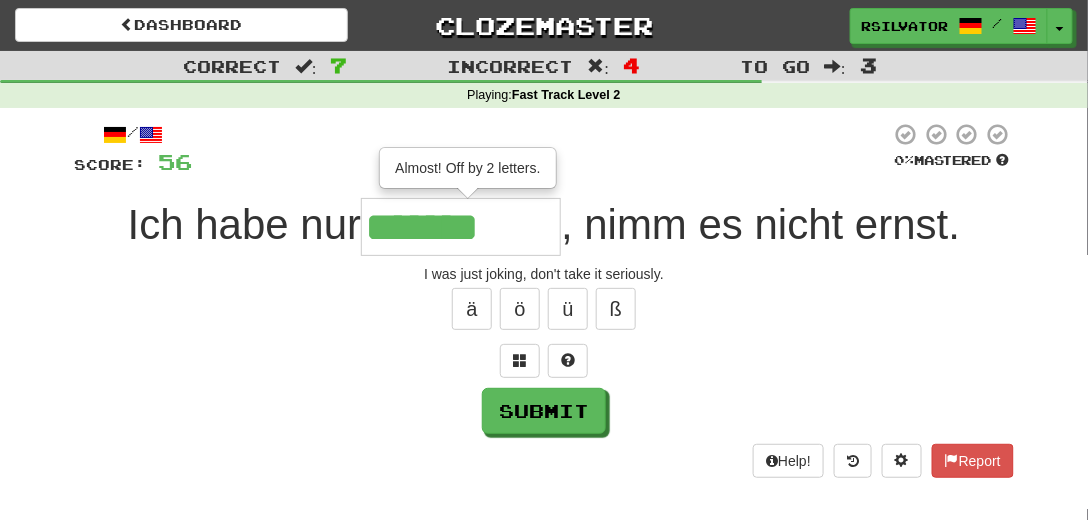 type on "*********" 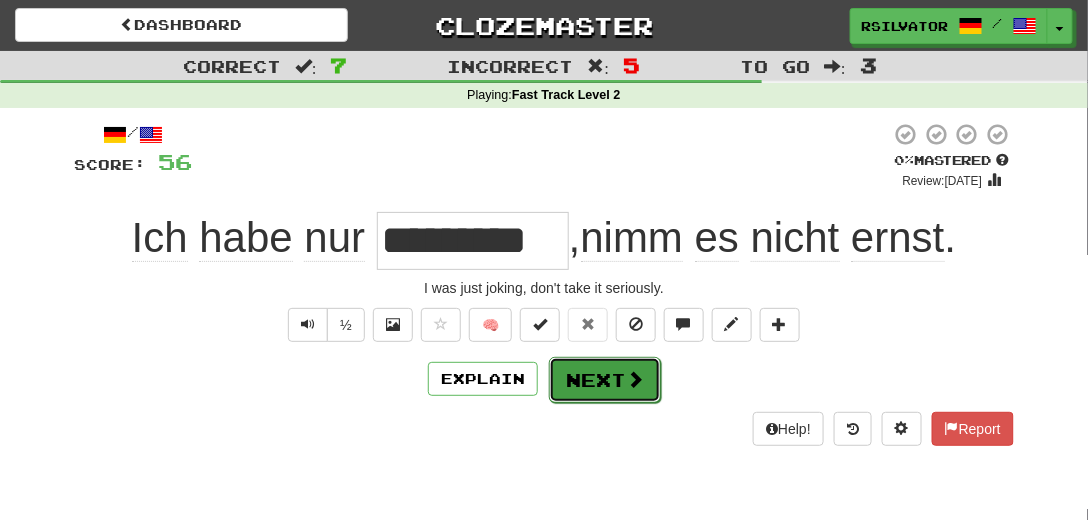 click at bounding box center (635, 379) 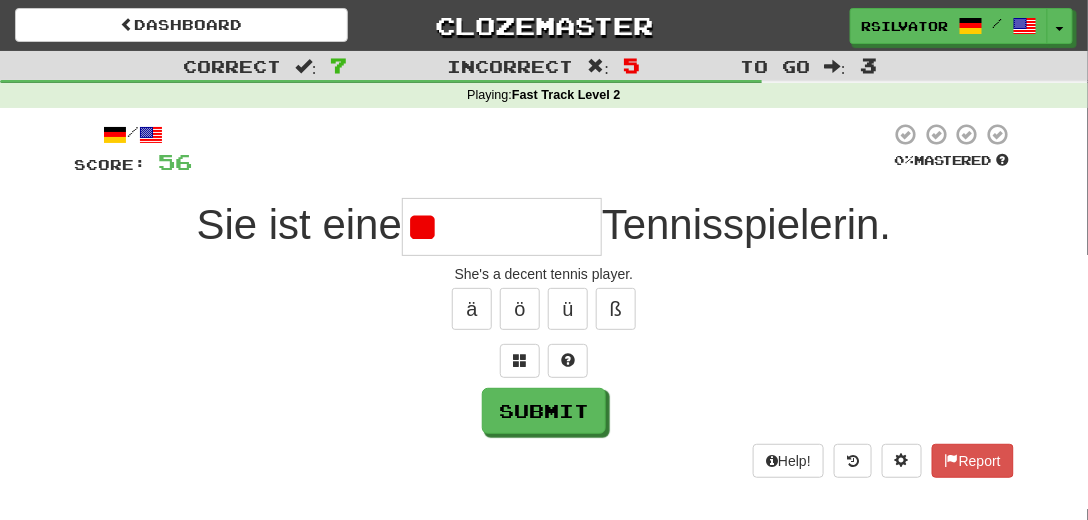 type on "*" 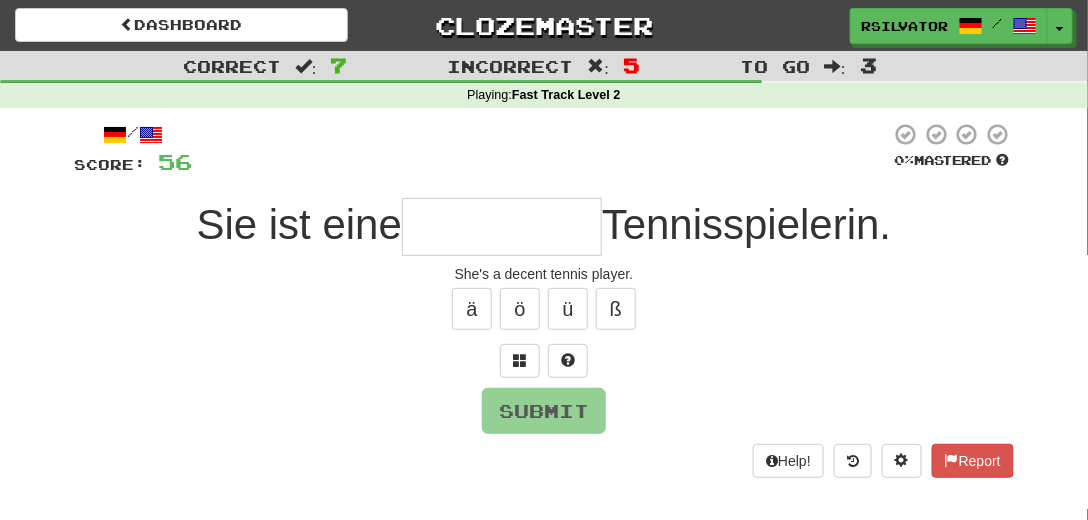 type on "*" 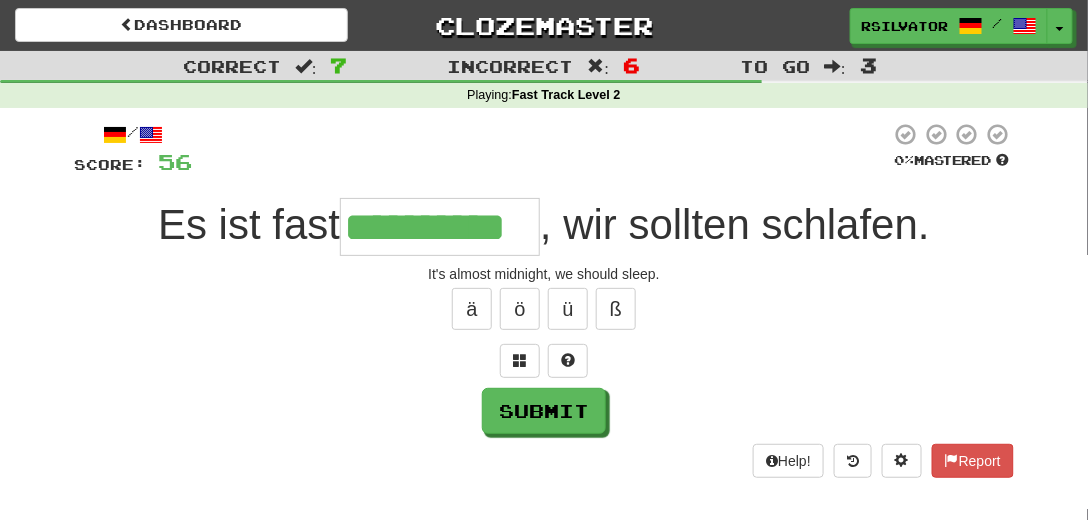 scroll, scrollTop: 0, scrollLeft: 14, axis: horizontal 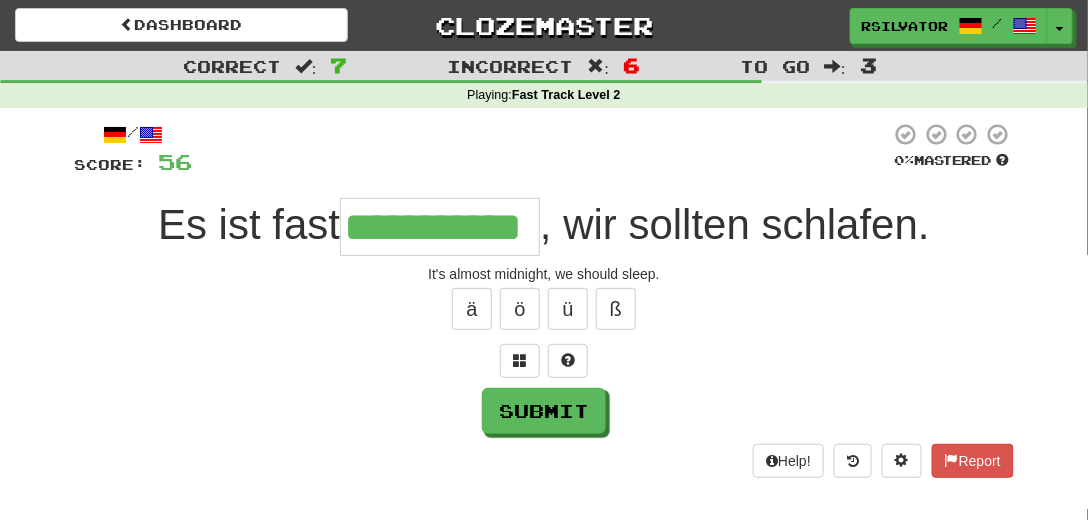 type on "**********" 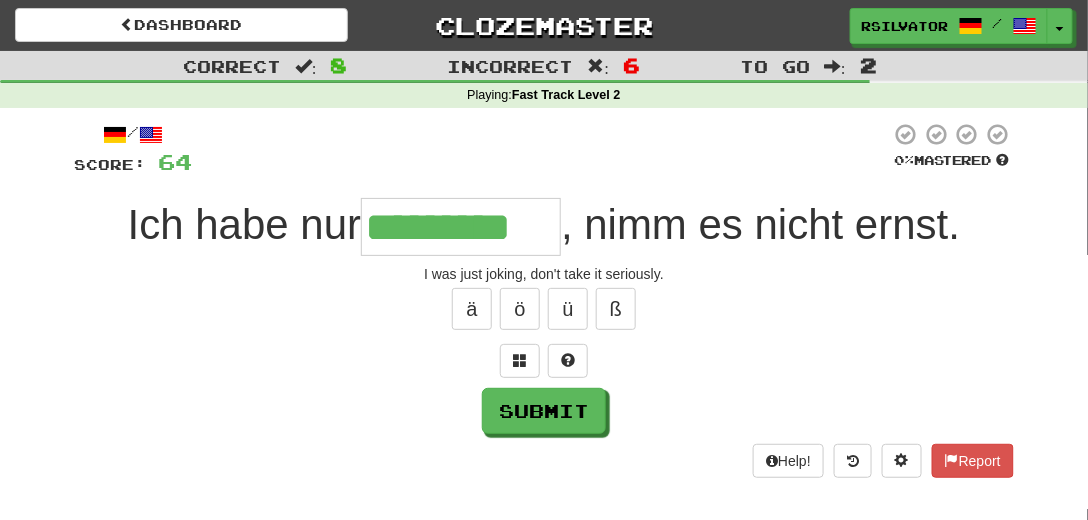 type on "*********" 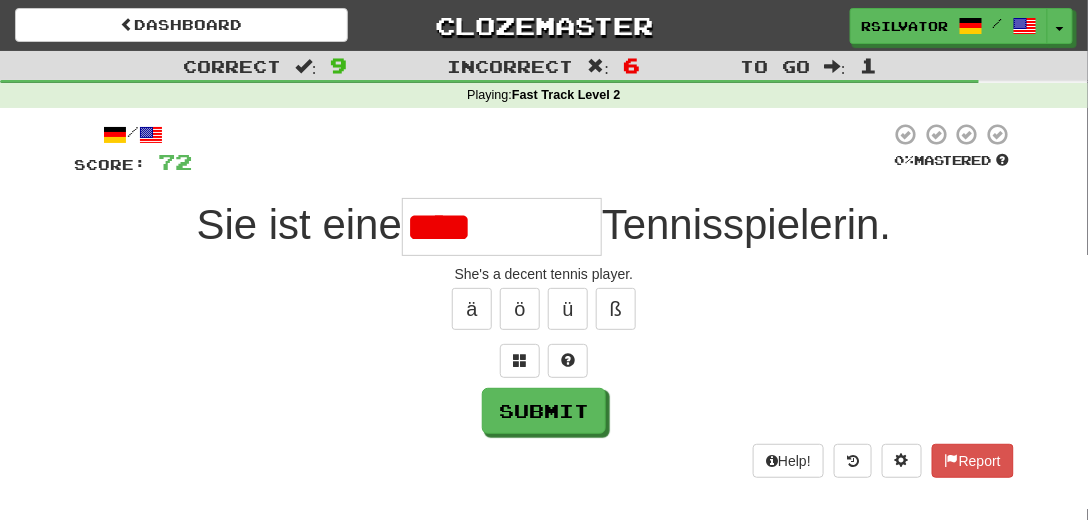type on "**********" 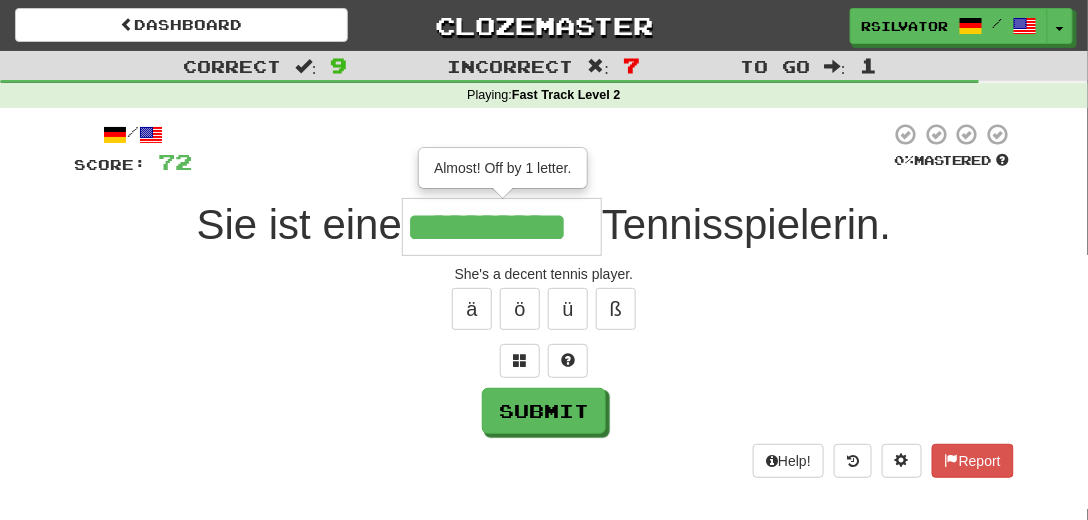 scroll, scrollTop: 0, scrollLeft: 12, axis: horizontal 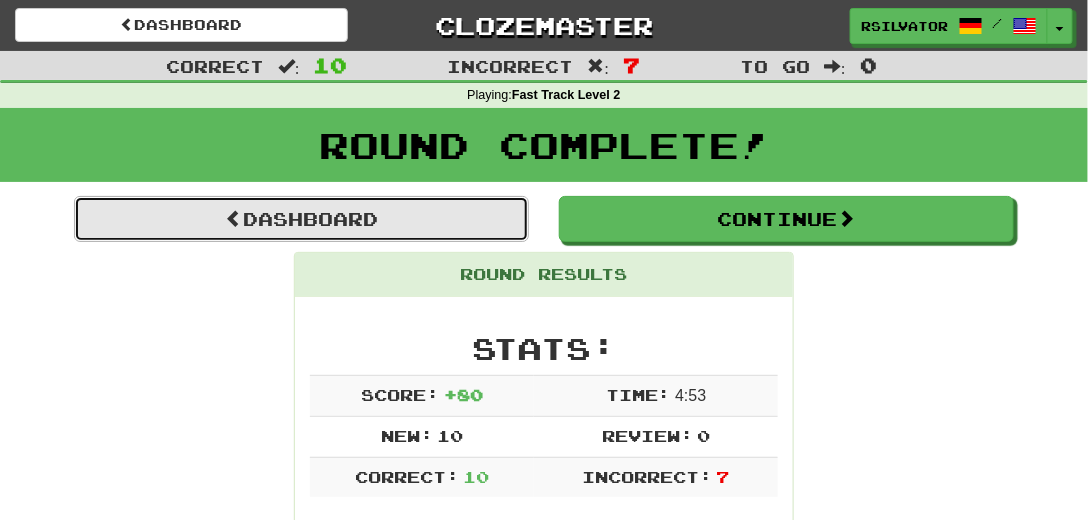 click on "Dashboard" at bounding box center (301, 219) 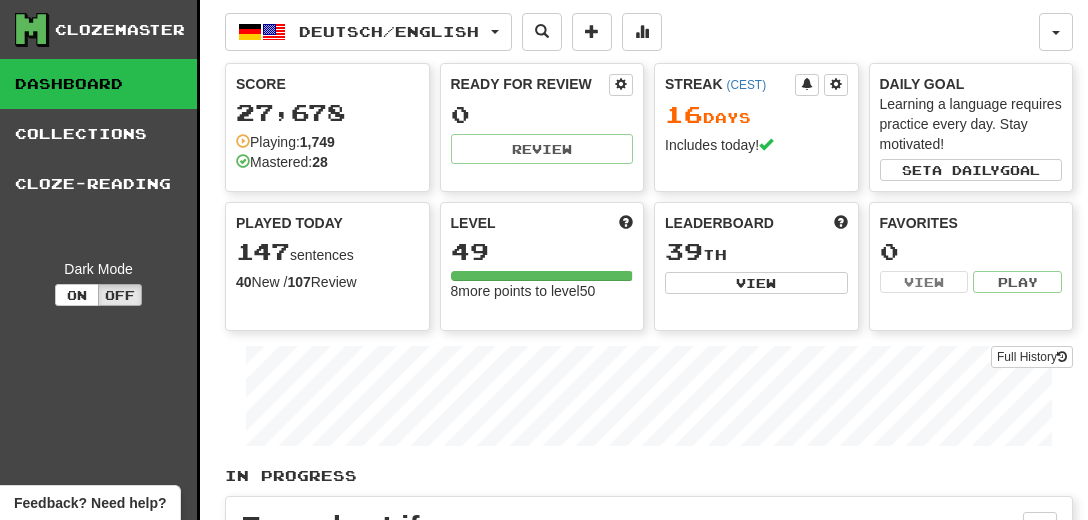 scroll, scrollTop: 0, scrollLeft: 0, axis: both 